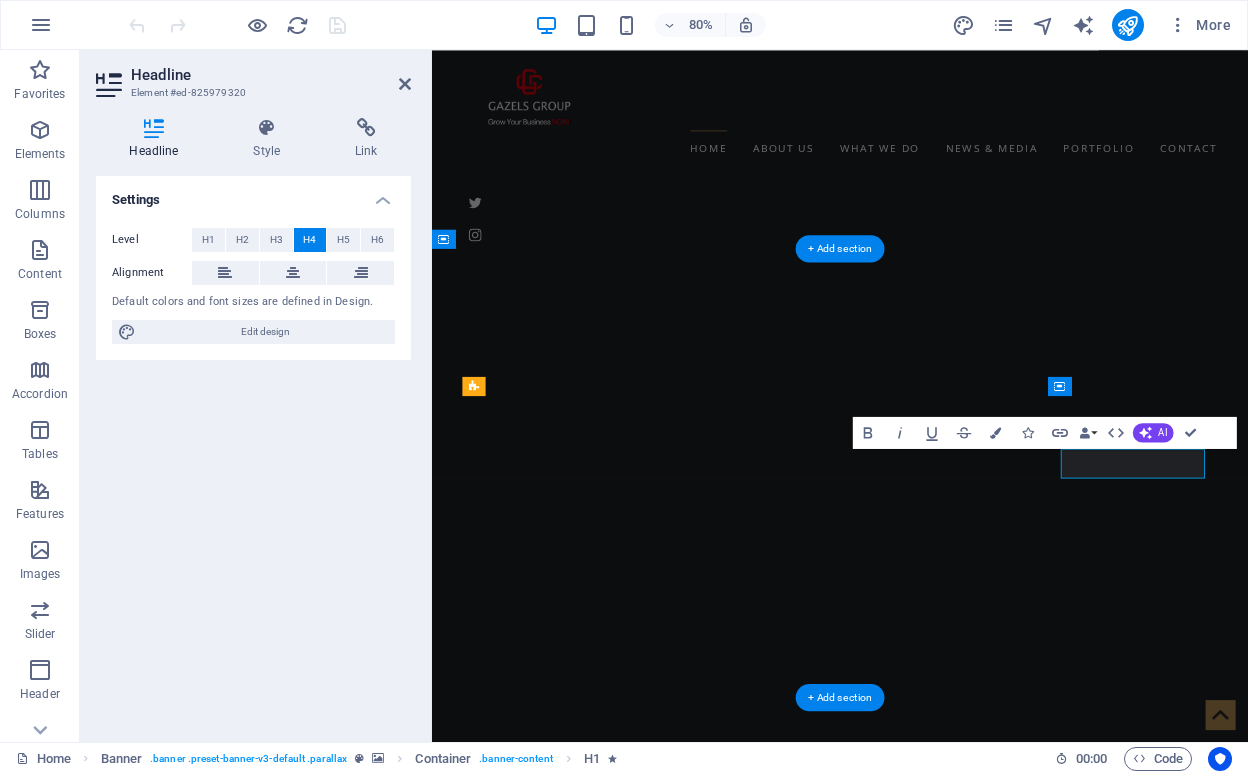 scroll, scrollTop: 1375, scrollLeft: 0, axis: vertical 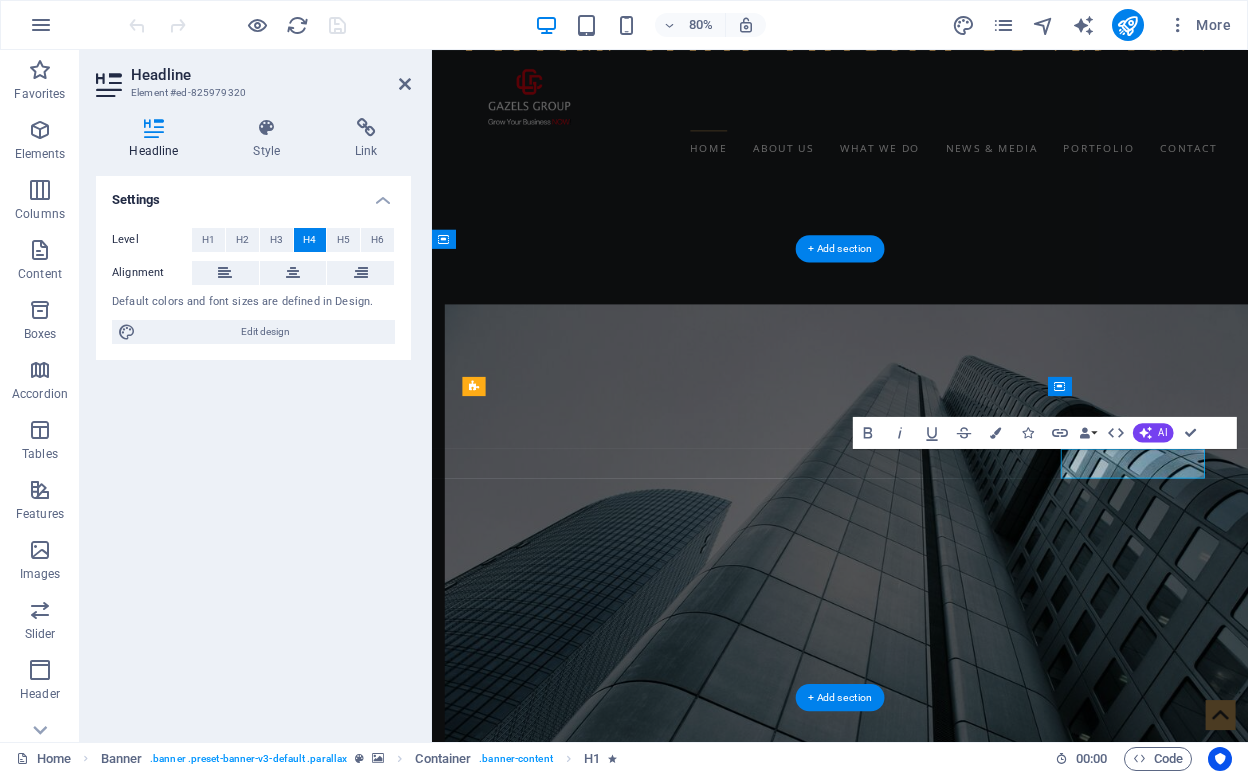 type 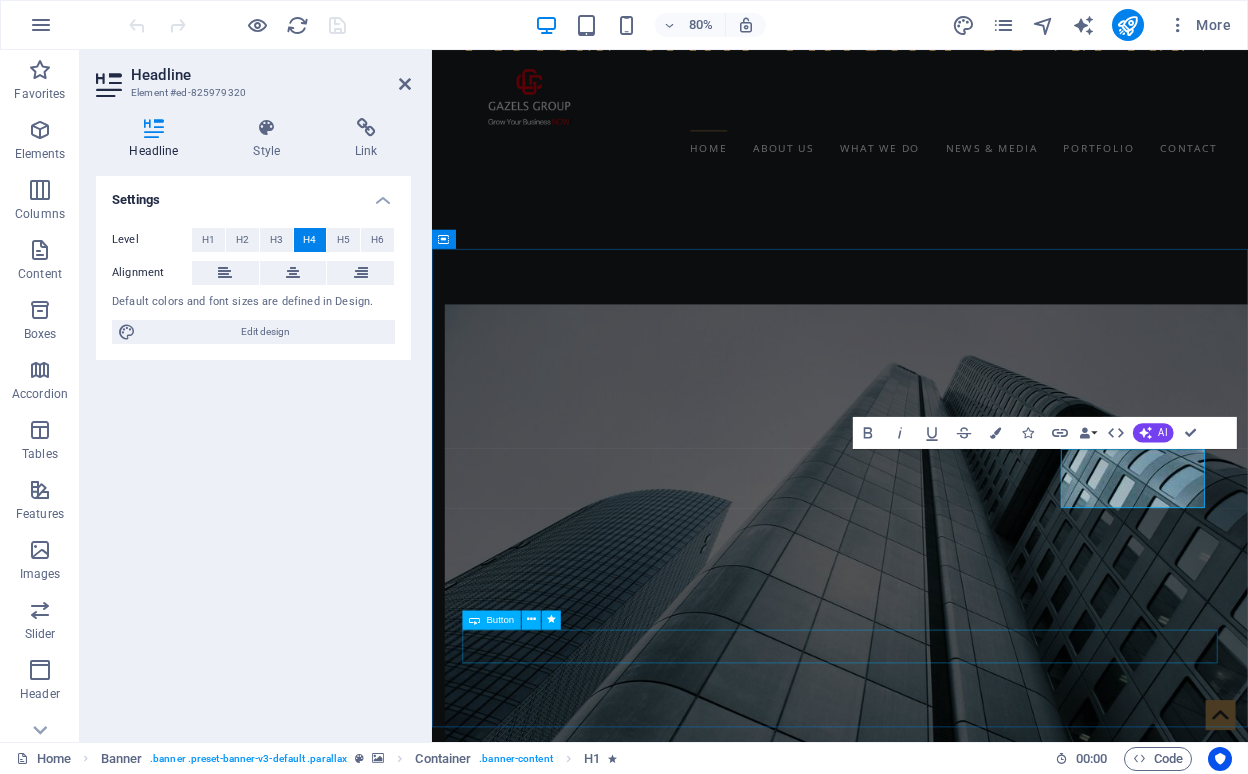 click on "See all our services" at bounding box center [942, 3627] 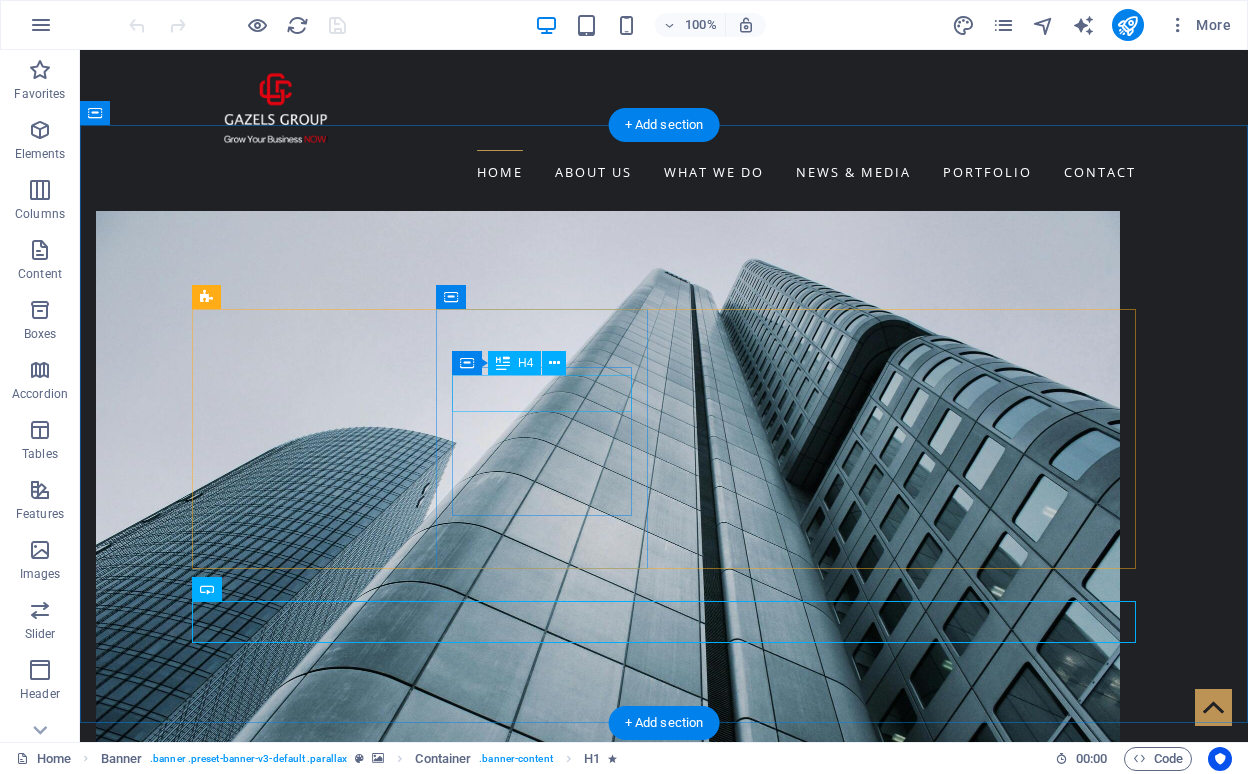 click on "production" at bounding box center [298, 2661] 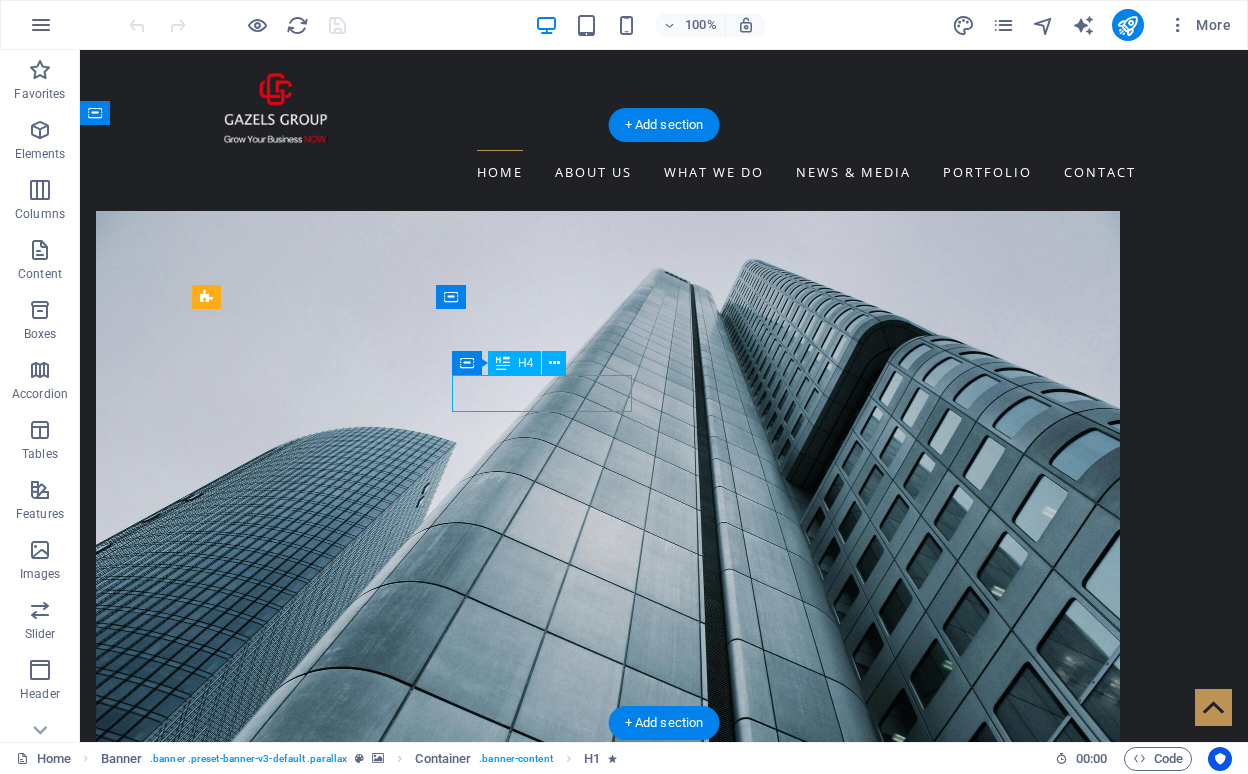 click on "production" at bounding box center (298, 2661) 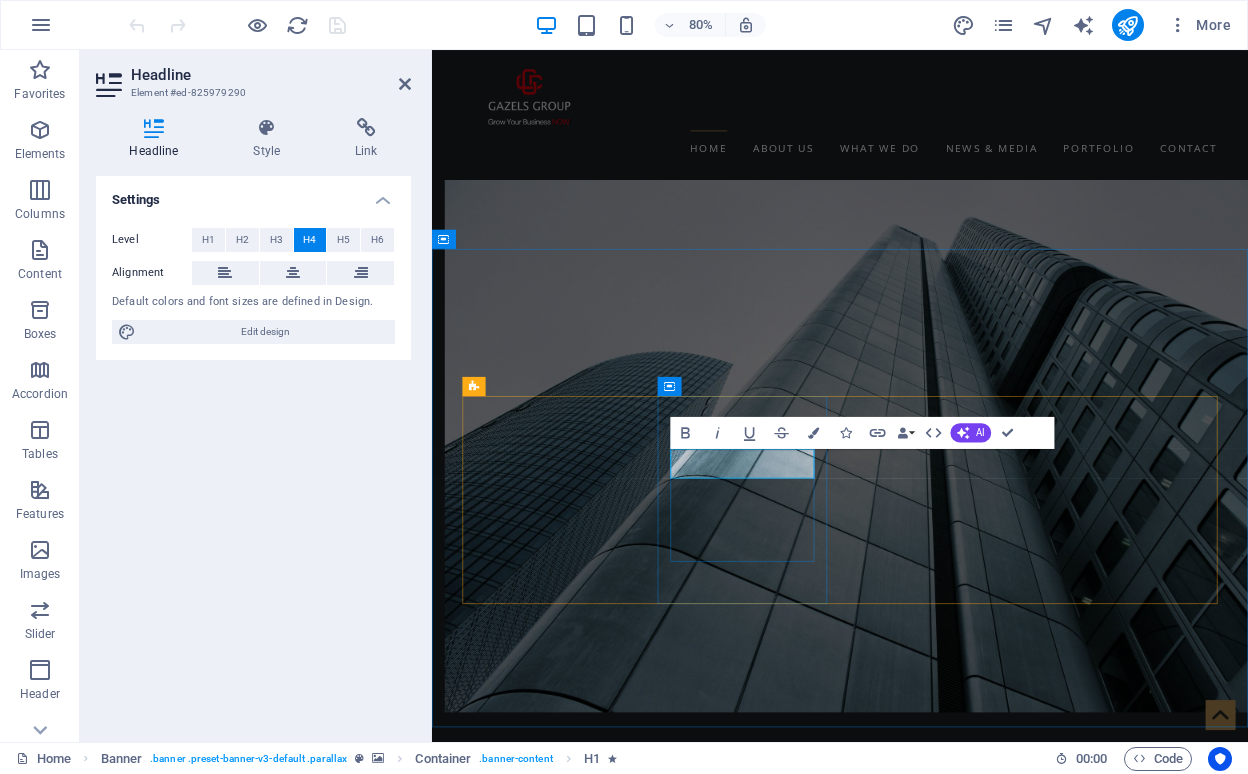 click on "production" at bounding box center [576, 2661] 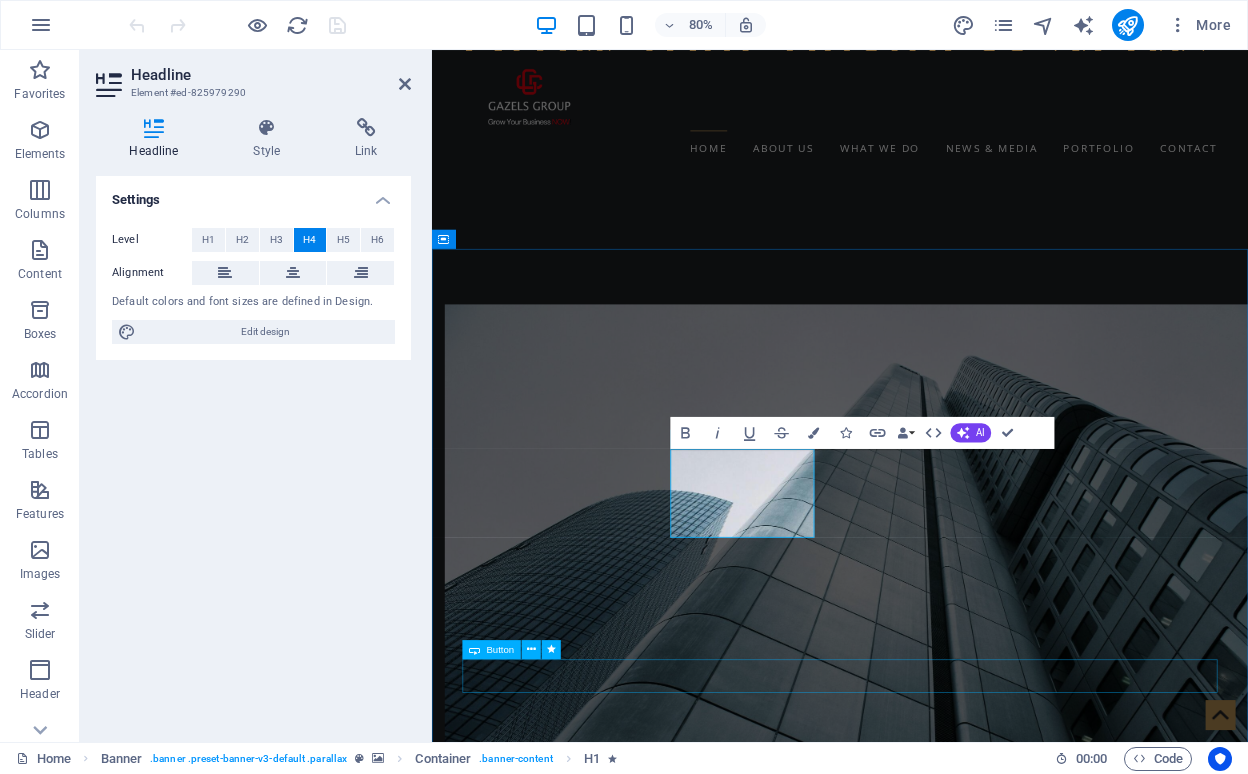 click on "See all our services" at bounding box center (942, 3721) 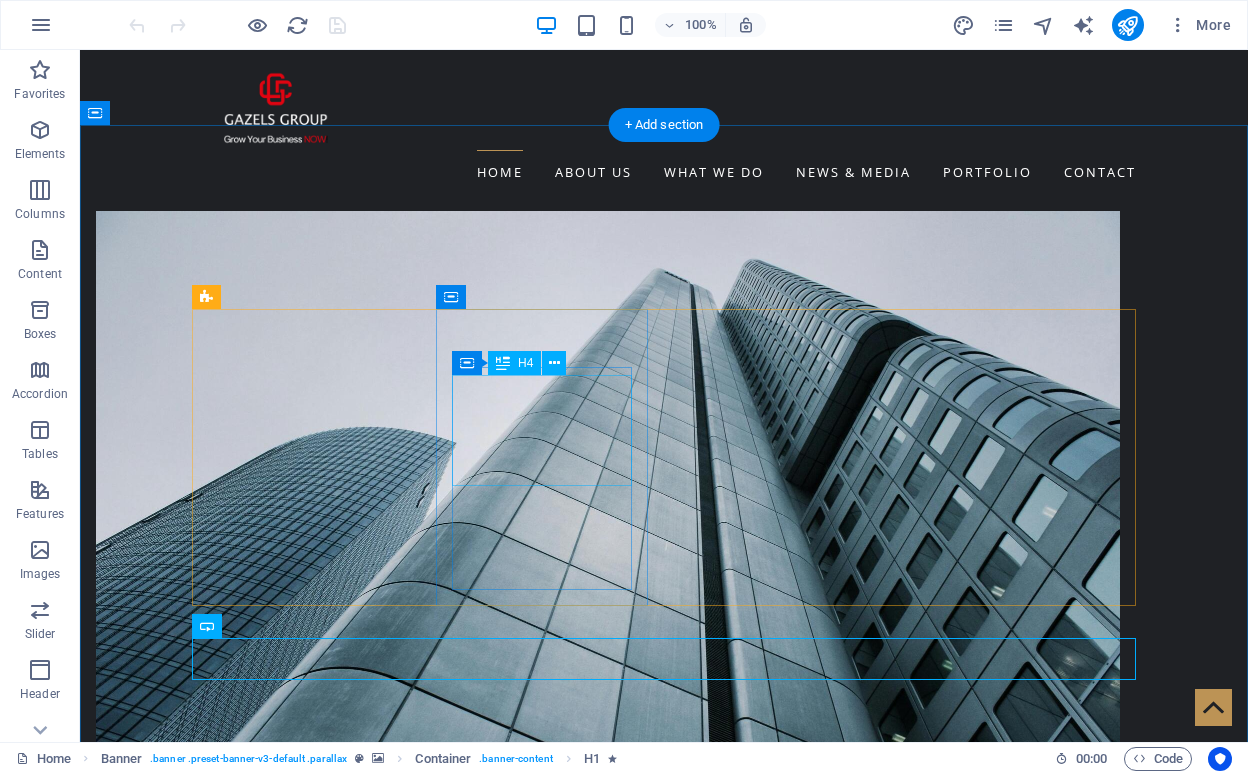 click on "production & Event Managment" at bounding box center (298, 2718) 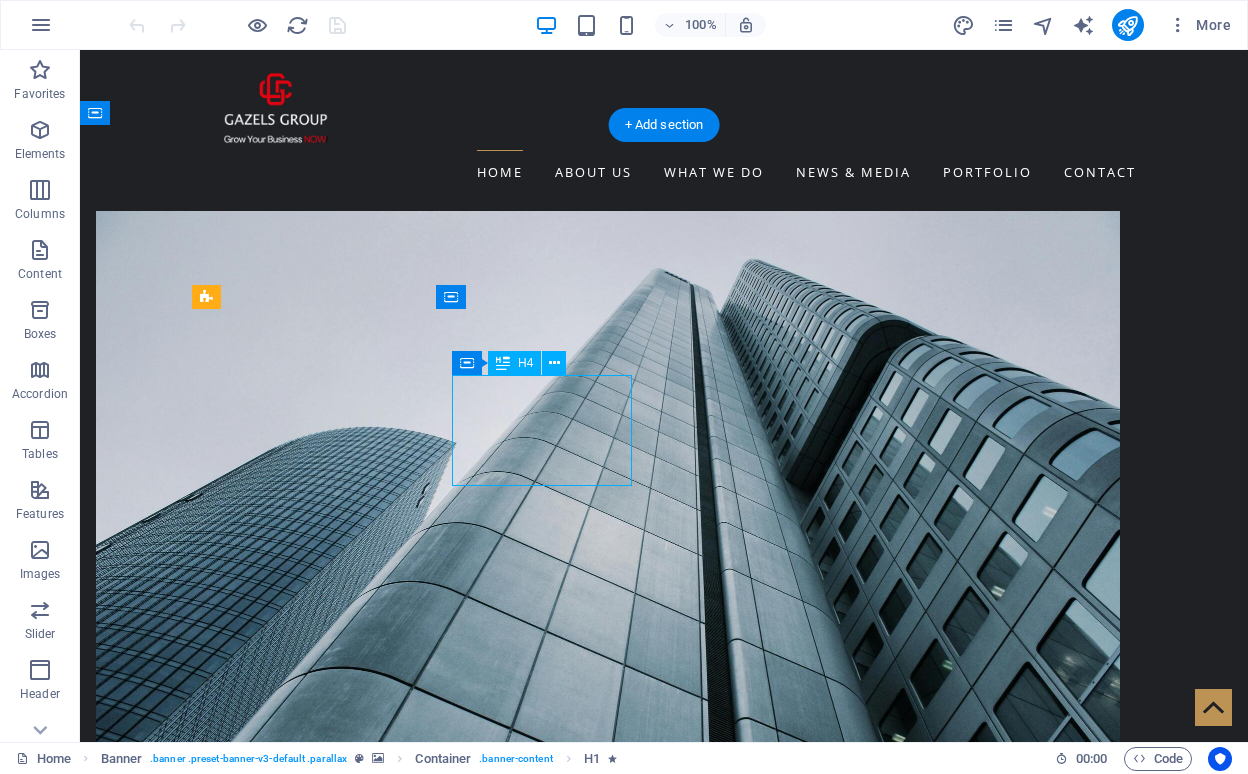 click on "production & Event Managment" at bounding box center [298, 2718] 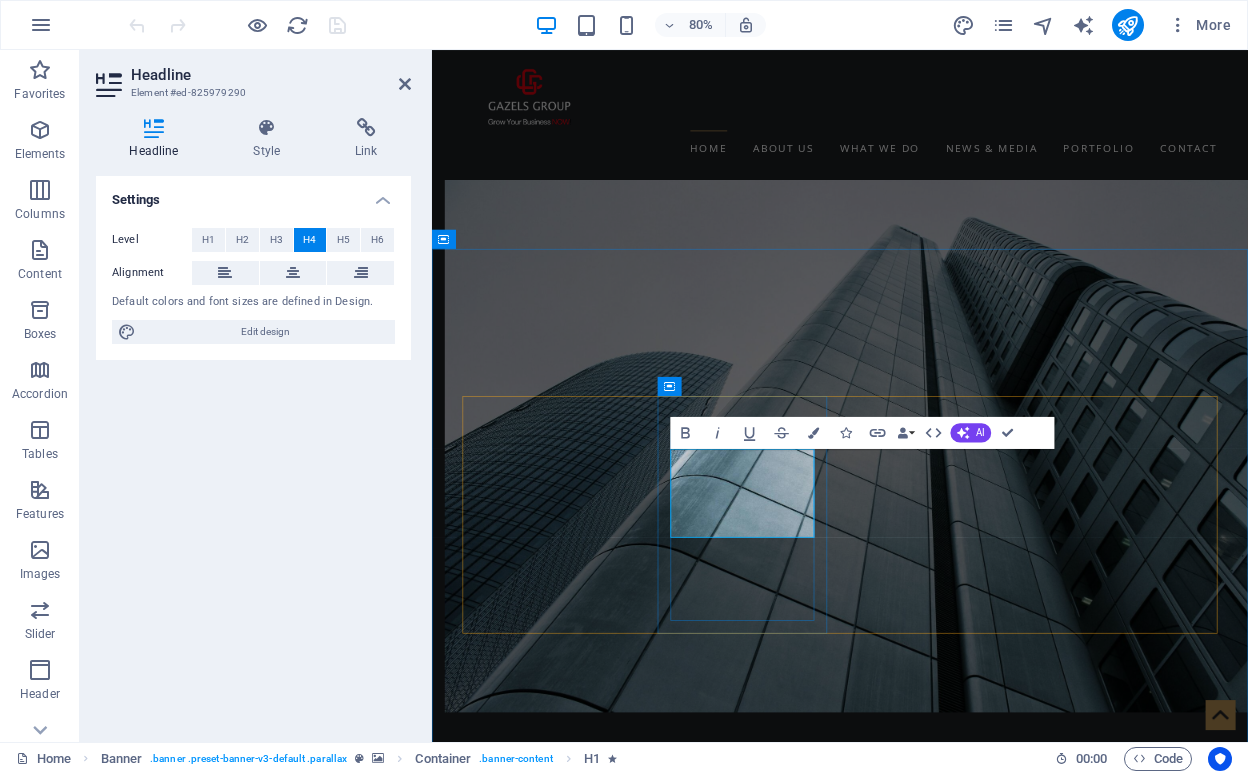 click on "production & Event Managment" at bounding box center (576, 2718) 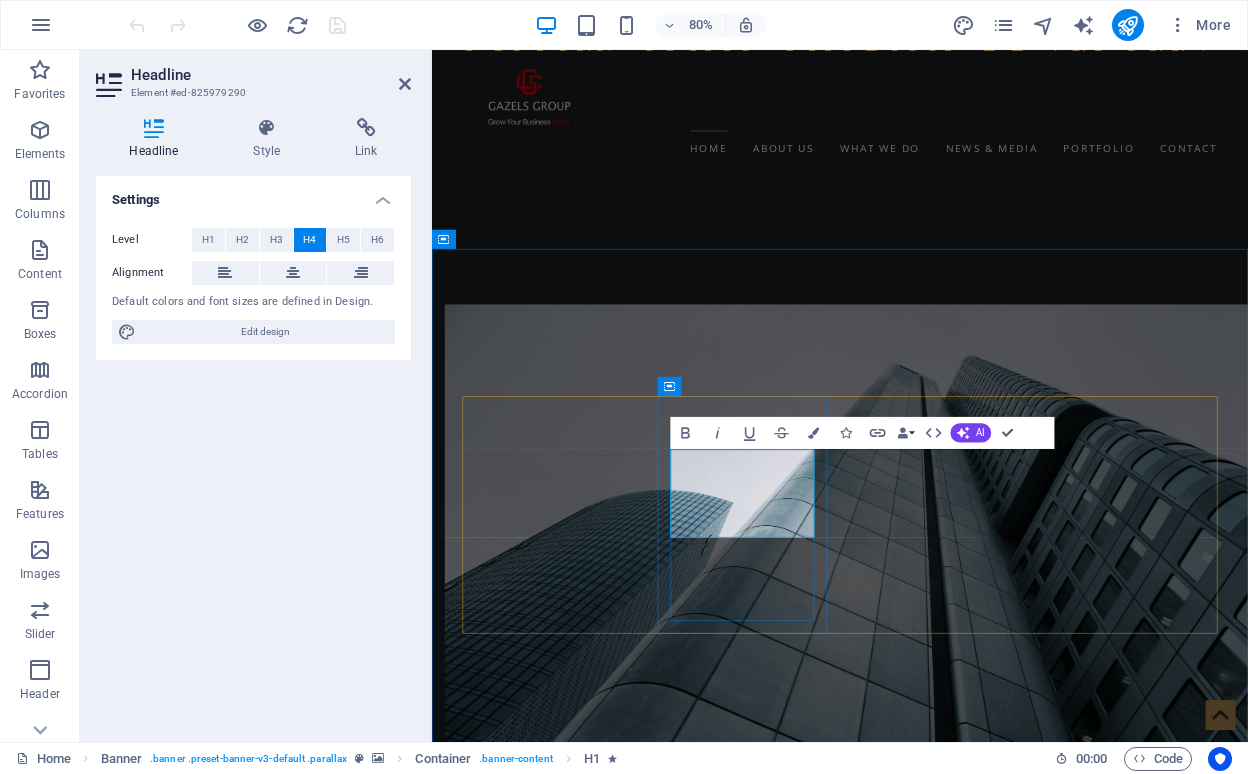 type 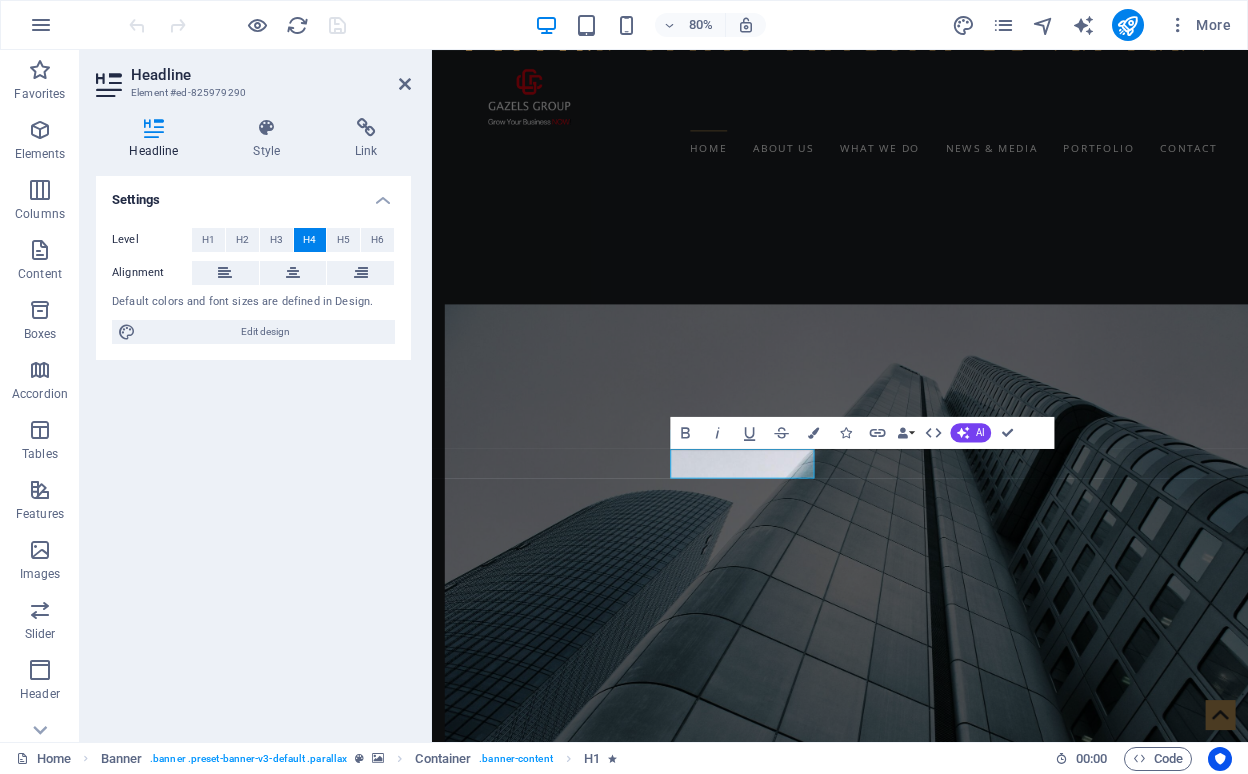 click at bounding box center (942, 1924) 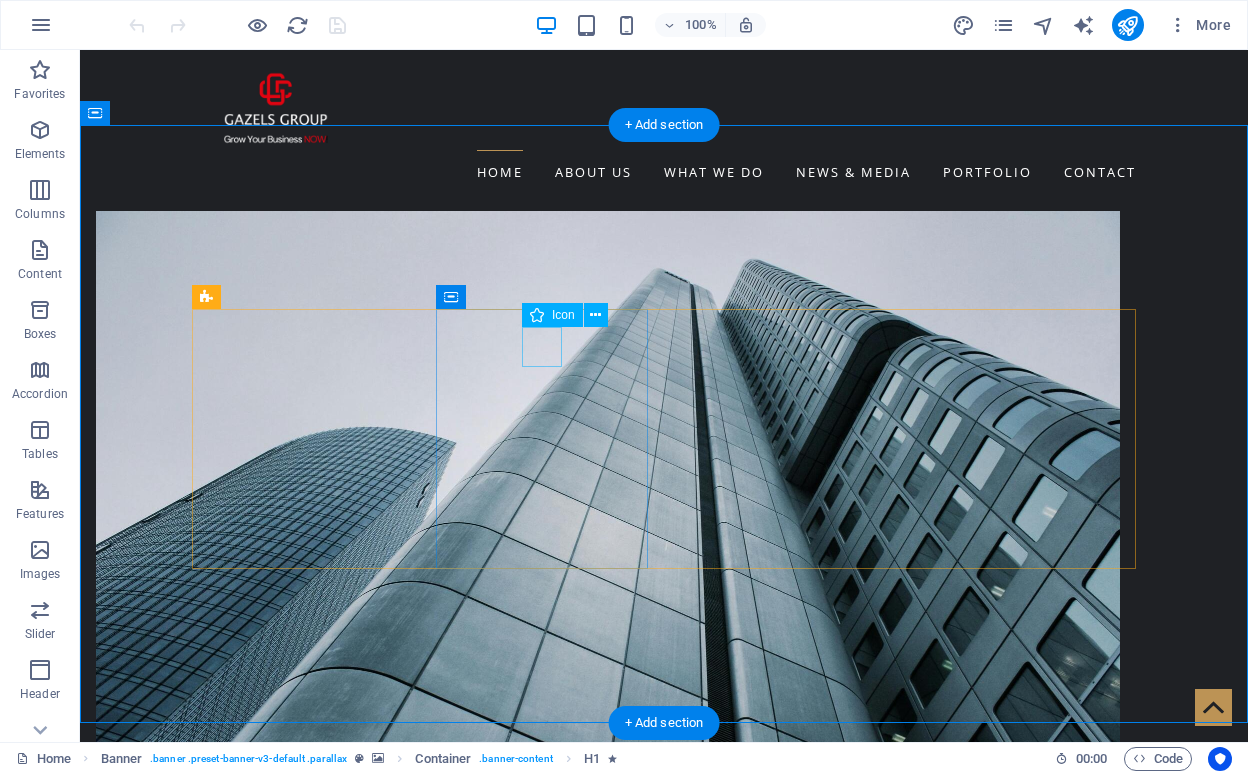 click at bounding box center [298, 2615] 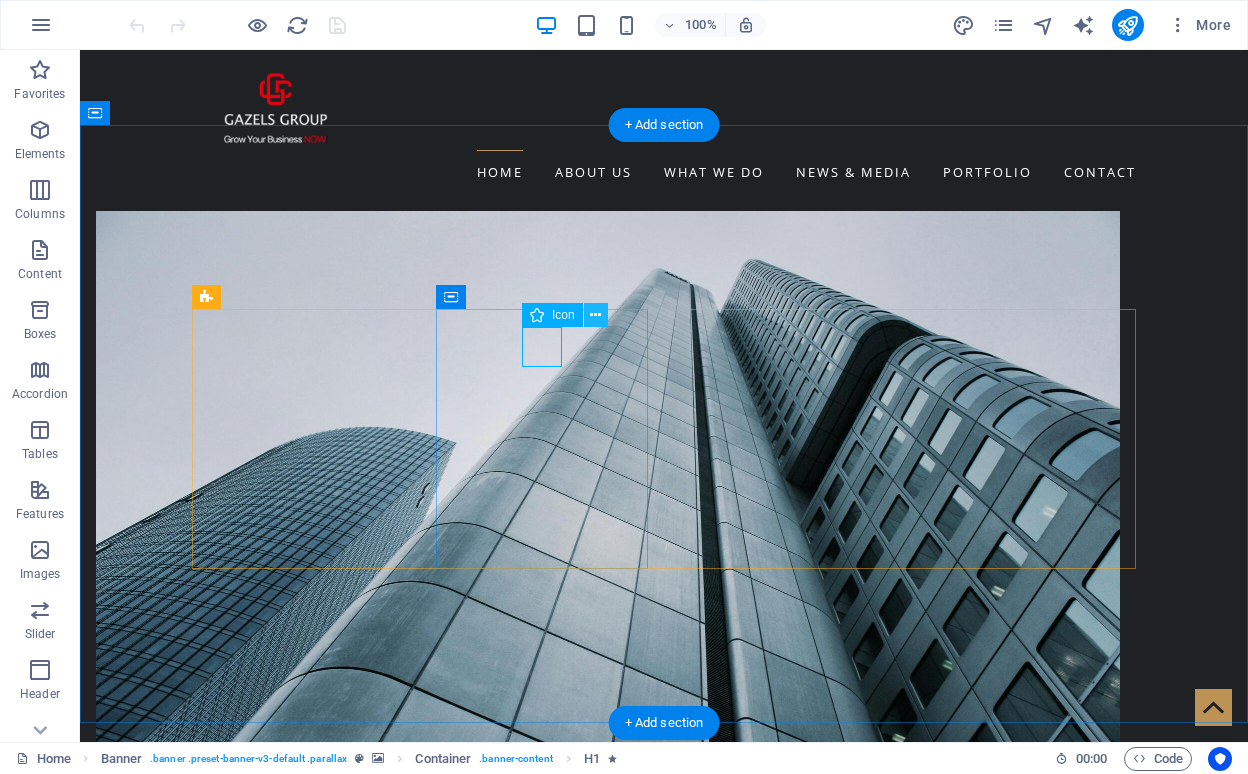 click at bounding box center [596, 315] 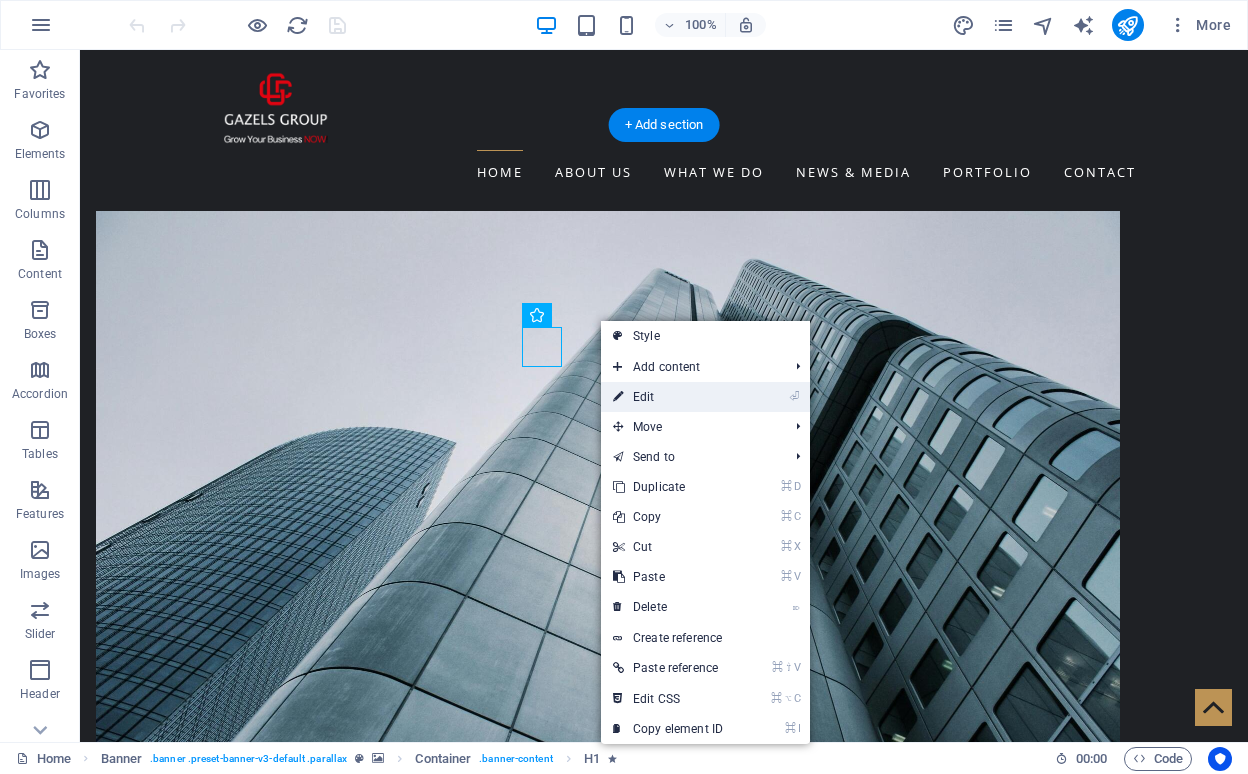 click on "⏎  Edit" at bounding box center [668, 397] 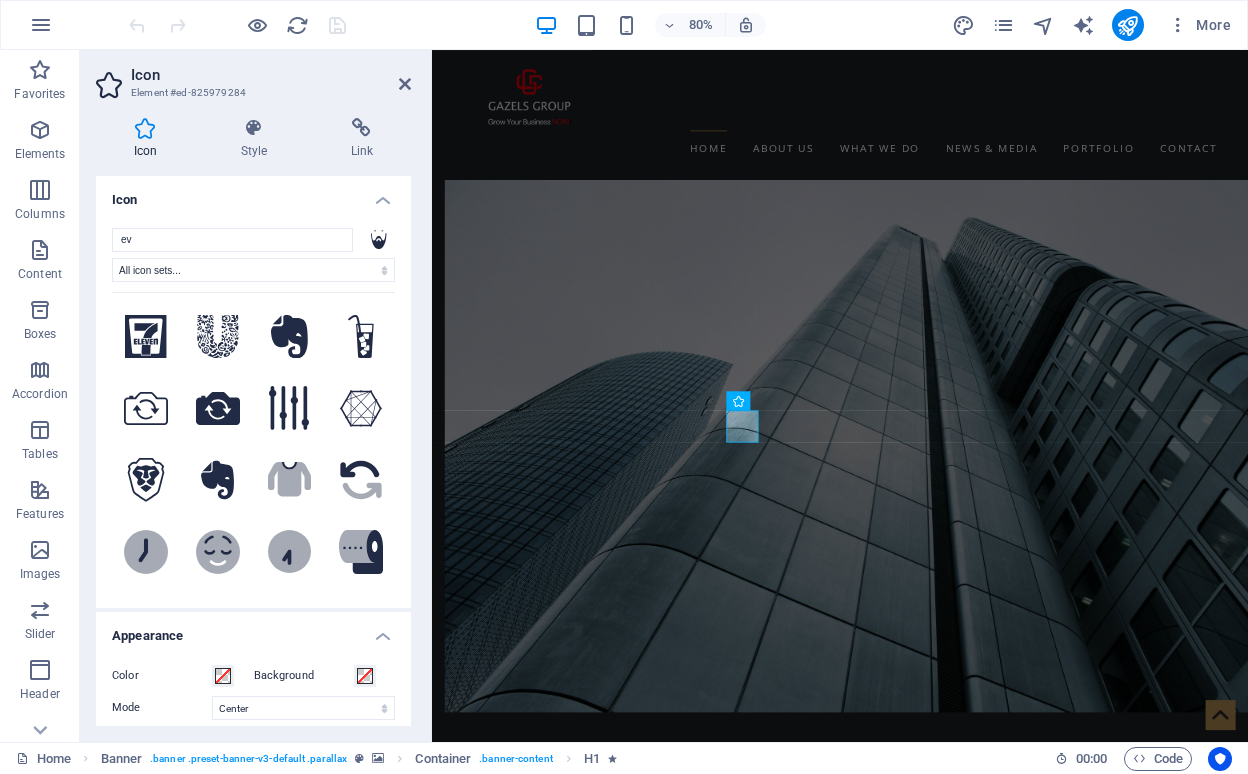 type on "e" 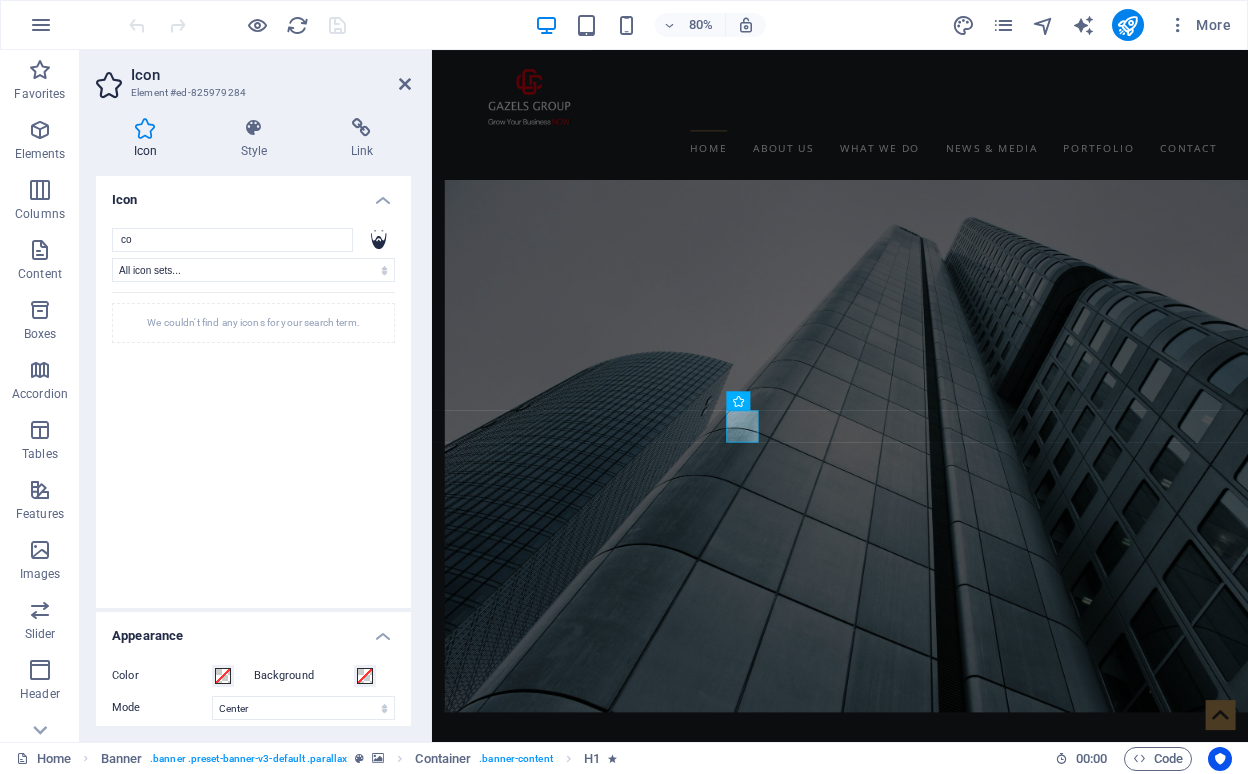 type on "c" 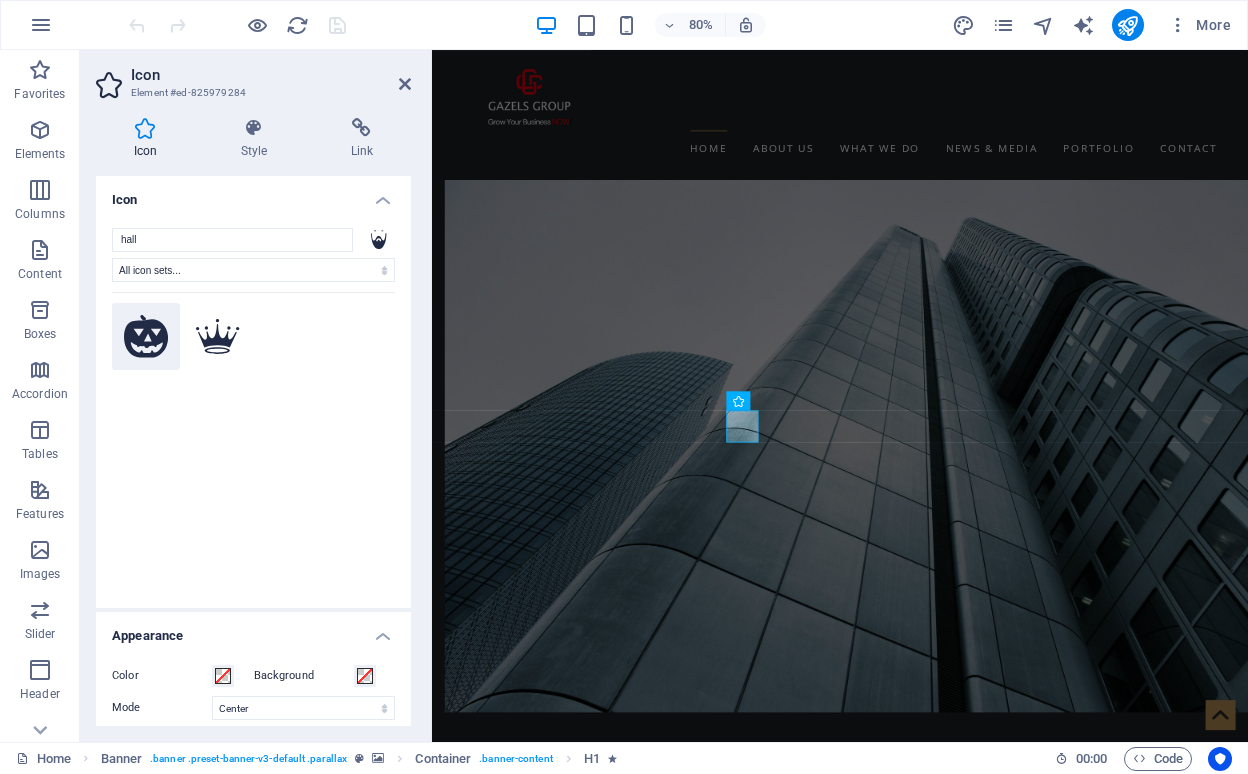 type on "hall" 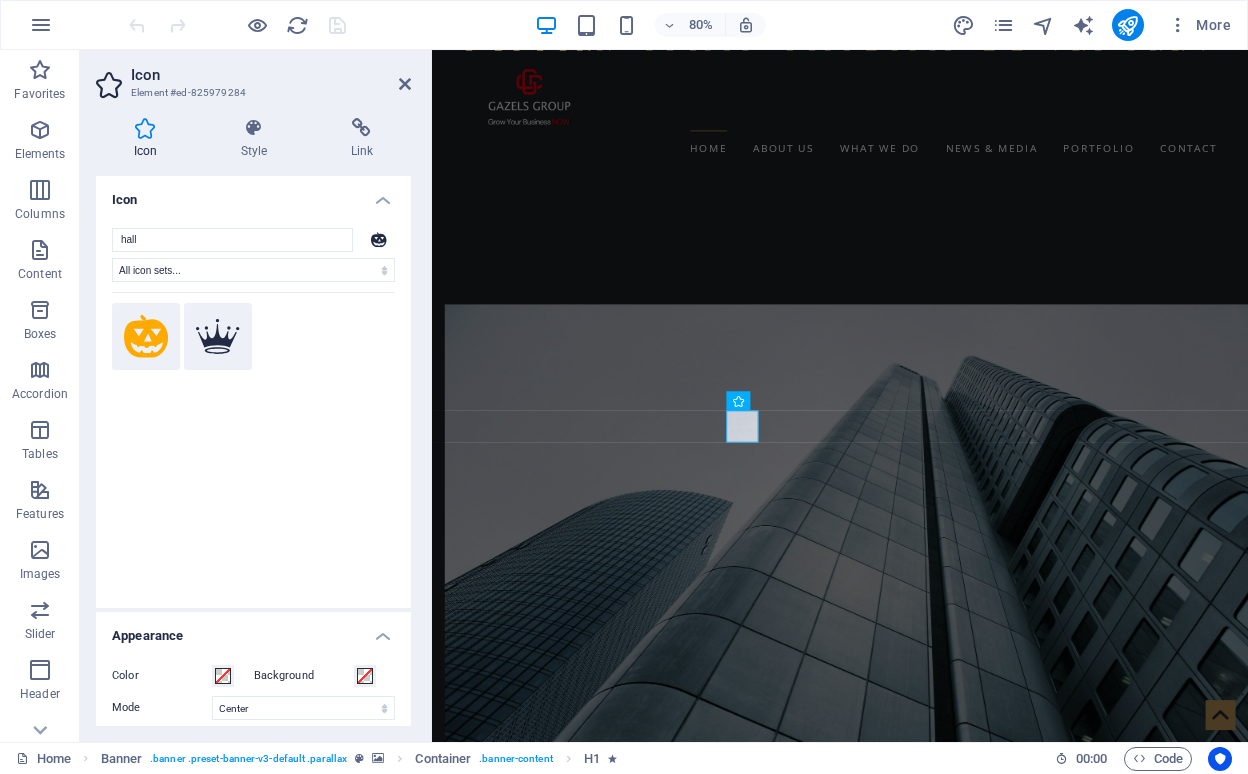 click at bounding box center [218, 337] 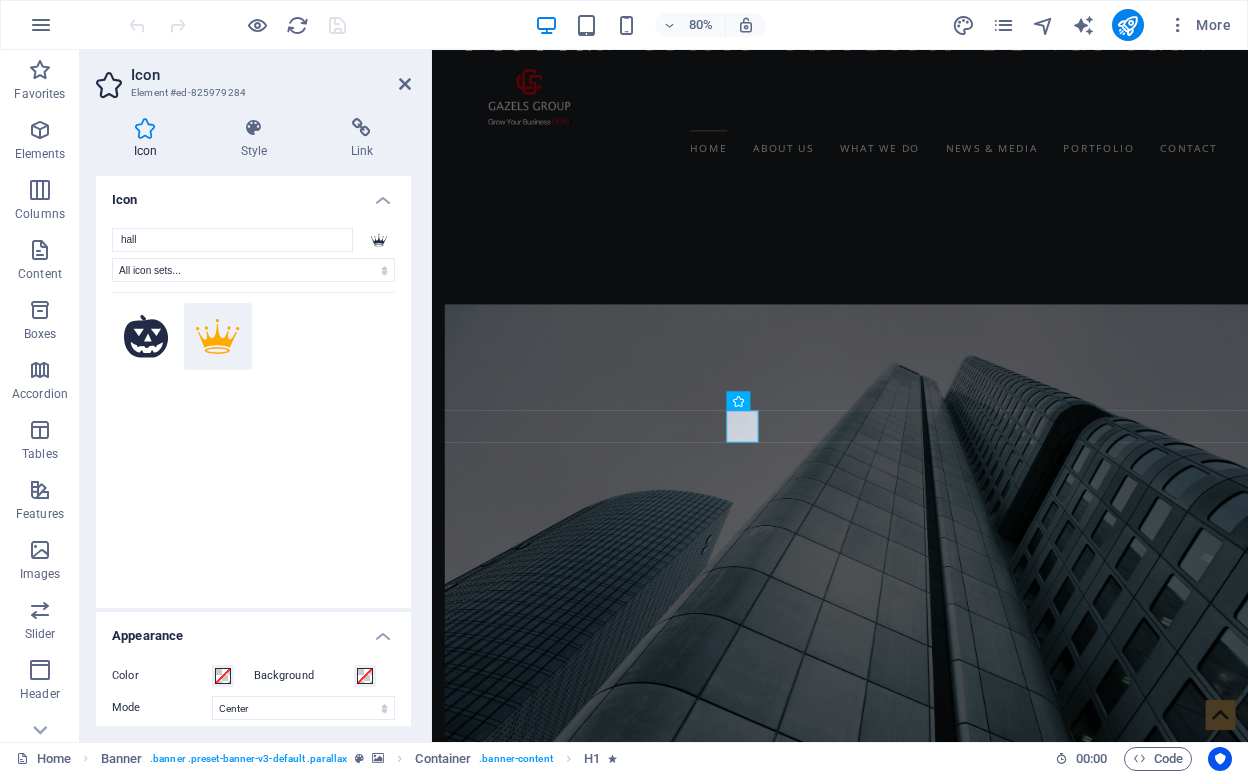 click on "Your search returned more icons than we are able to display. Please narrow your search." at bounding box center [253, 437] 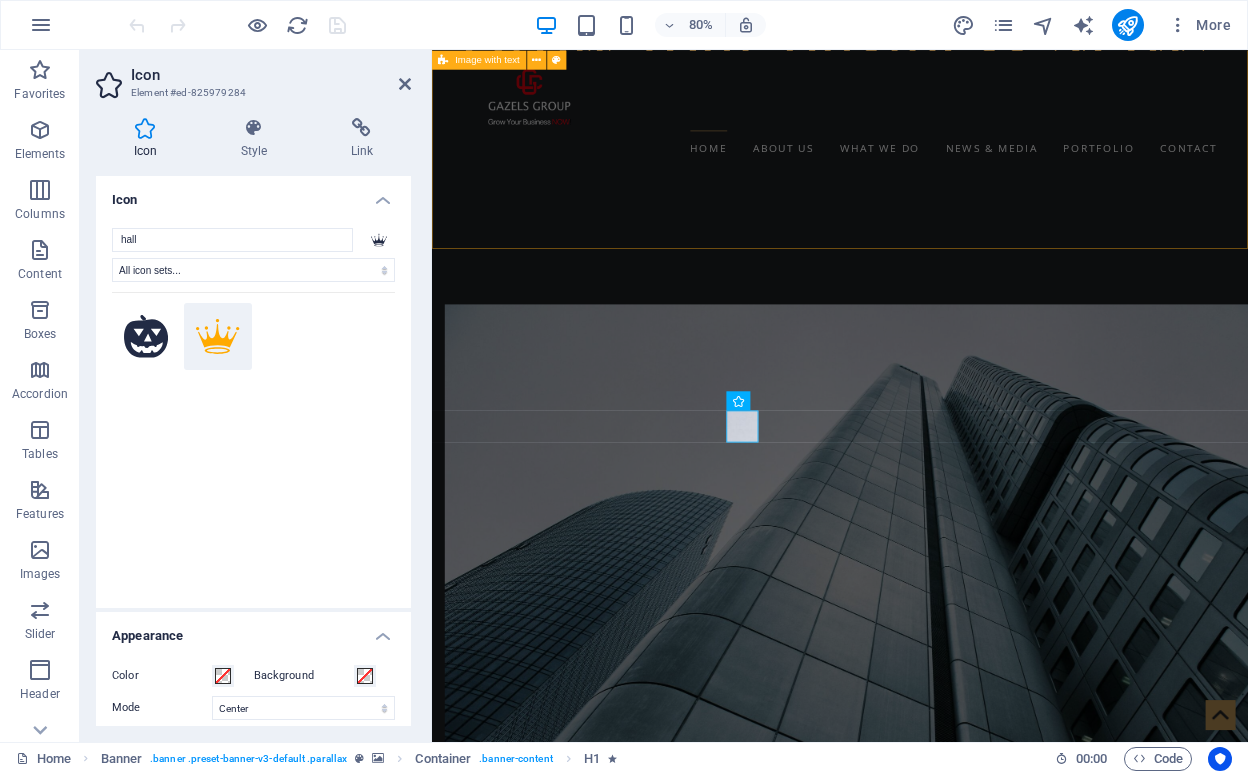 click on "WELCOME TO Gazels group Gazels Group  is a dynamic and diversified organization that has quickly risen to prominence as a leader in multiple industries. With expertise spanning marketing, production, event management, education, and digital solutions, we pride ourselves on delivering innovative, tailored, and high-quality services to a wide range of clients. Our team of passionate professionals is dedicated to driving growth, creativity, and success for businesses across various sectors. At Gazels Group, we believe in the power of collaboration, innovation, and excellence to transform ideas into impactful realities. FOLLOW US ON" at bounding box center (942, 985) 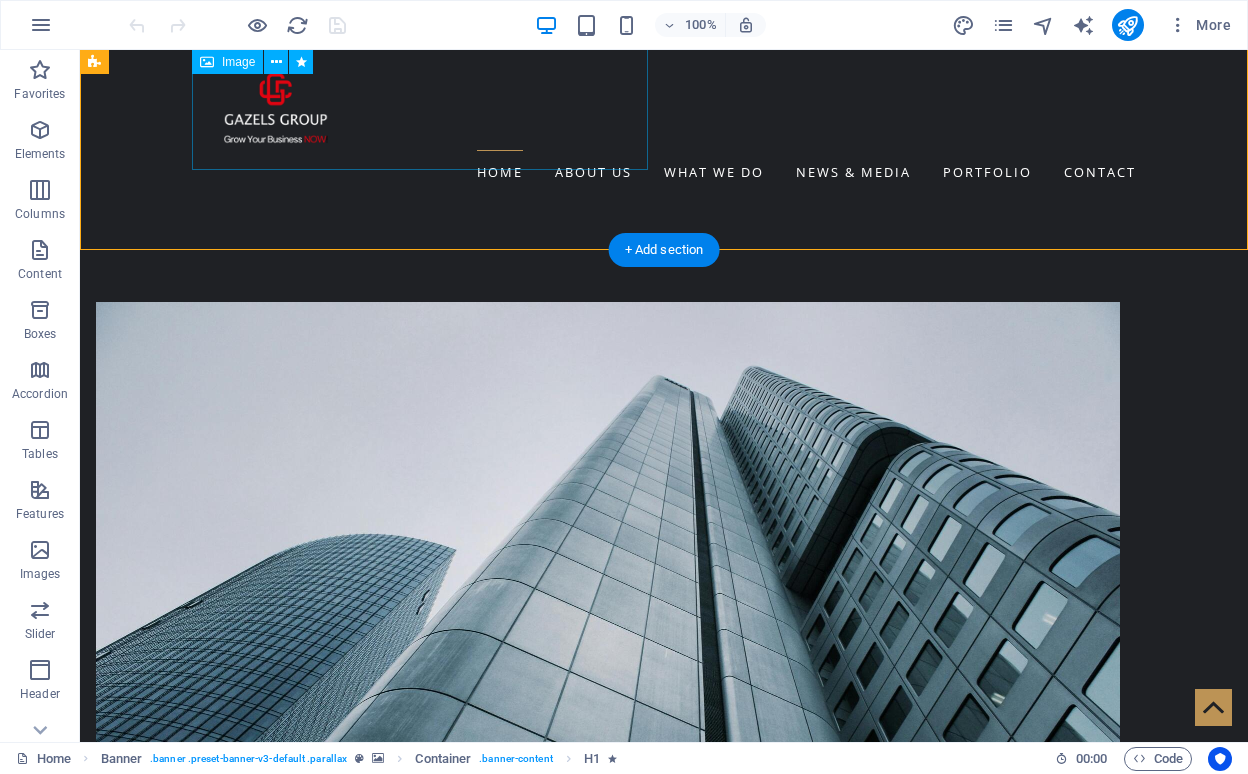 scroll, scrollTop: 1279, scrollLeft: 0, axis: vertical 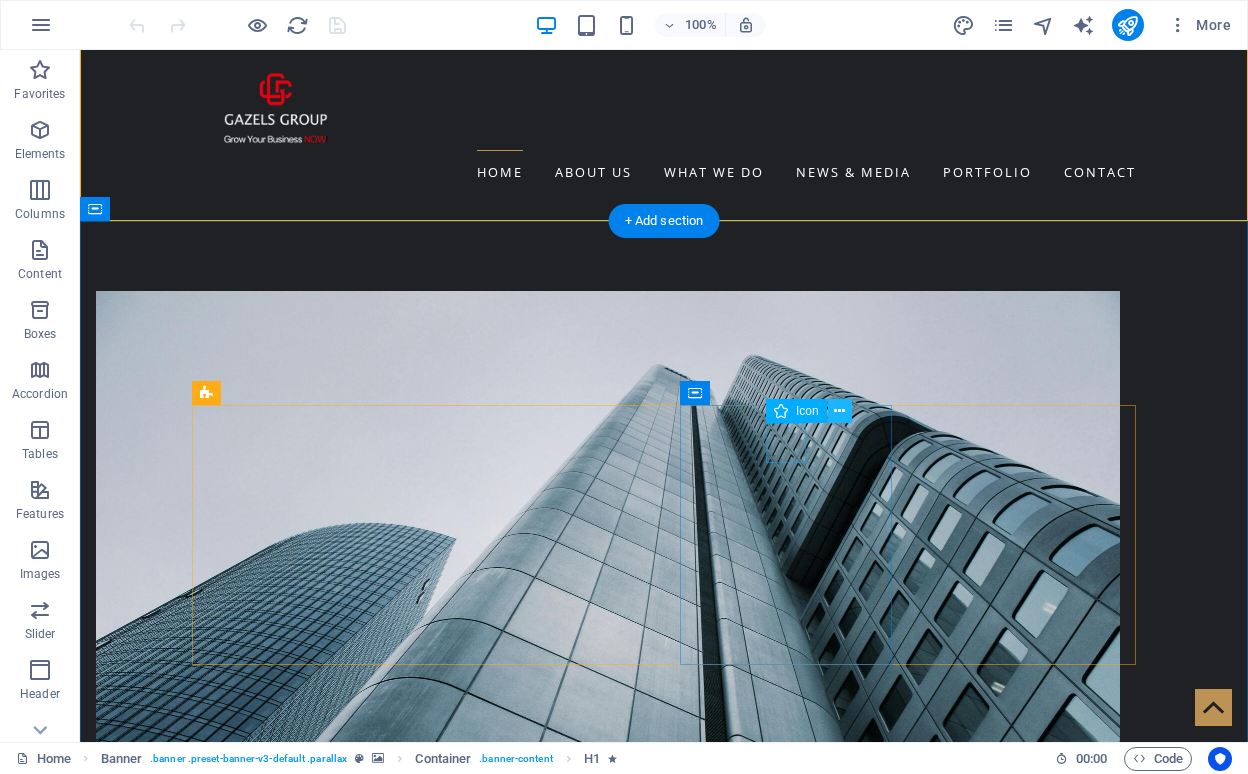 click at bounding box center (840, 411) 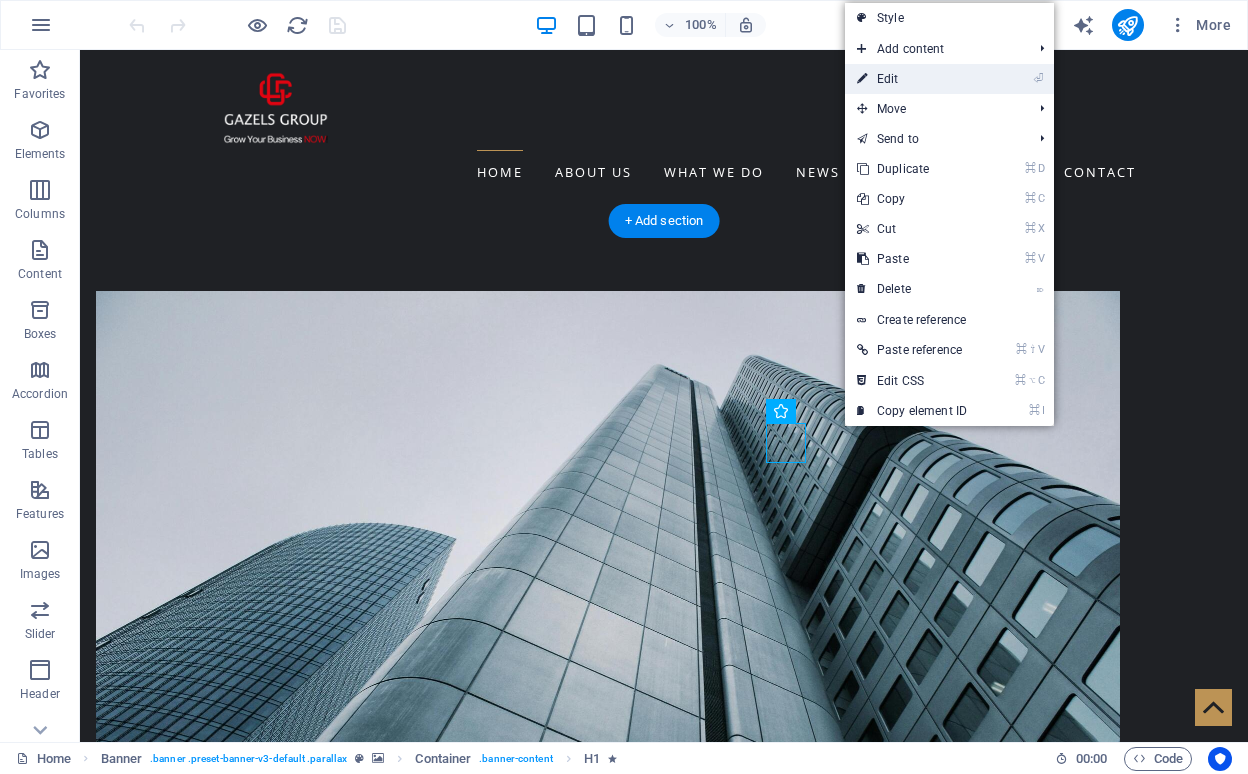 click on "⏎  Edit" at bounding box center [949, 79] 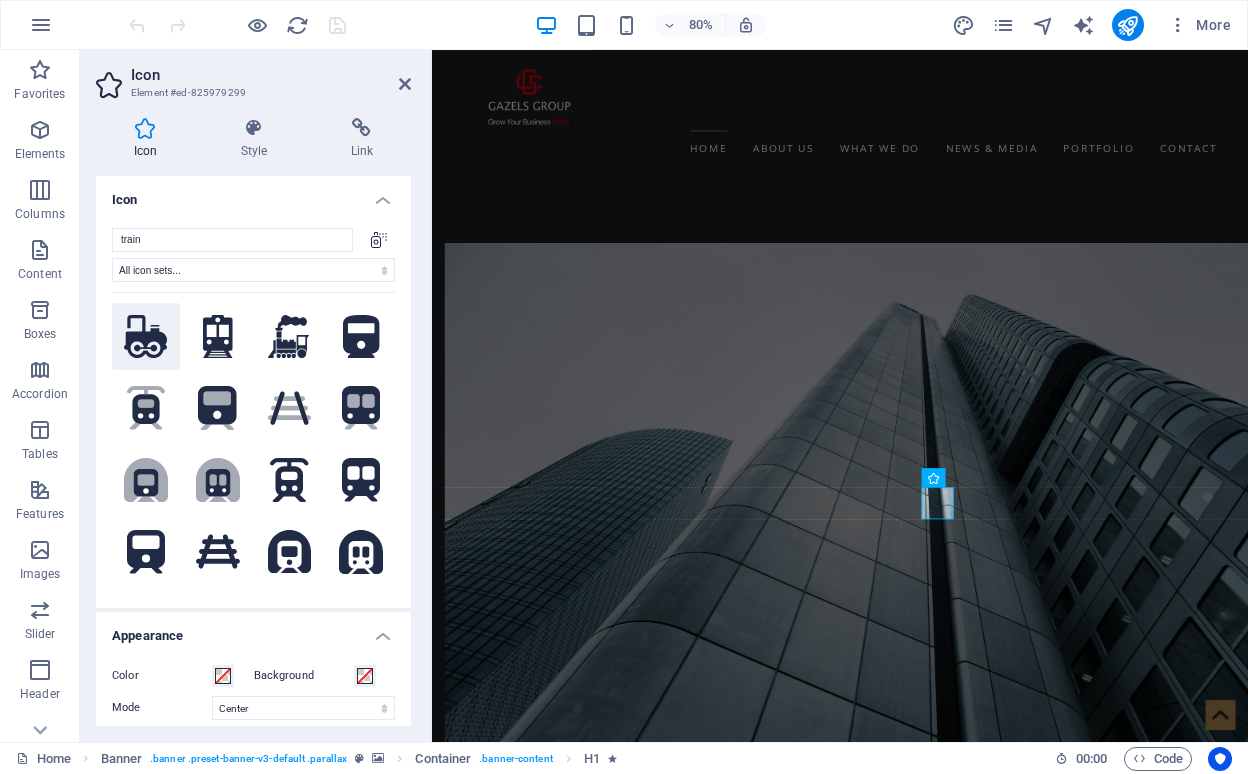 click at bounding box center (146, 337) 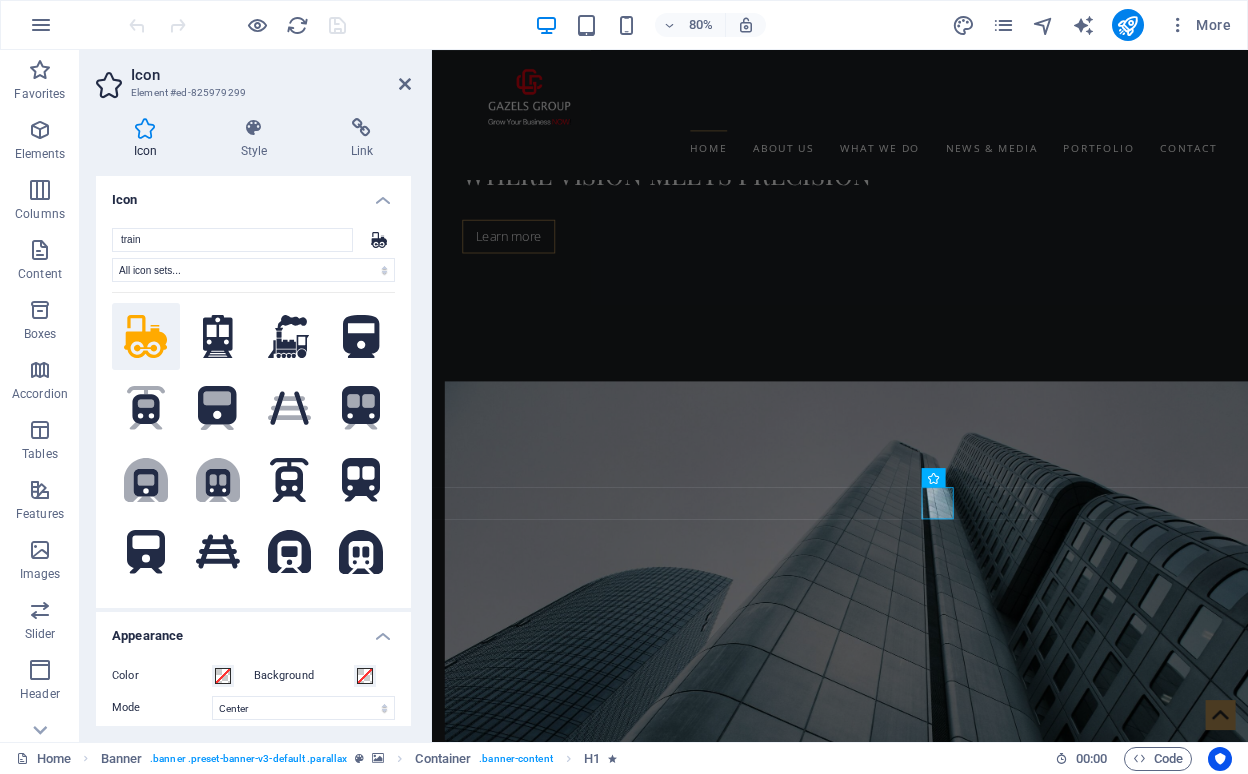 click at bounding box center (146, 337) 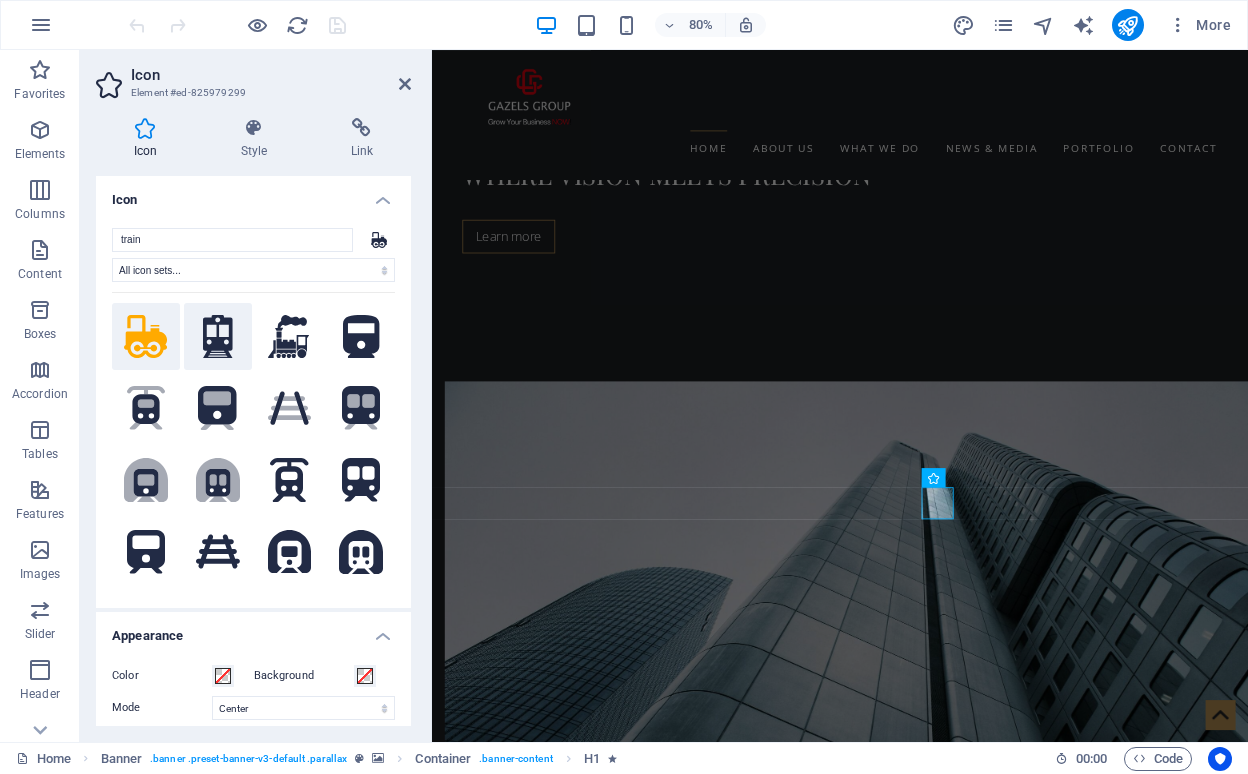 click at bounding box center (218, 337) 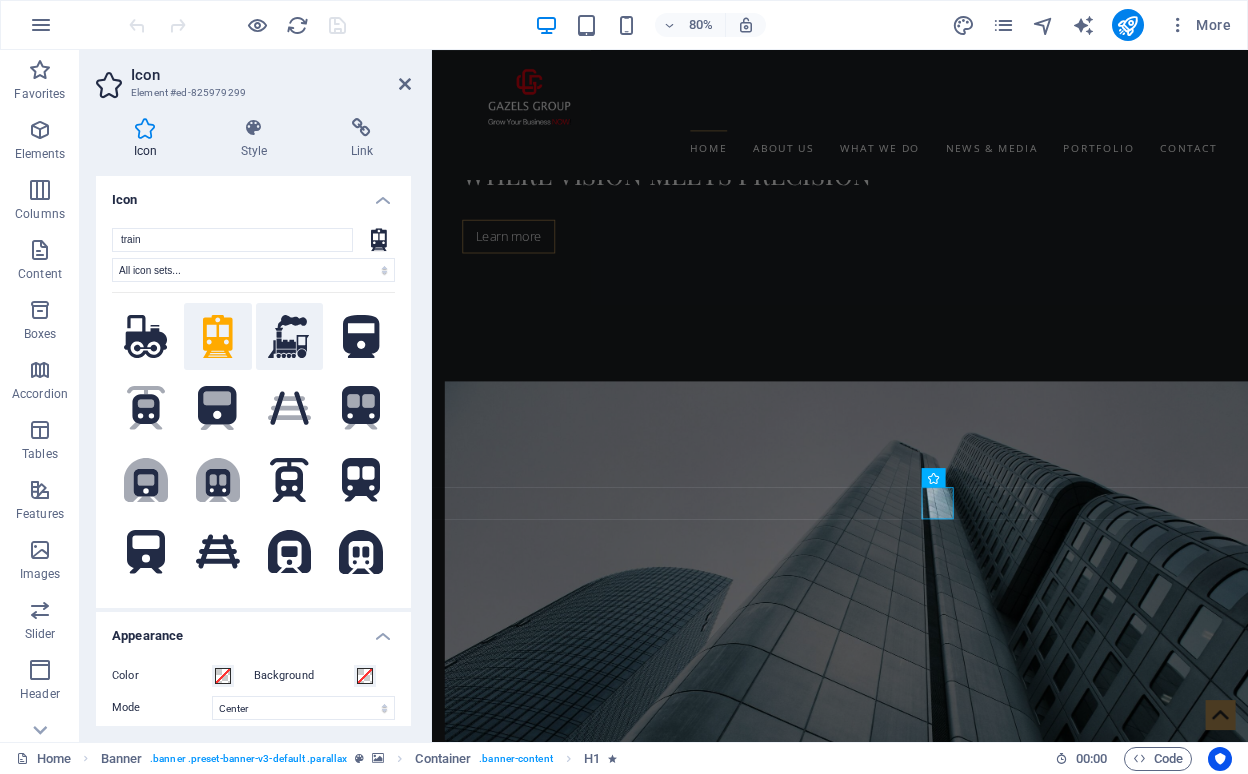 click at bounding box center (290, 337) 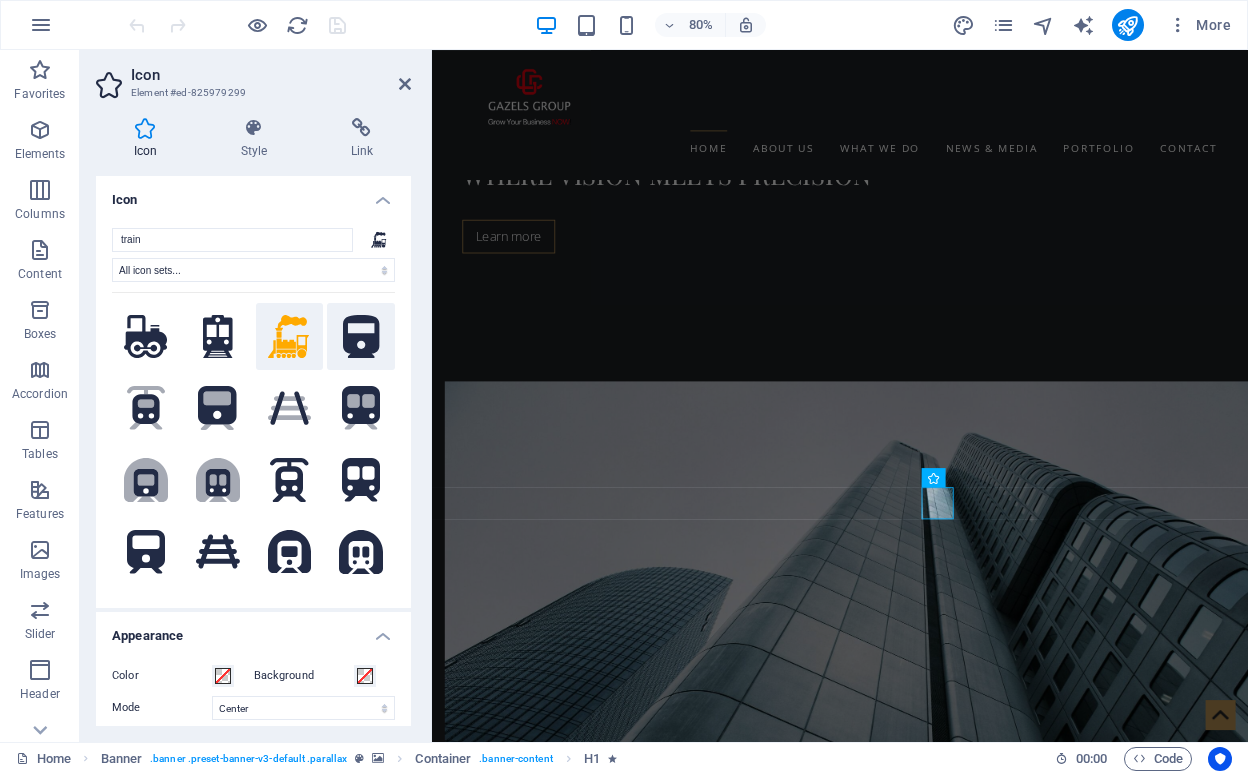 click at bounding box center (361, 337) 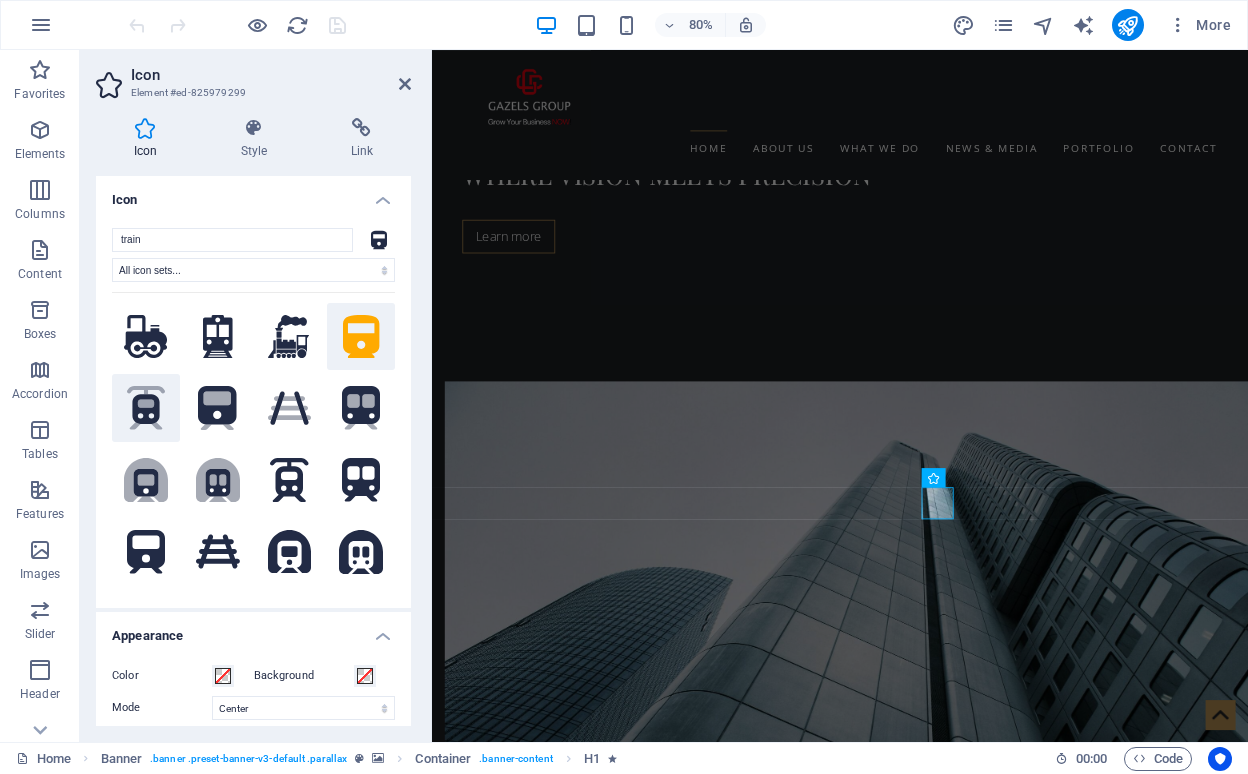 click on ".fa-secondary{opacity:.4}" at bounding box center [146, 408] 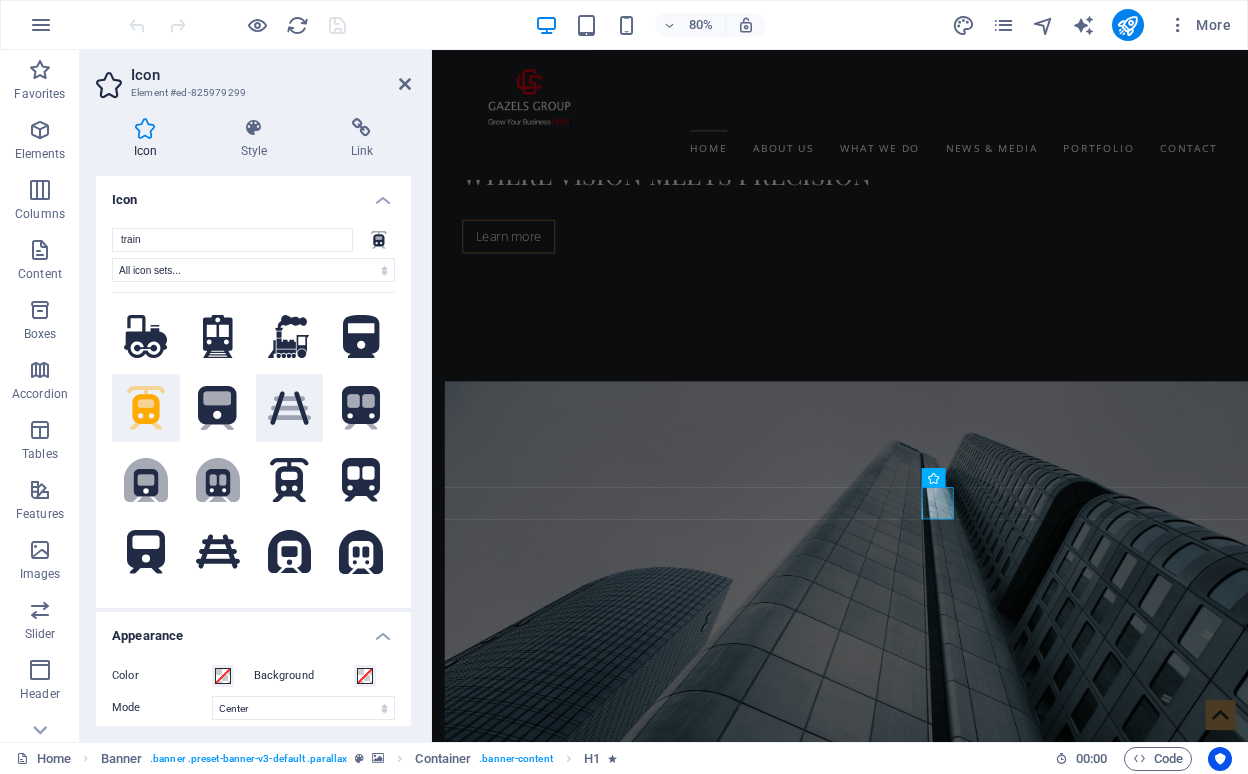 click on ".fa-secondary{opacity:.4}" at bounding box center (290, 408) 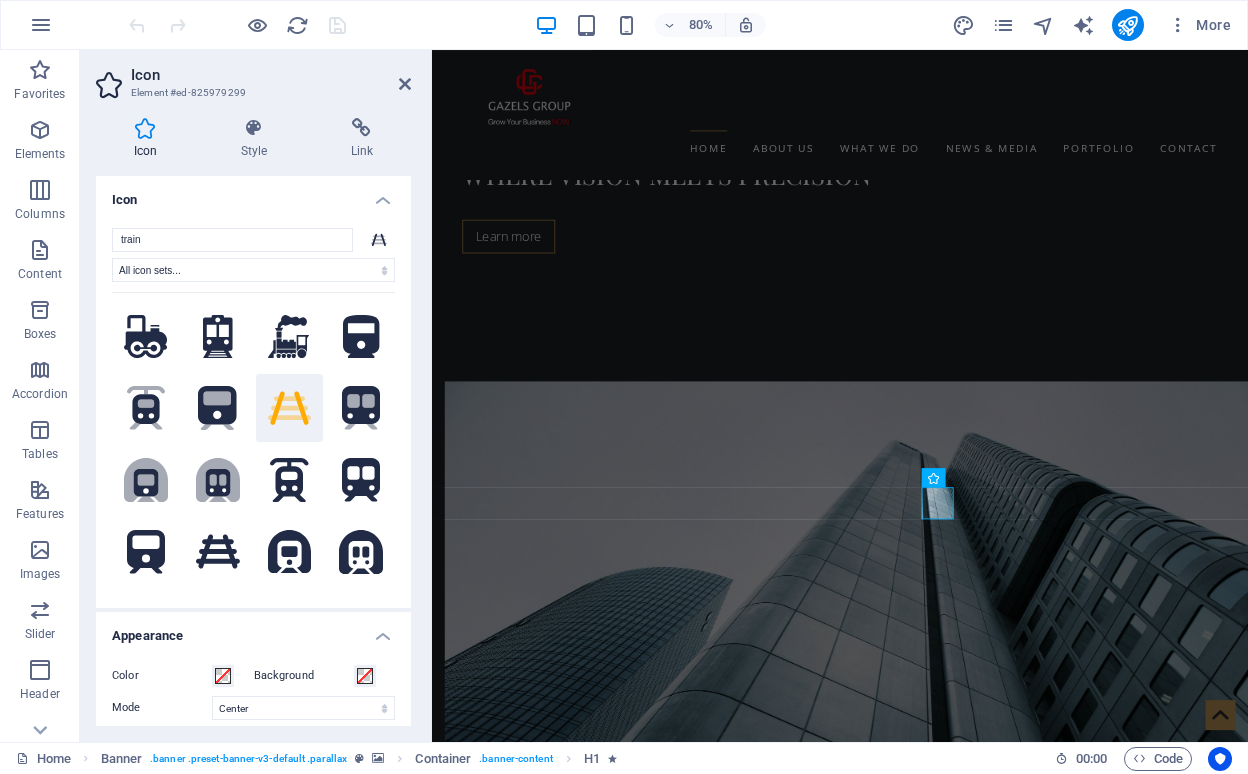 click on ".fa-secondary{opacity:.4}" at bounding box center (290, 408) 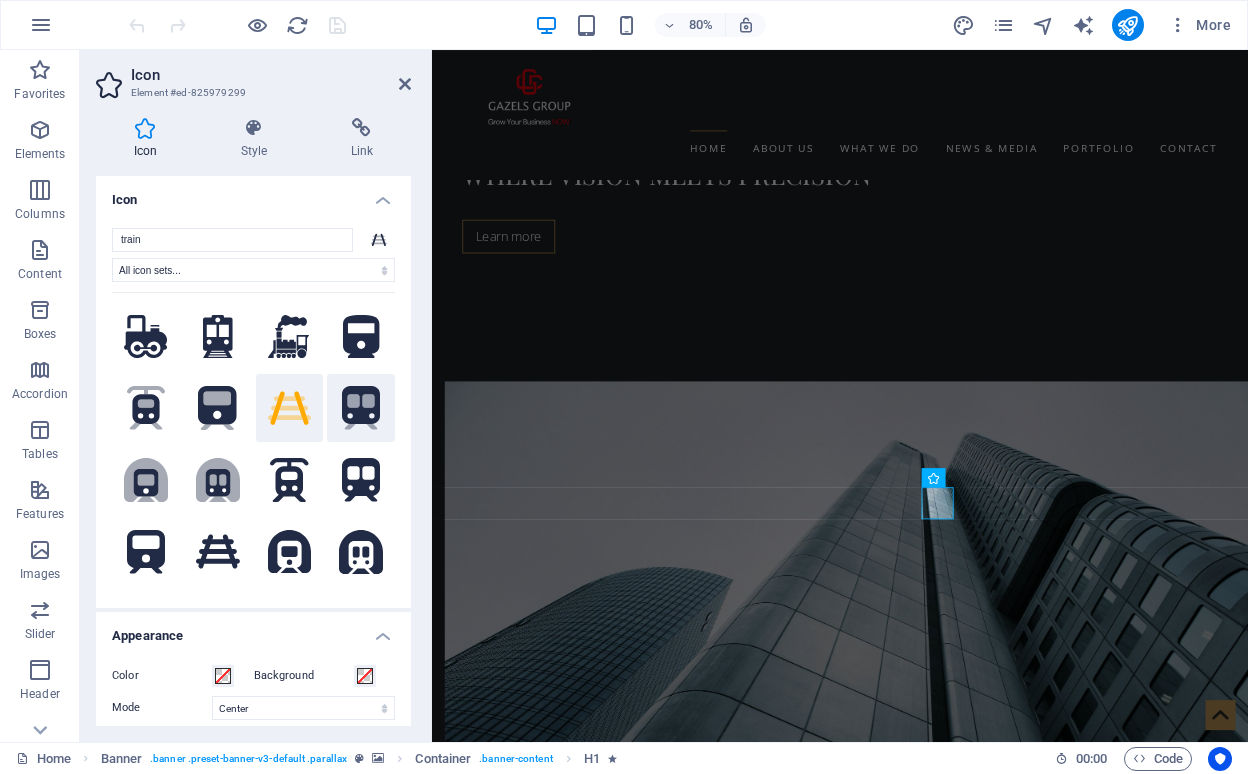 click on ".fa-secondary{opacity:.4}" at bounding box center (361, 408) 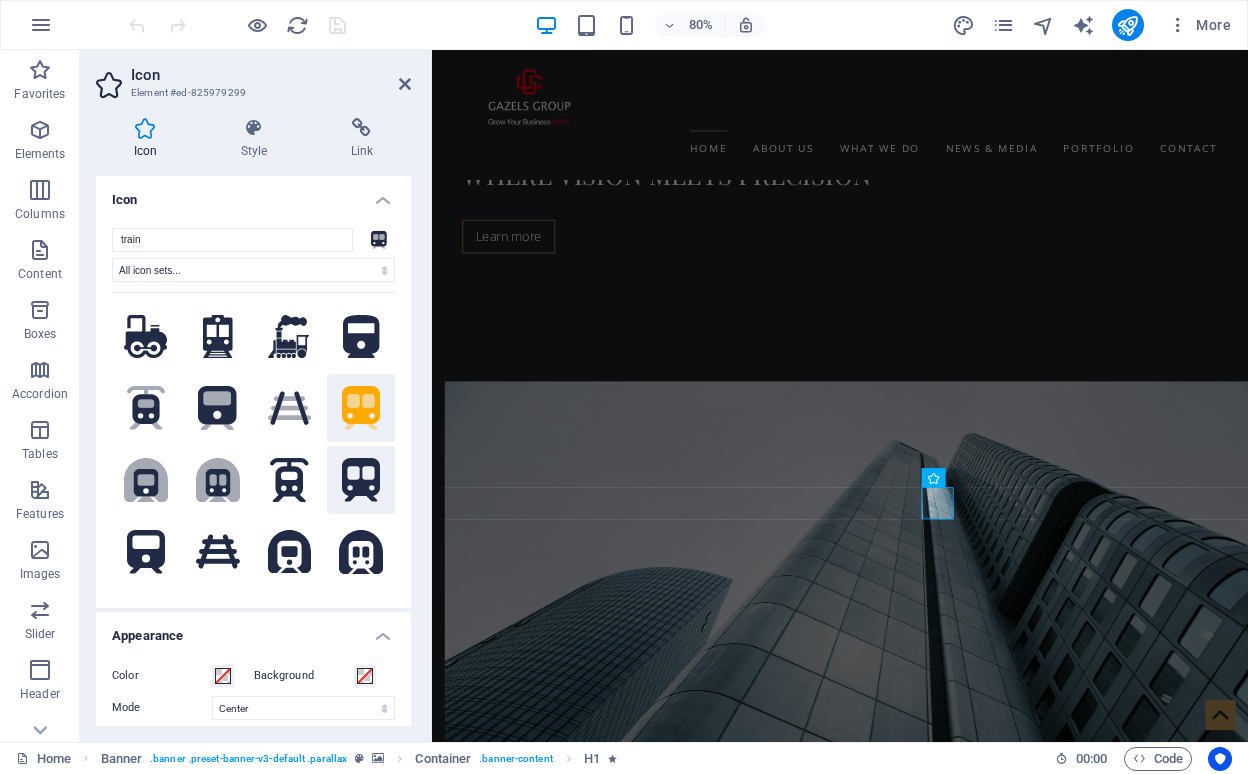 click at bounding box center (361, 480) 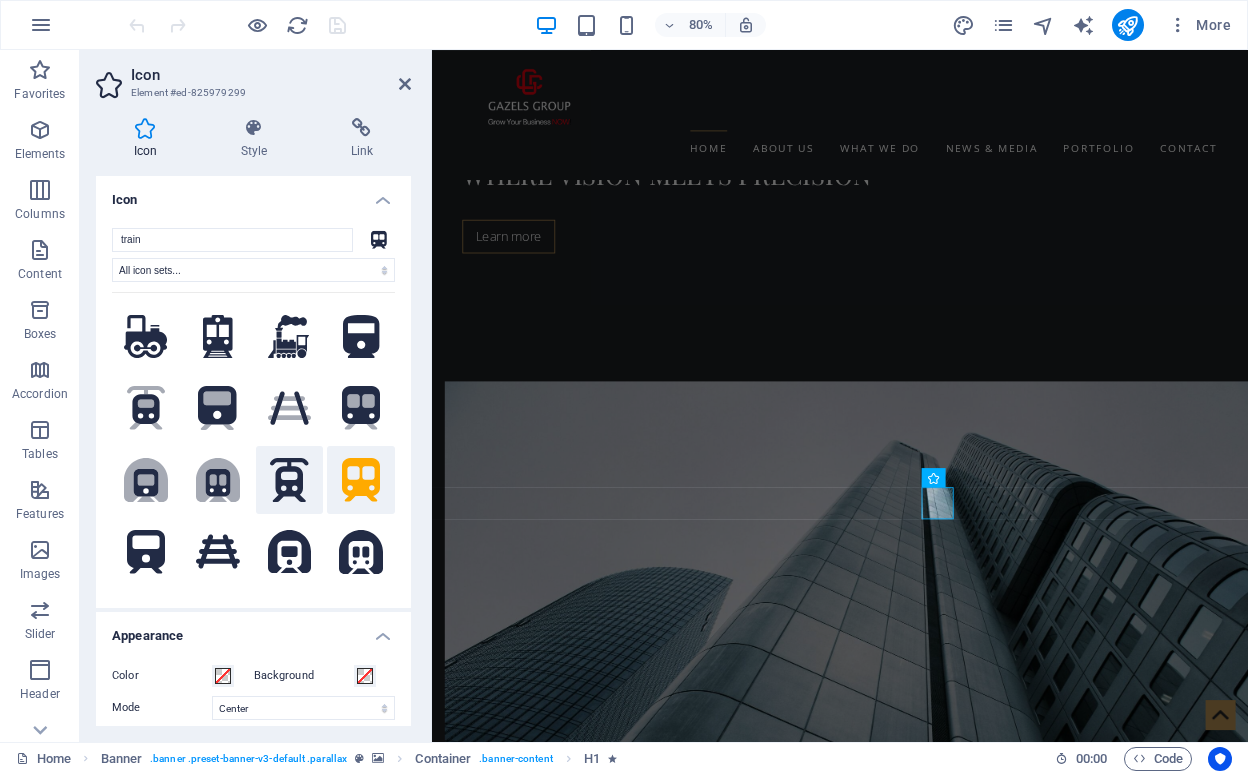 click at bounding box center [290, 480] 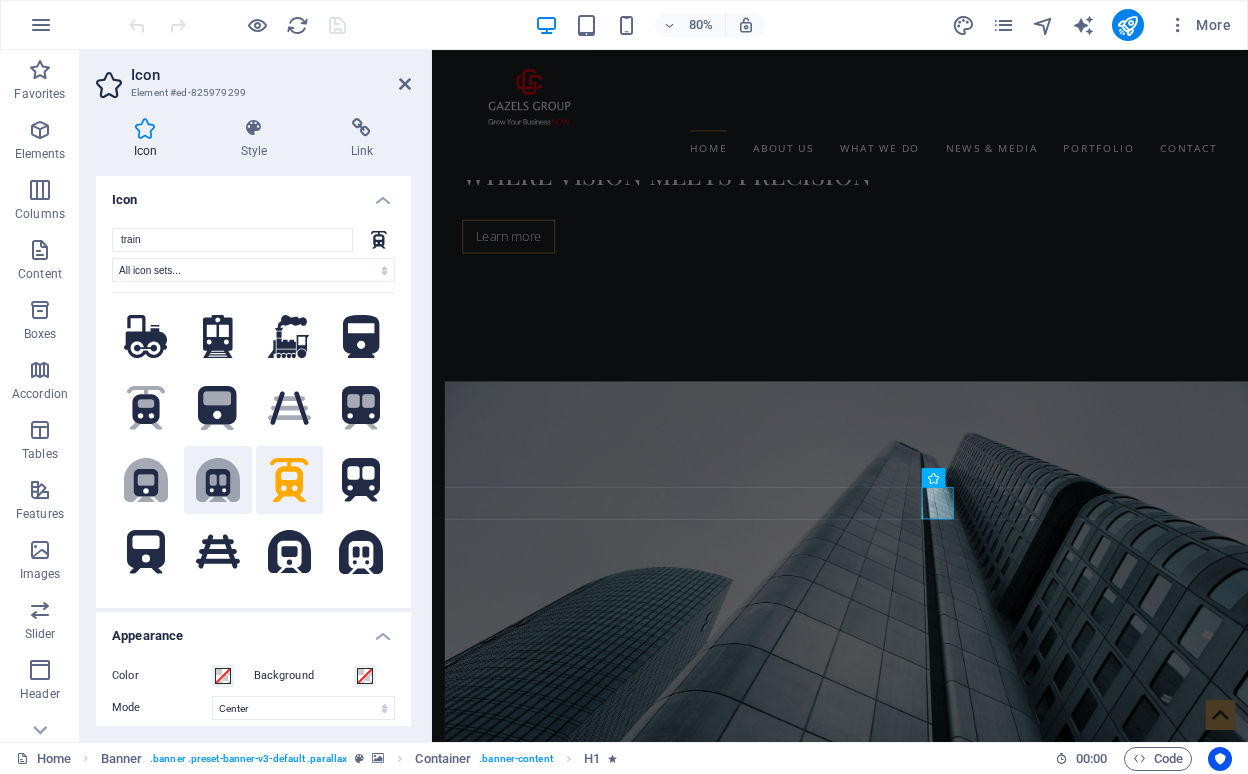 click on ".fa-secondary{opacity:.4}" at bounding box center [218, 480] 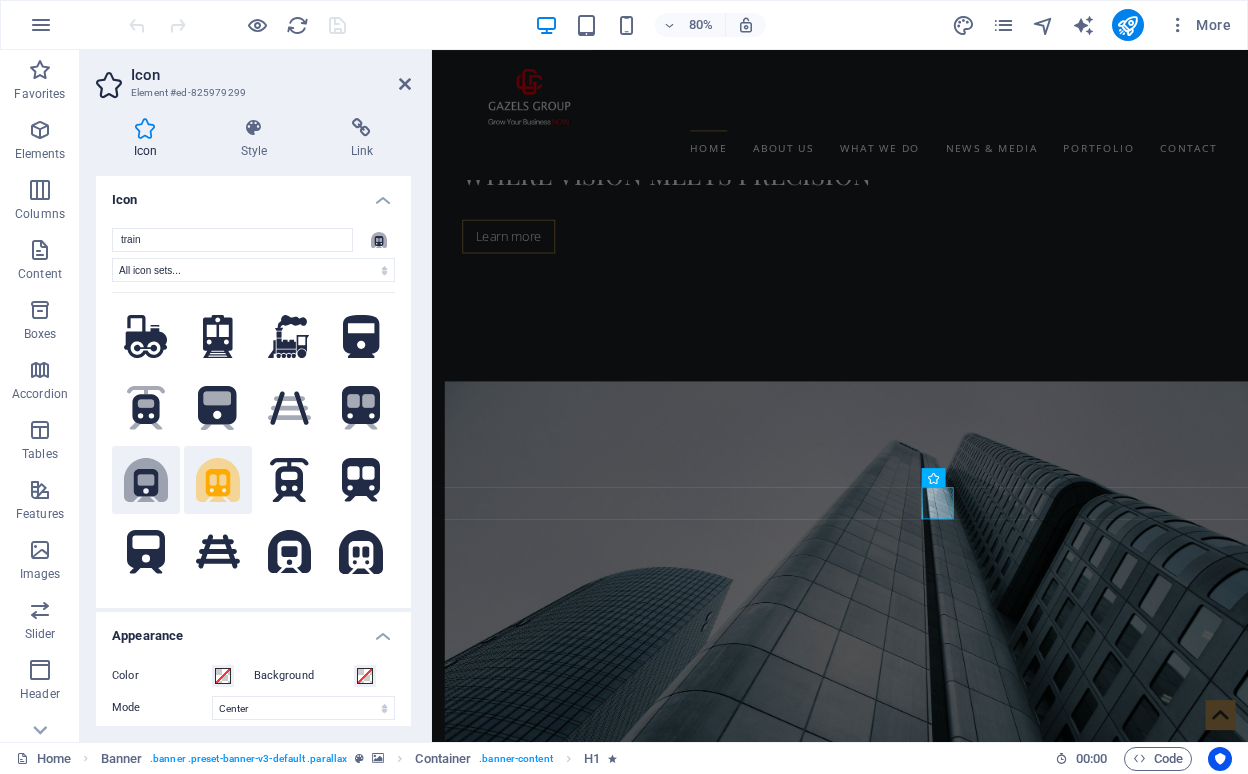 click on ".fa-secondary{opacity:.4}" at bounding box center [146, 480] 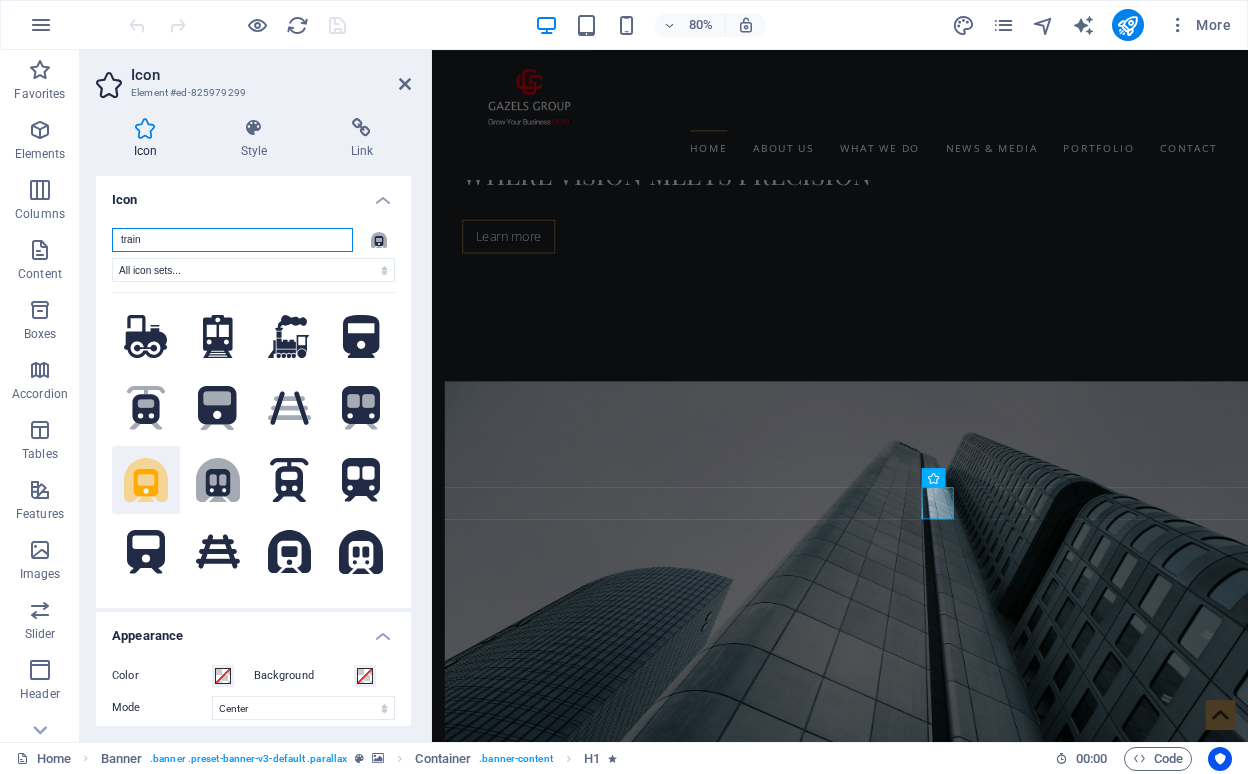click on "train" at bounding box center (232, 240) 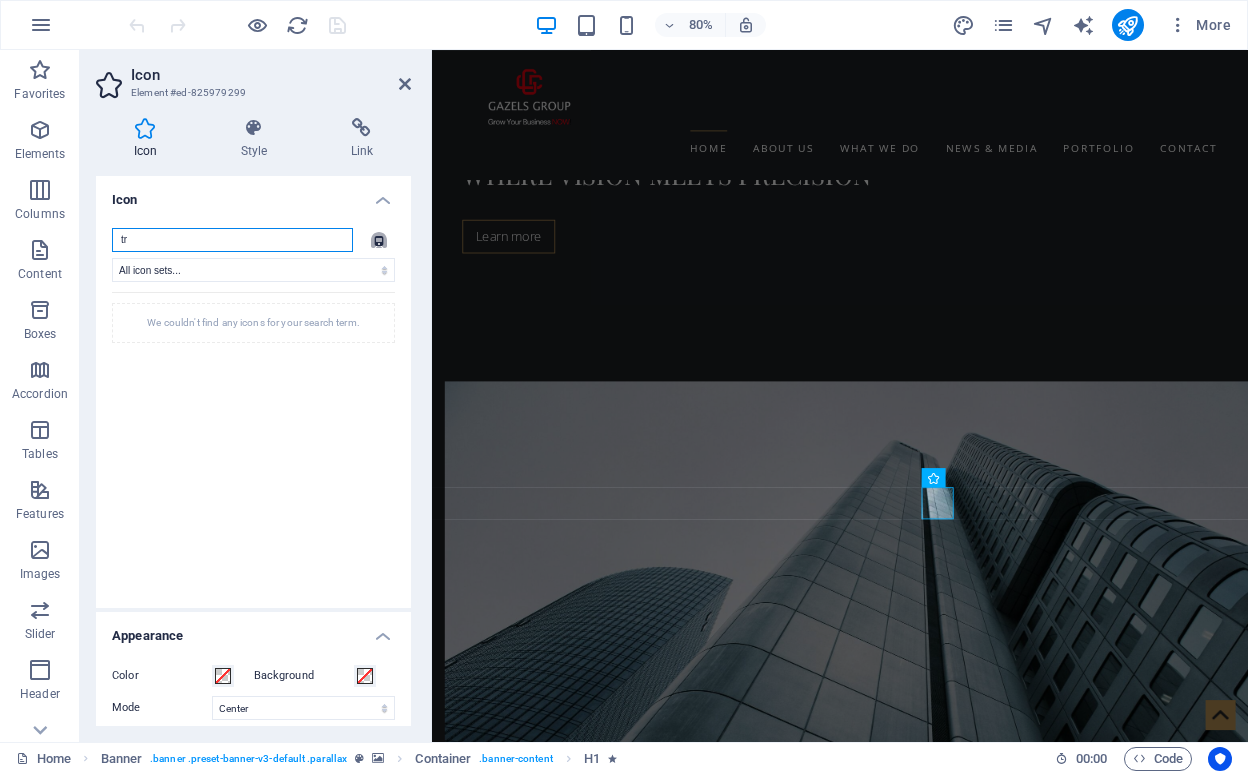 type on "t" 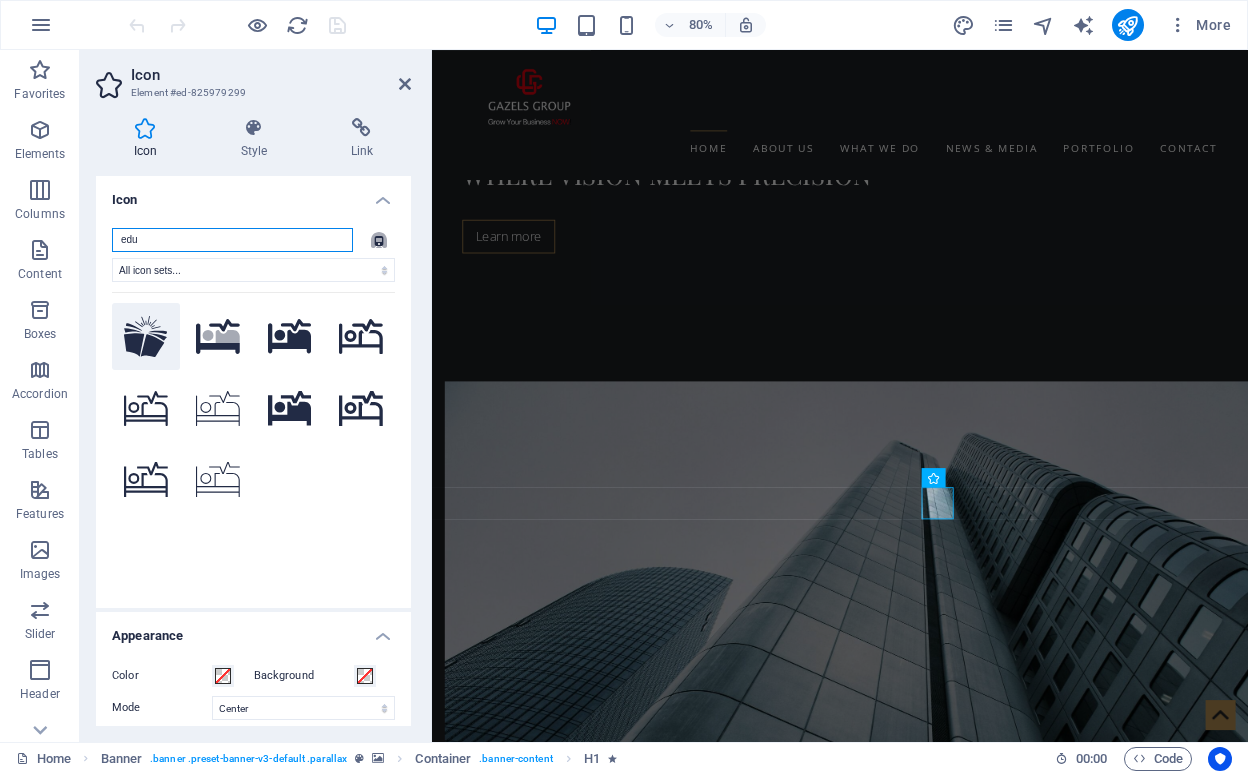type on "edu" 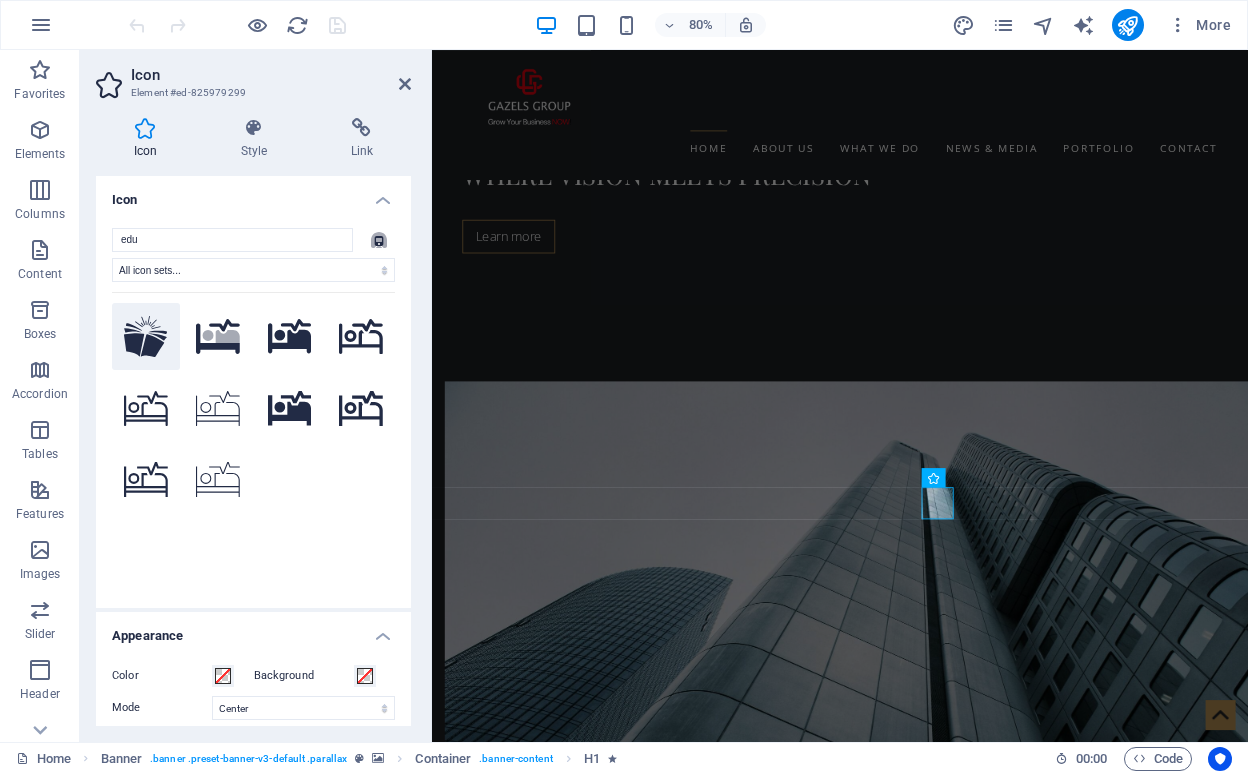 click at bounding box center (146, 337) 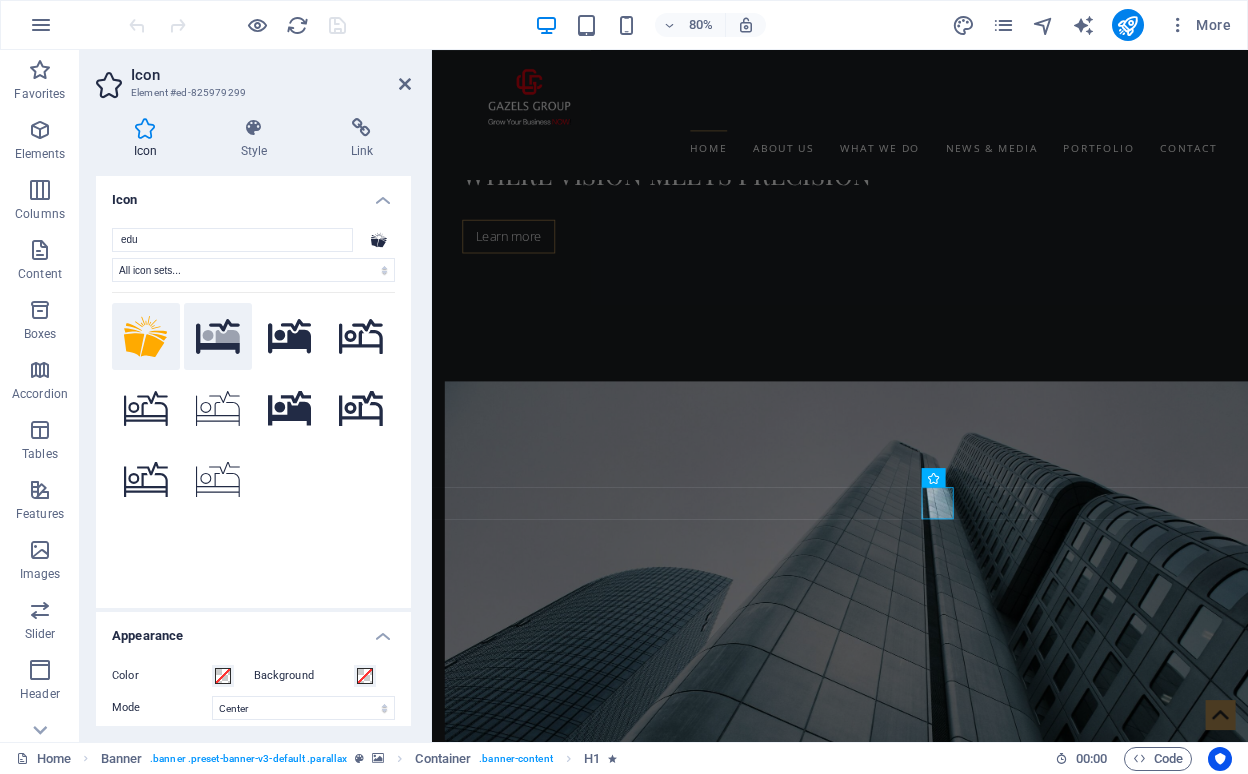 click on ".fa-secondary{opacity:.4}" at bounding box center (218, 337) 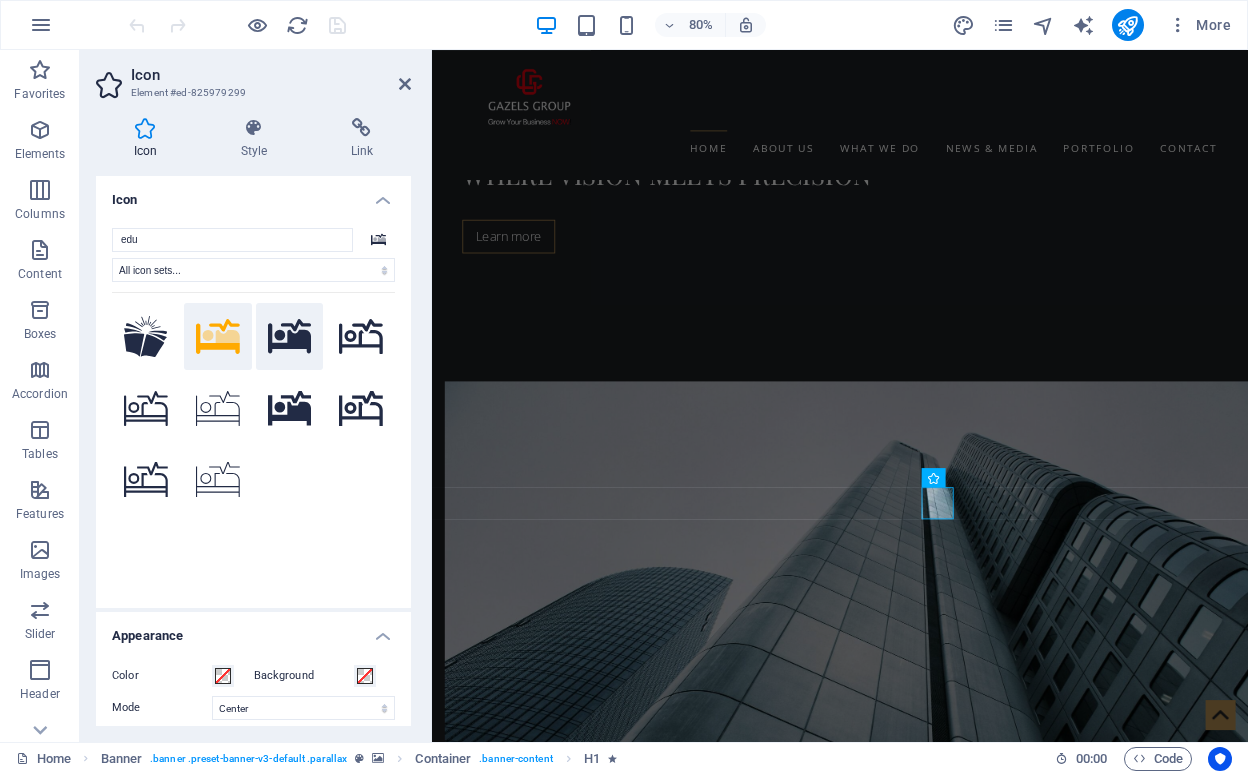 click at bounding box center (290, 337) 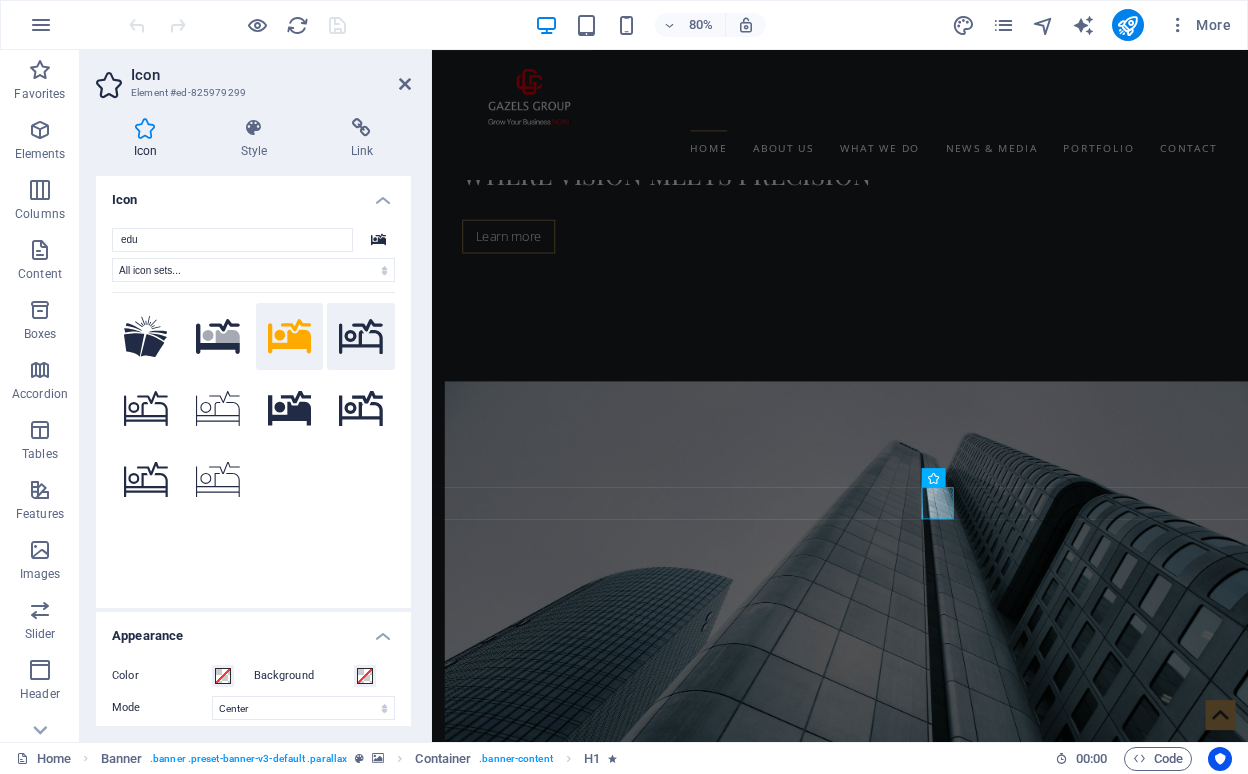 click at bounding box center [361, 337] 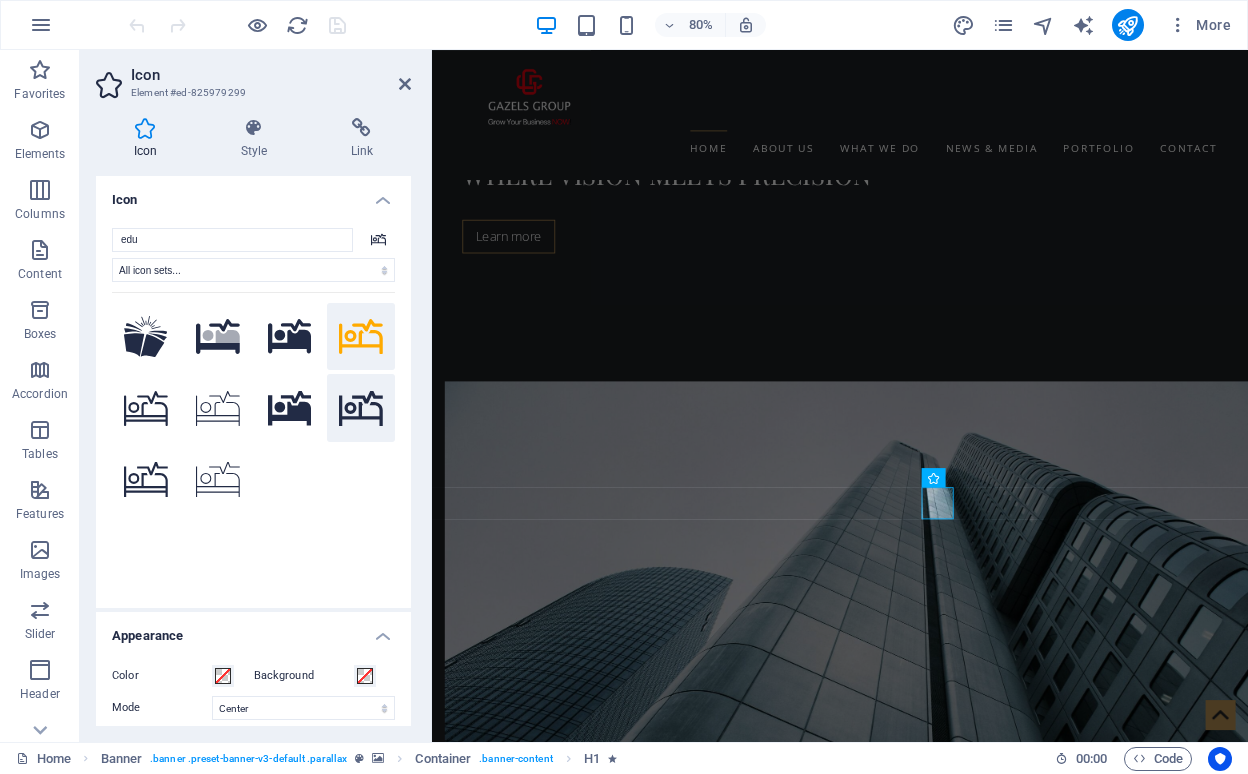 click at bounding box center (361, 408) 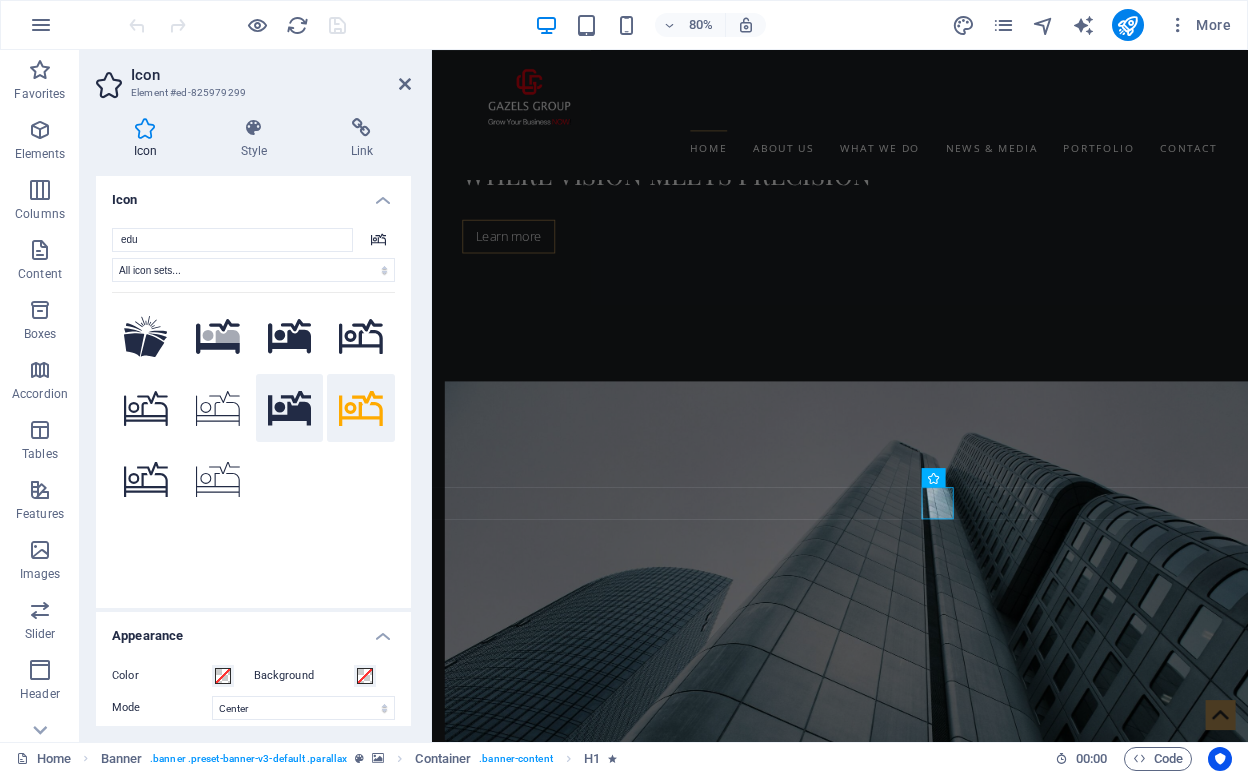 click at bounding box center (290, 408) 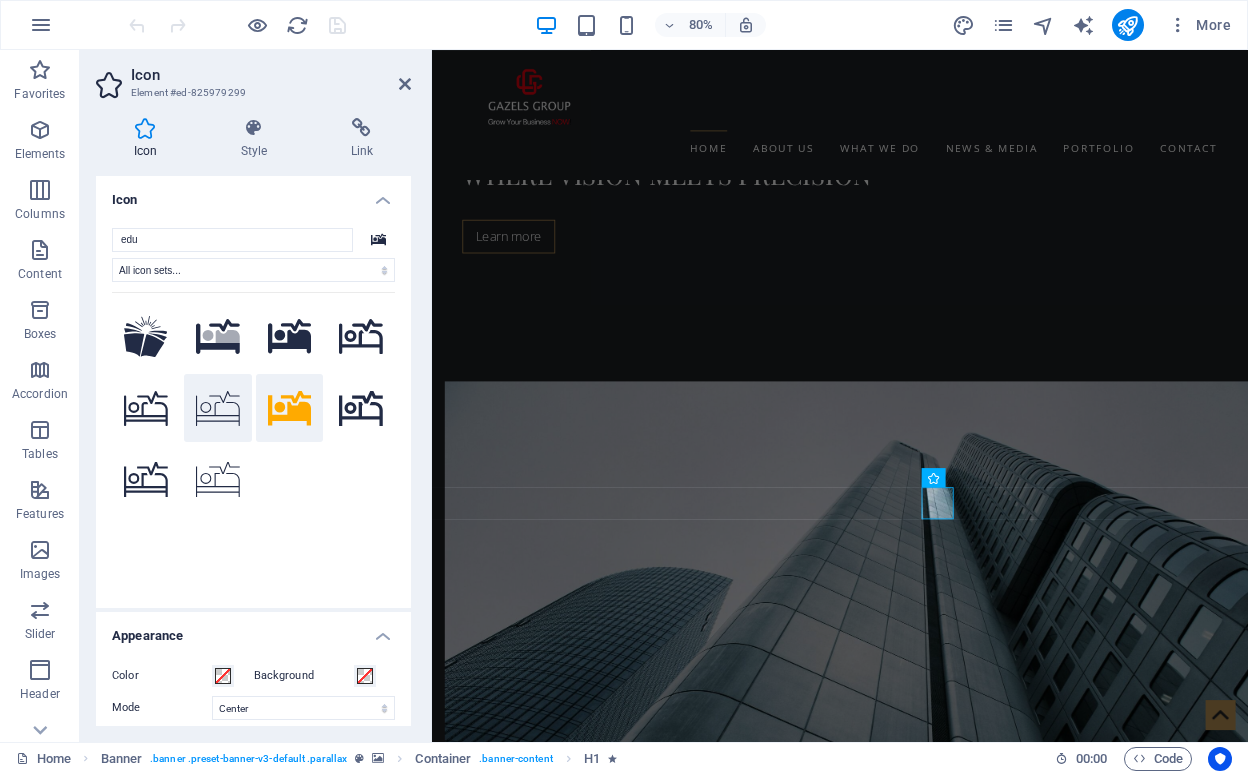 click at bounding box center (218, 408) 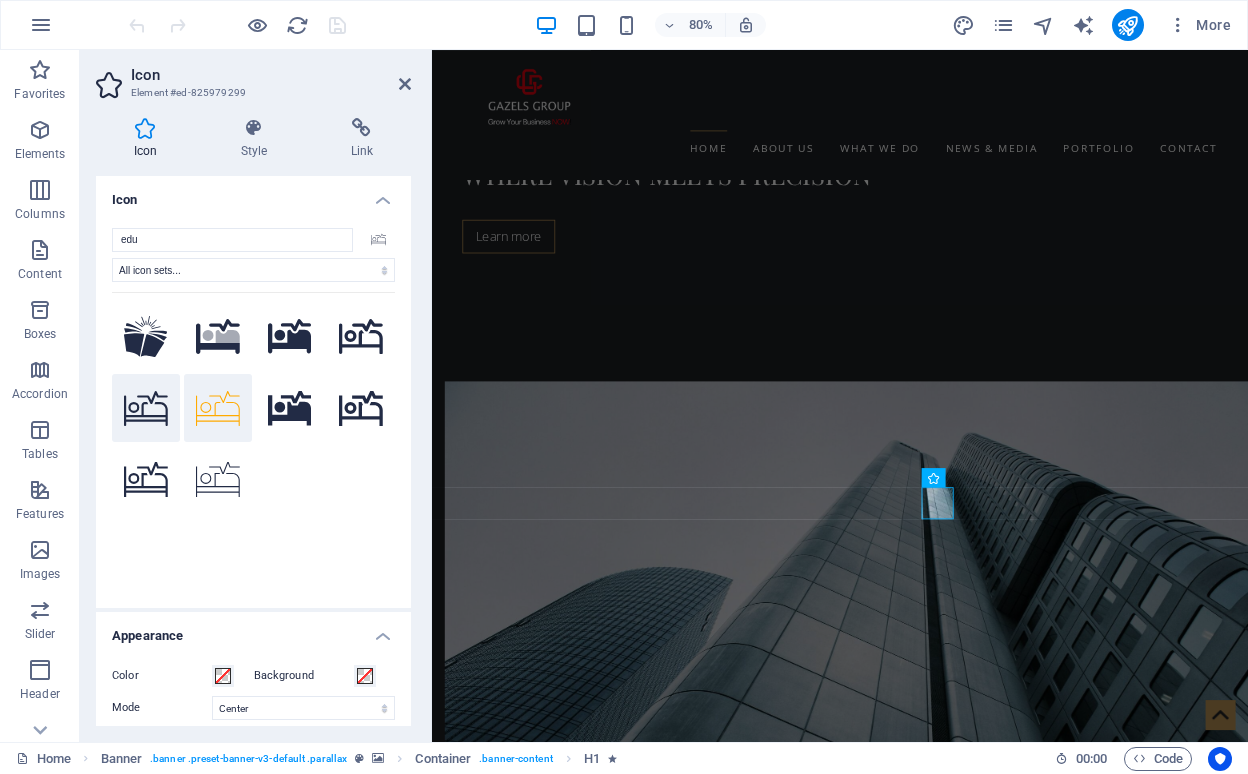 click at bounding box center [146, 408] 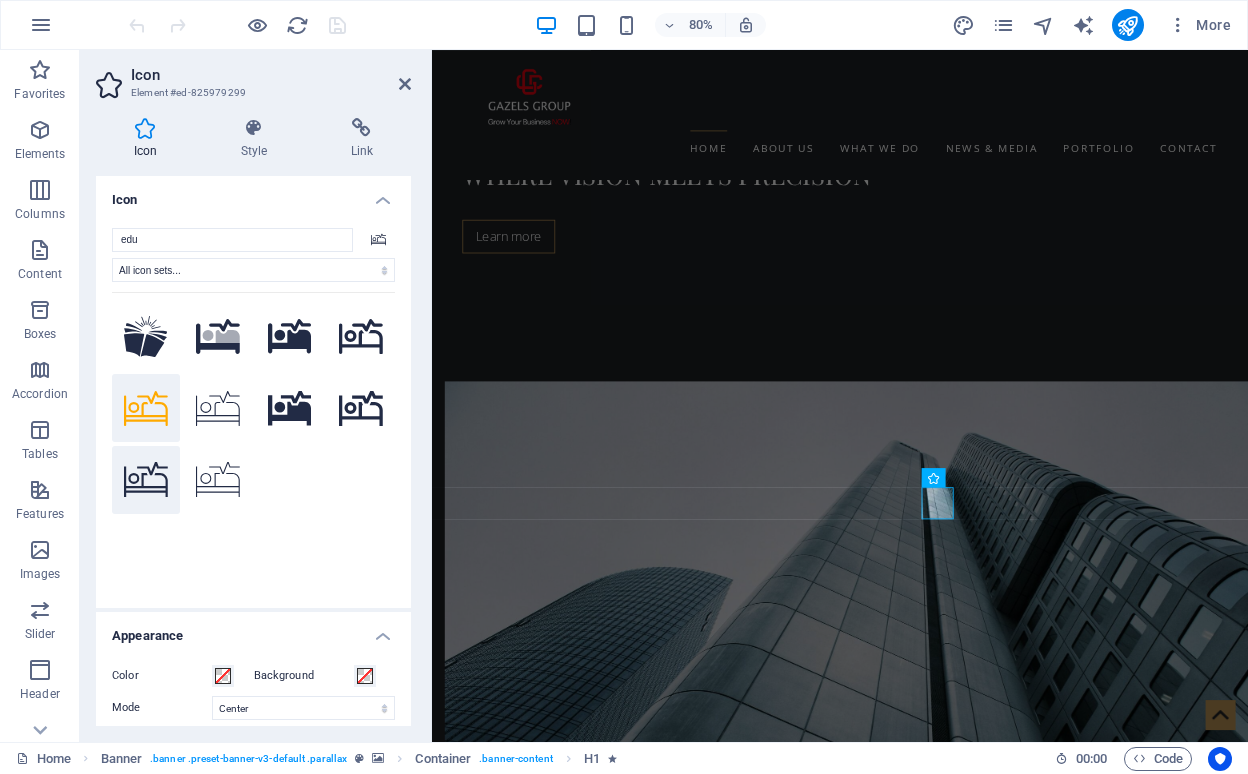 click at bounding box center [146, 480] 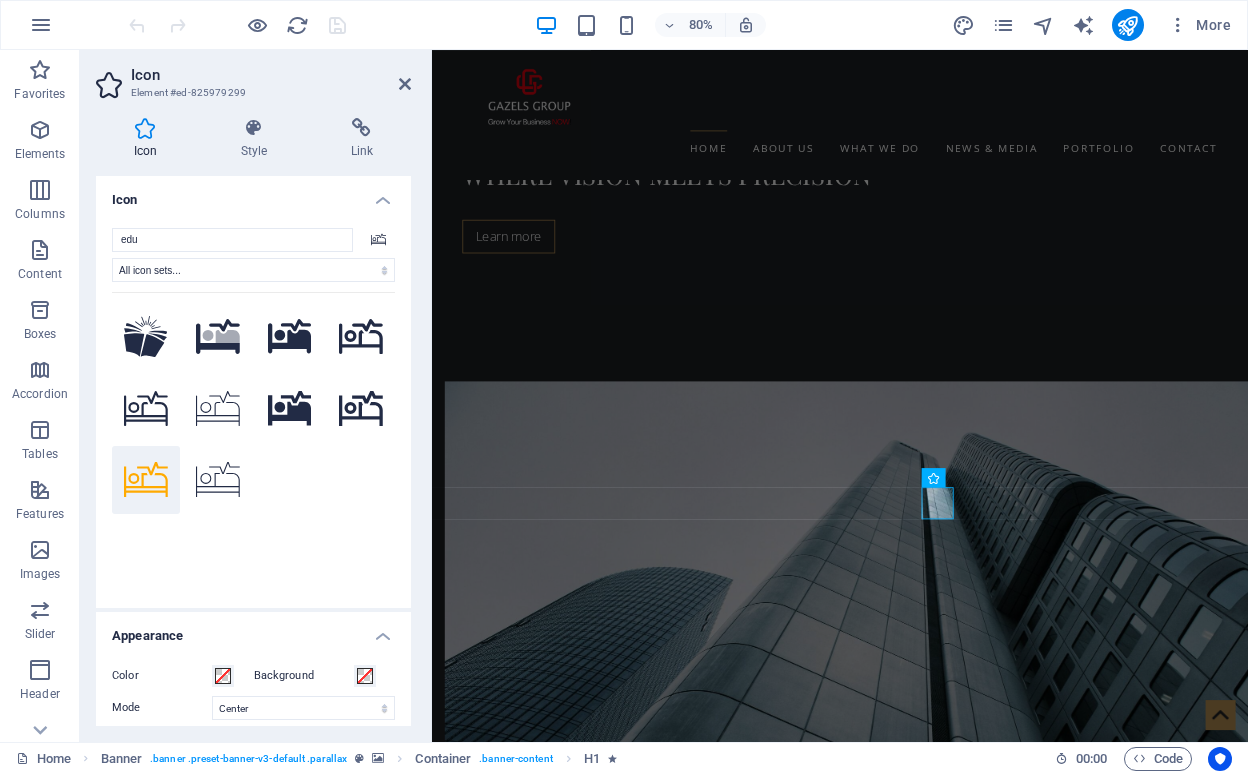 click at bounding box center (146, 480) 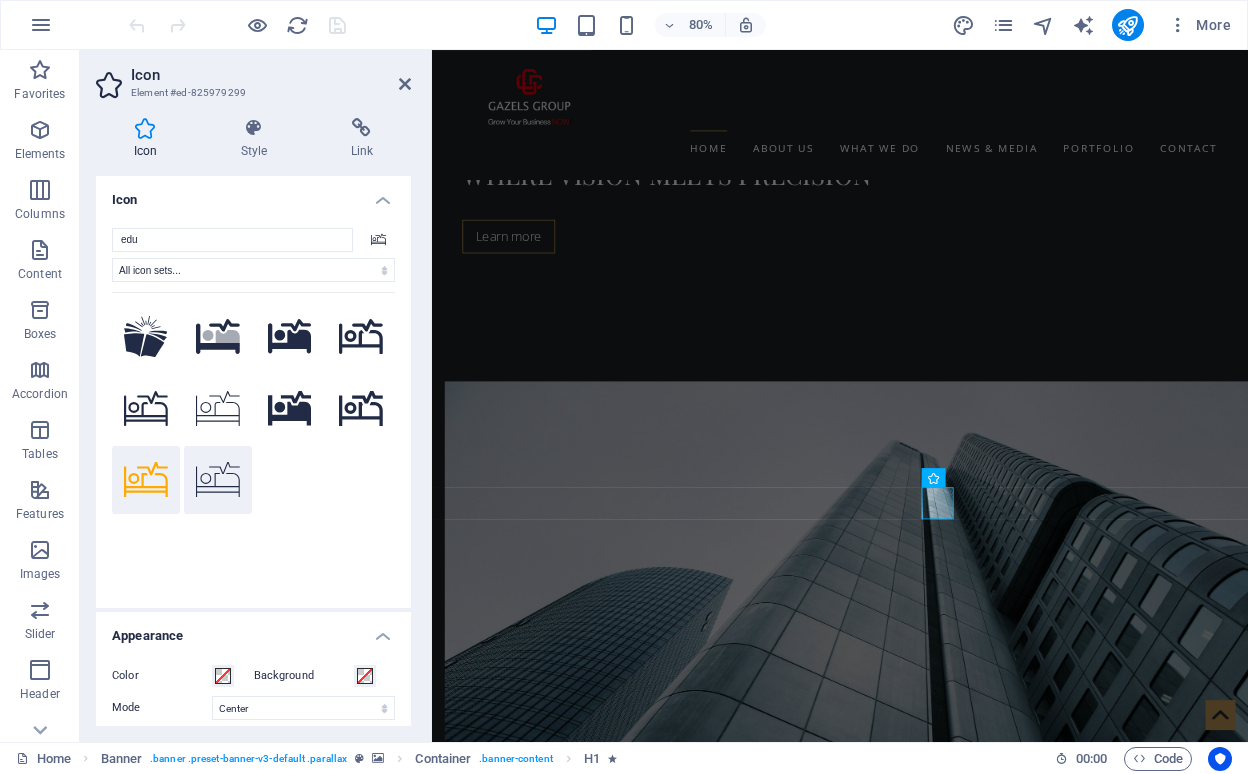 click at bounding box center [218, 480] 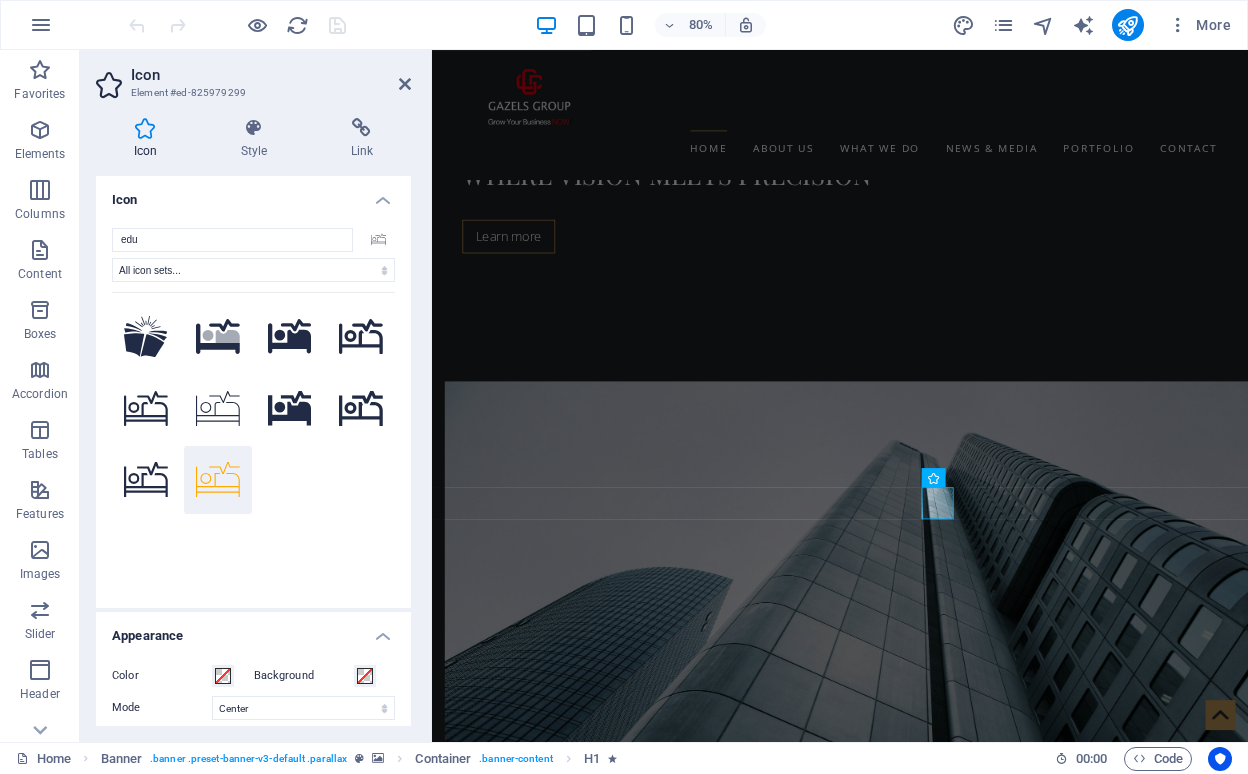 click on ".fa-secondary{opacity:.4} Your search returned more icons than we are able to display. Please narrow your search." at bounding box center [253, 437] 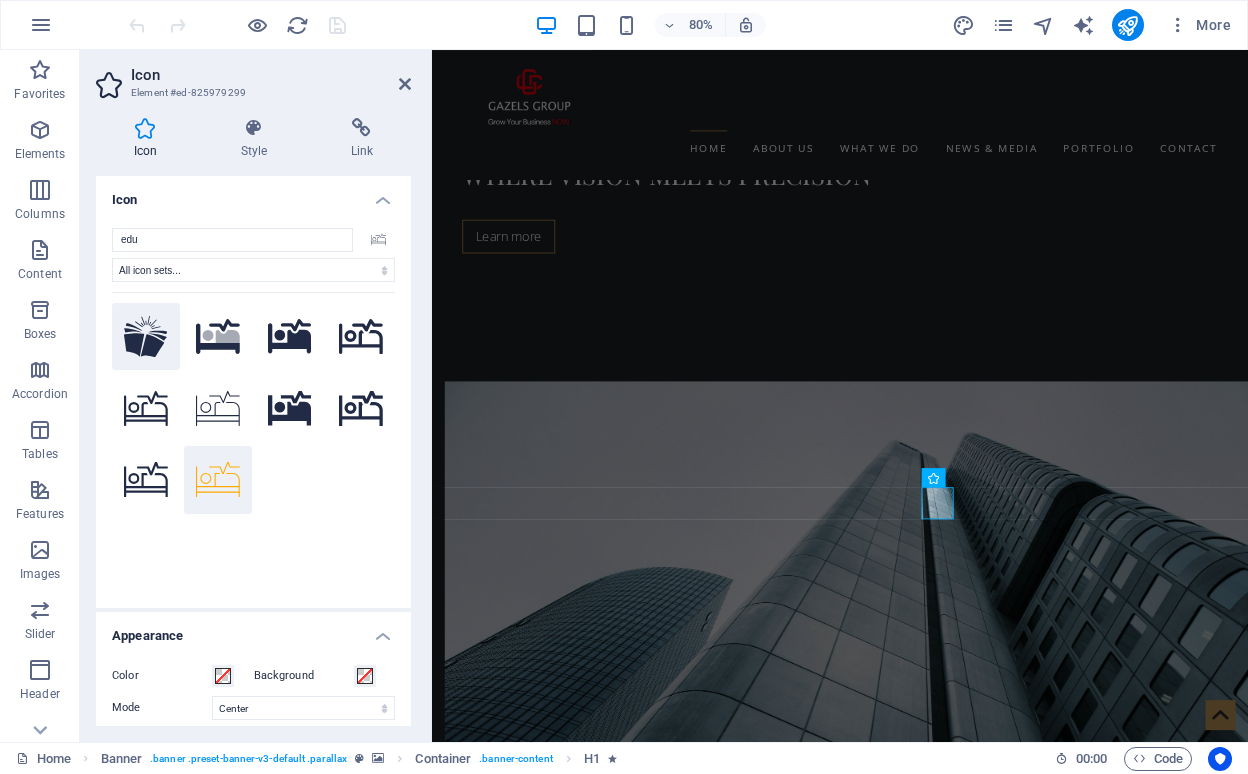 click at bounding box center (146, 337) 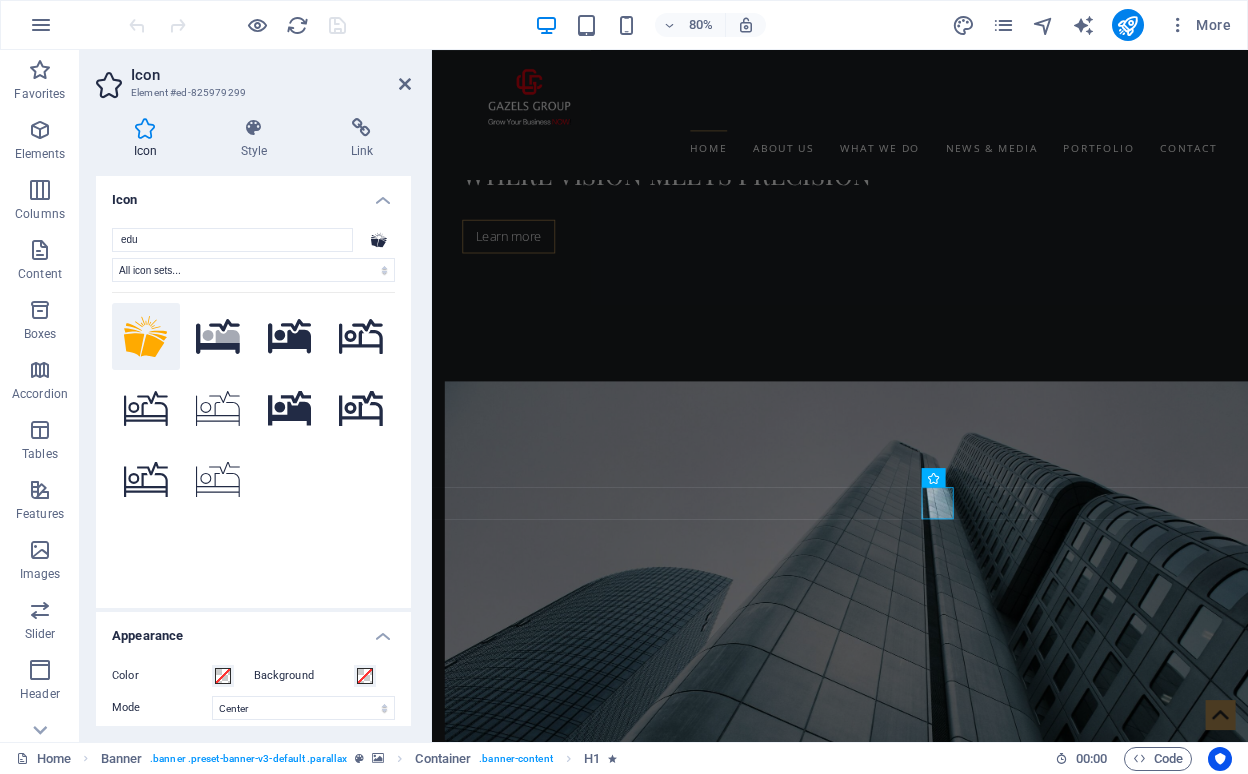 click at bounding box center (942, 1972) 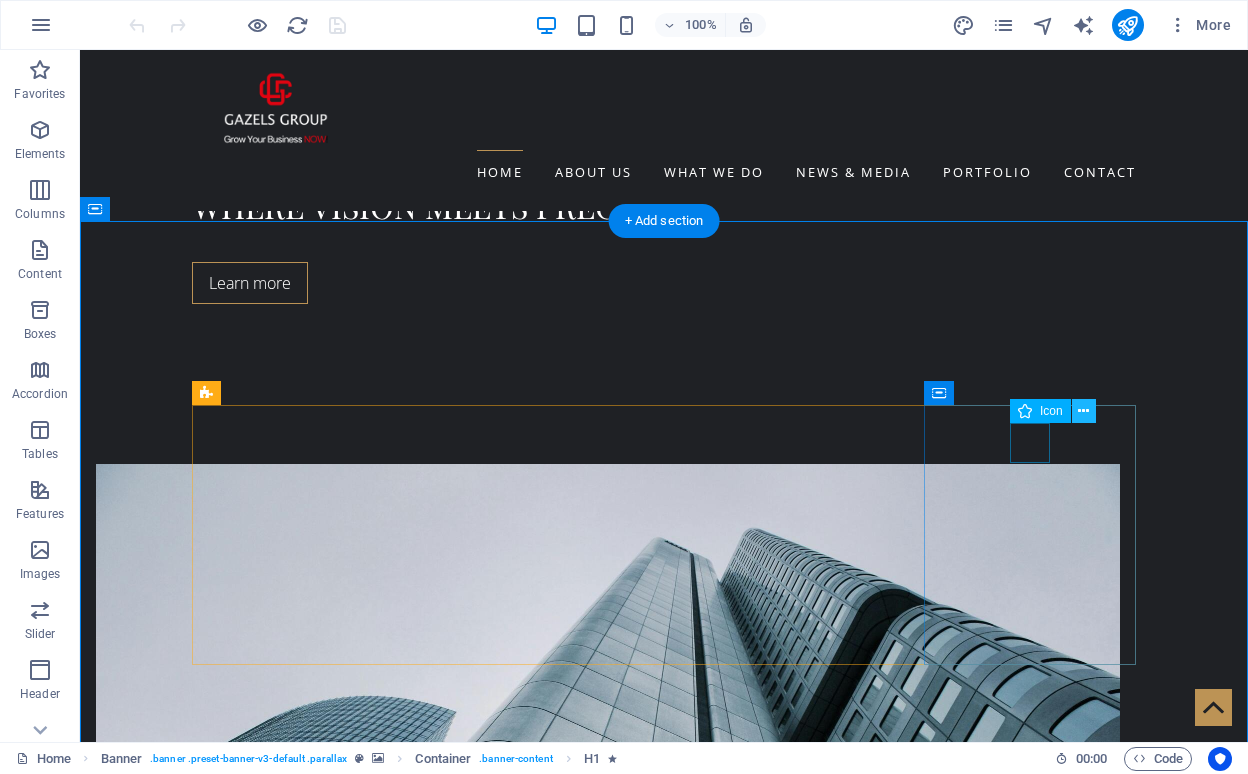 click at bounding box center [1083, 411] 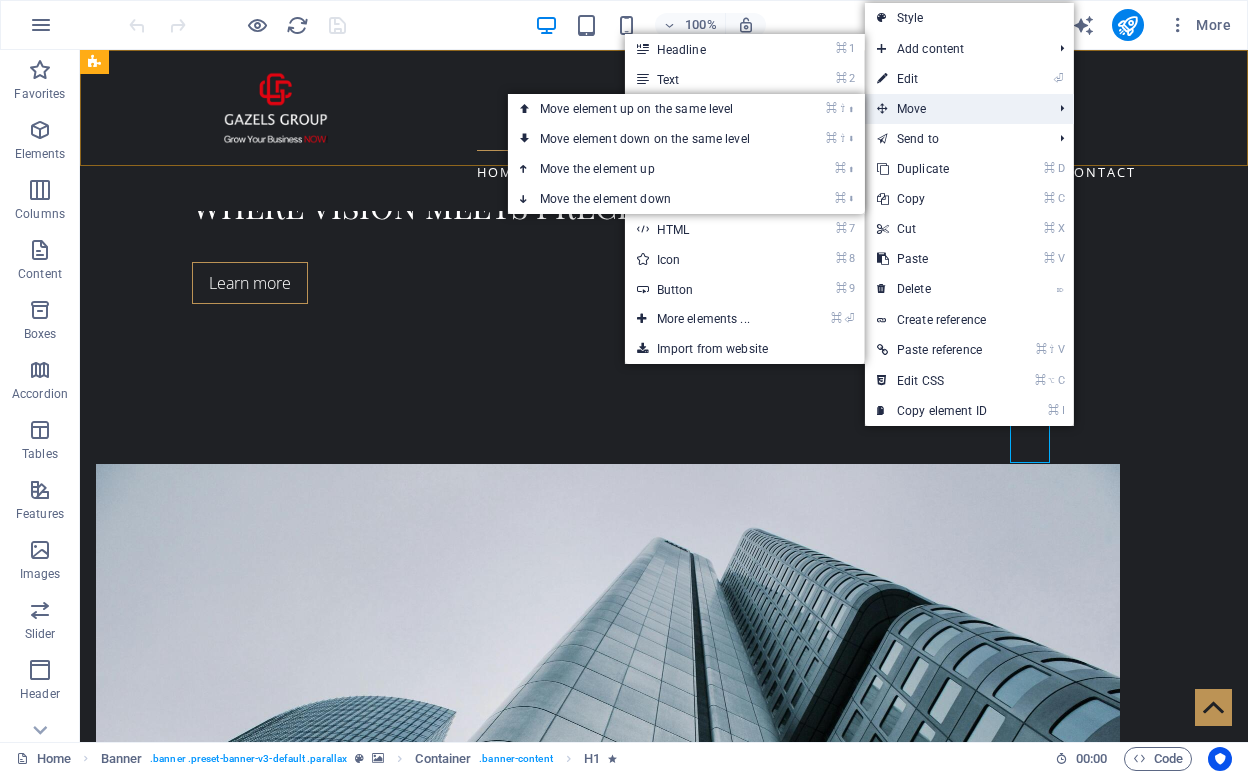 click on "Move" at bounding box center [954, 109] 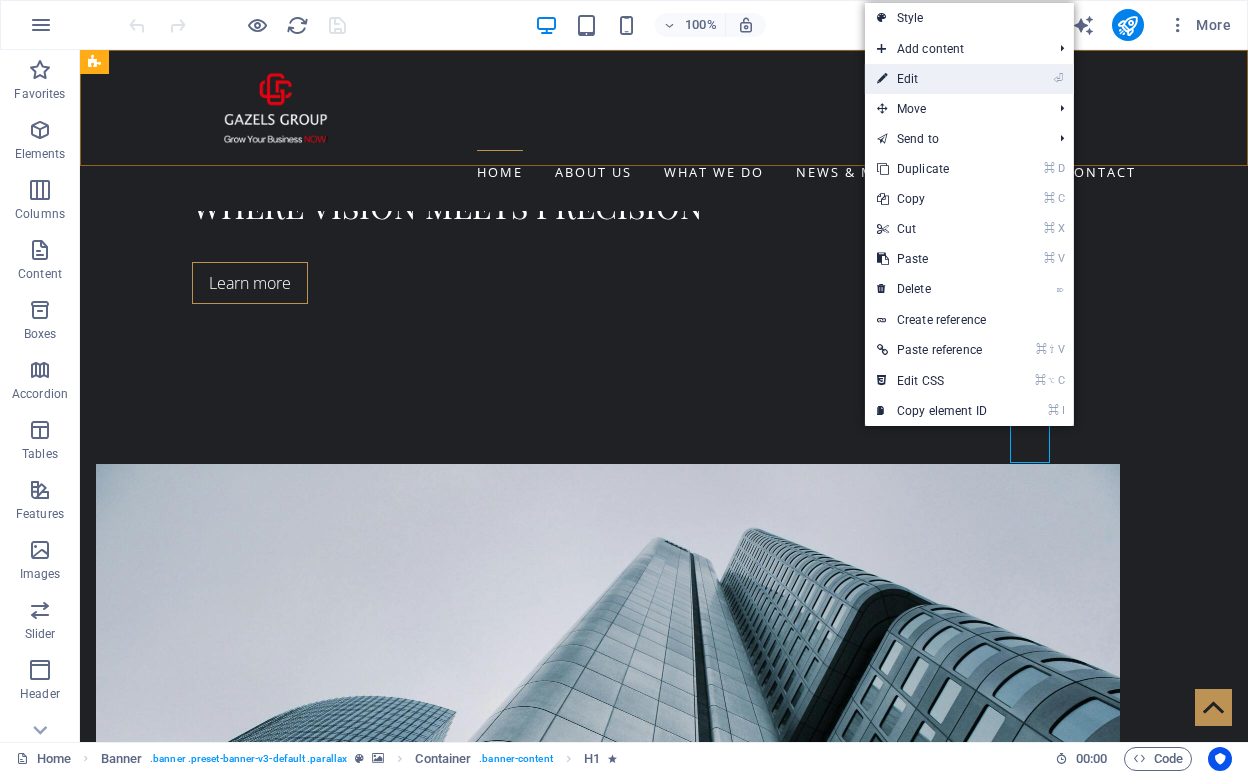 click on "⏎  Edit" at bounding box center (969, 79) 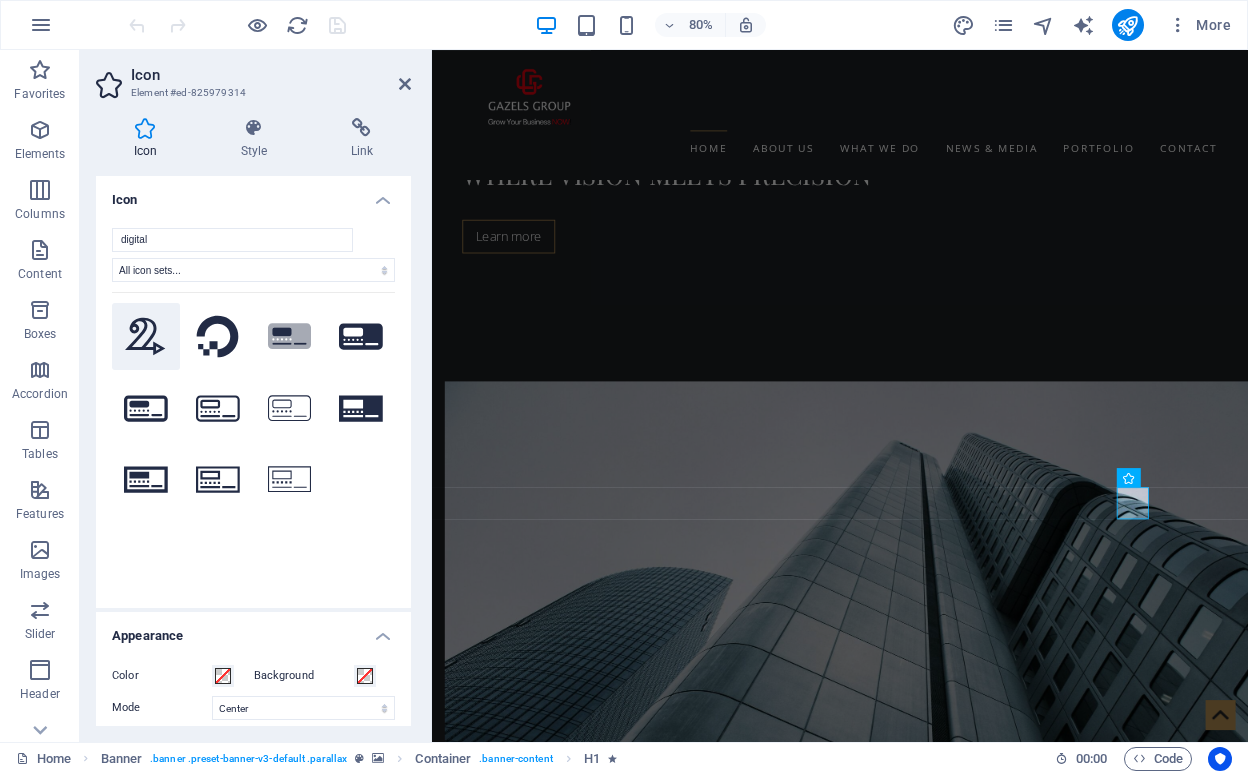 click at bounding box center [146, 337] 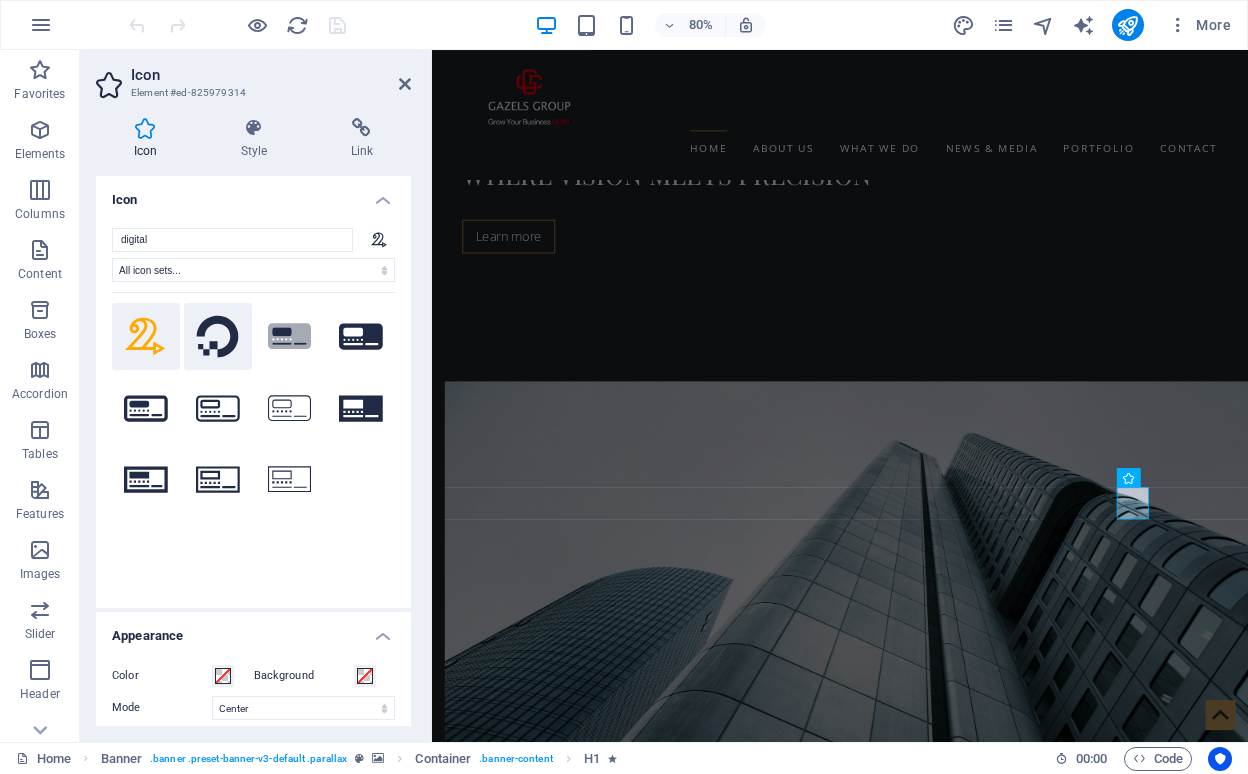 click at bounding box center [218, 337] 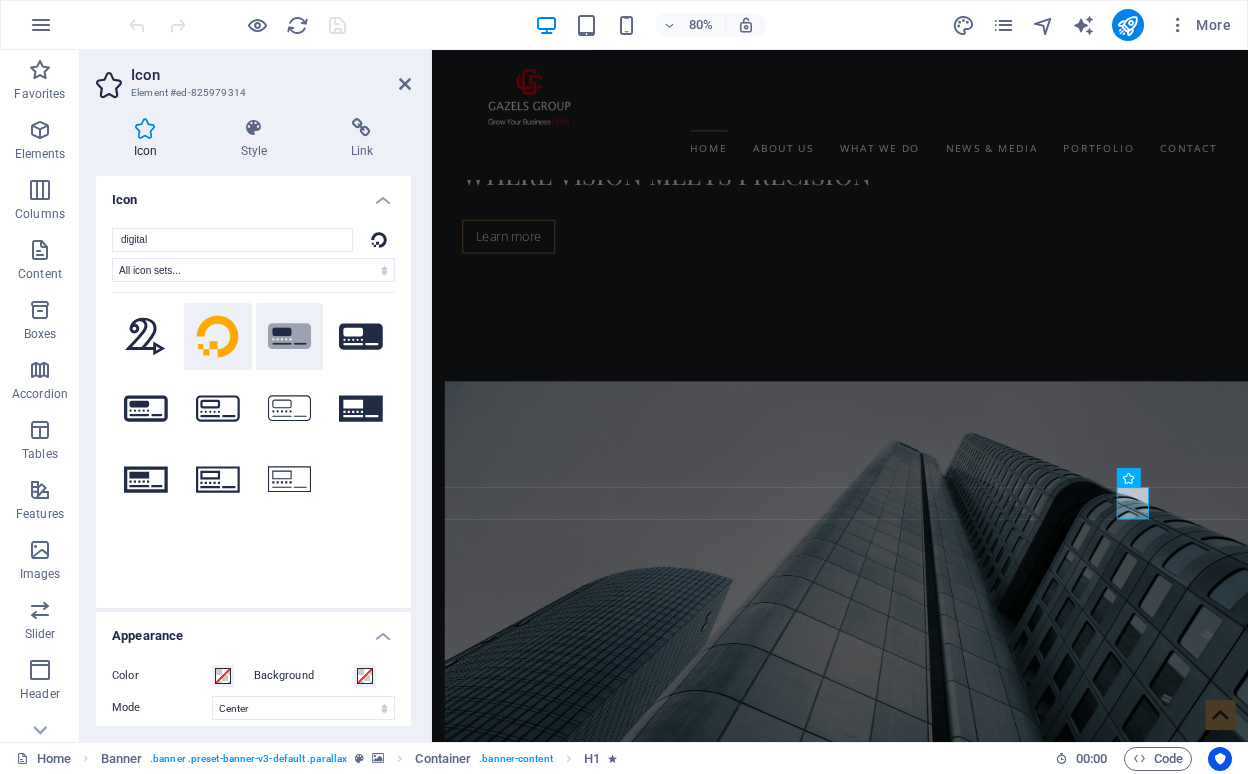 click on ".fa-secondary{opacity:.4}" at bounding box center [290, 337] 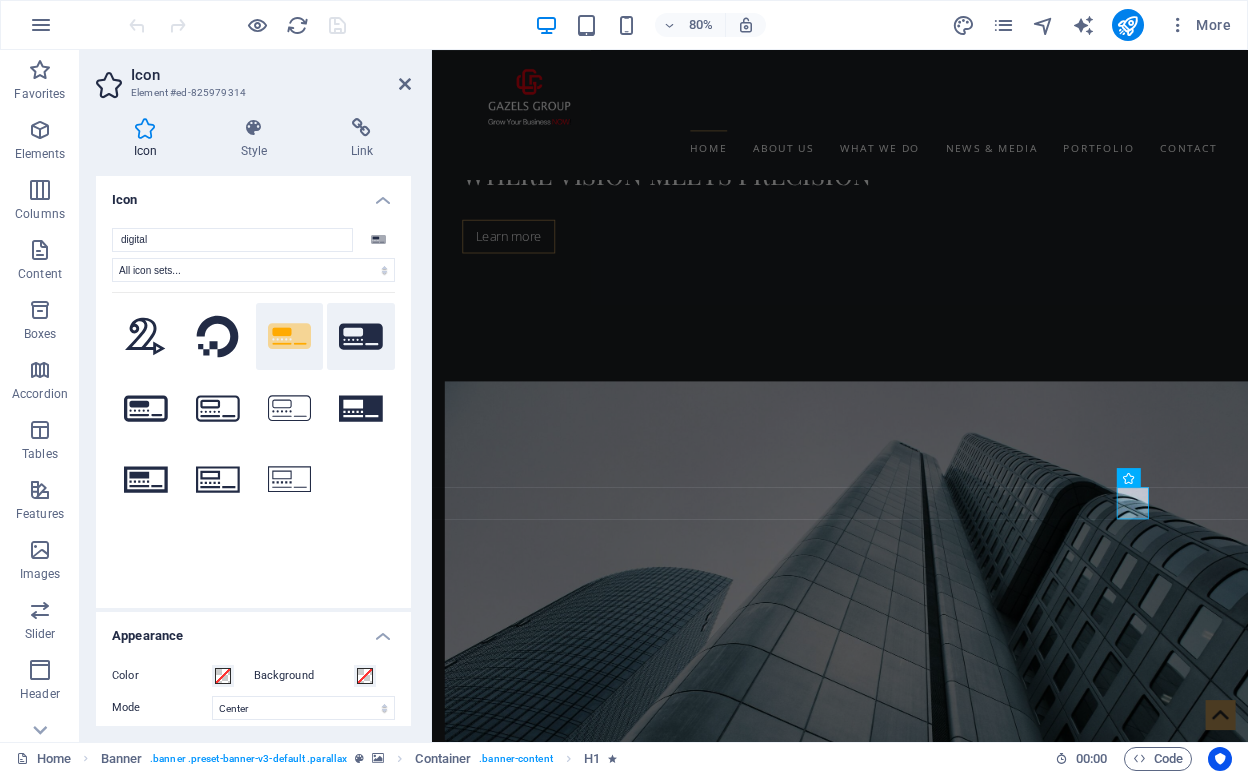 click at bounding box center (361, 337) 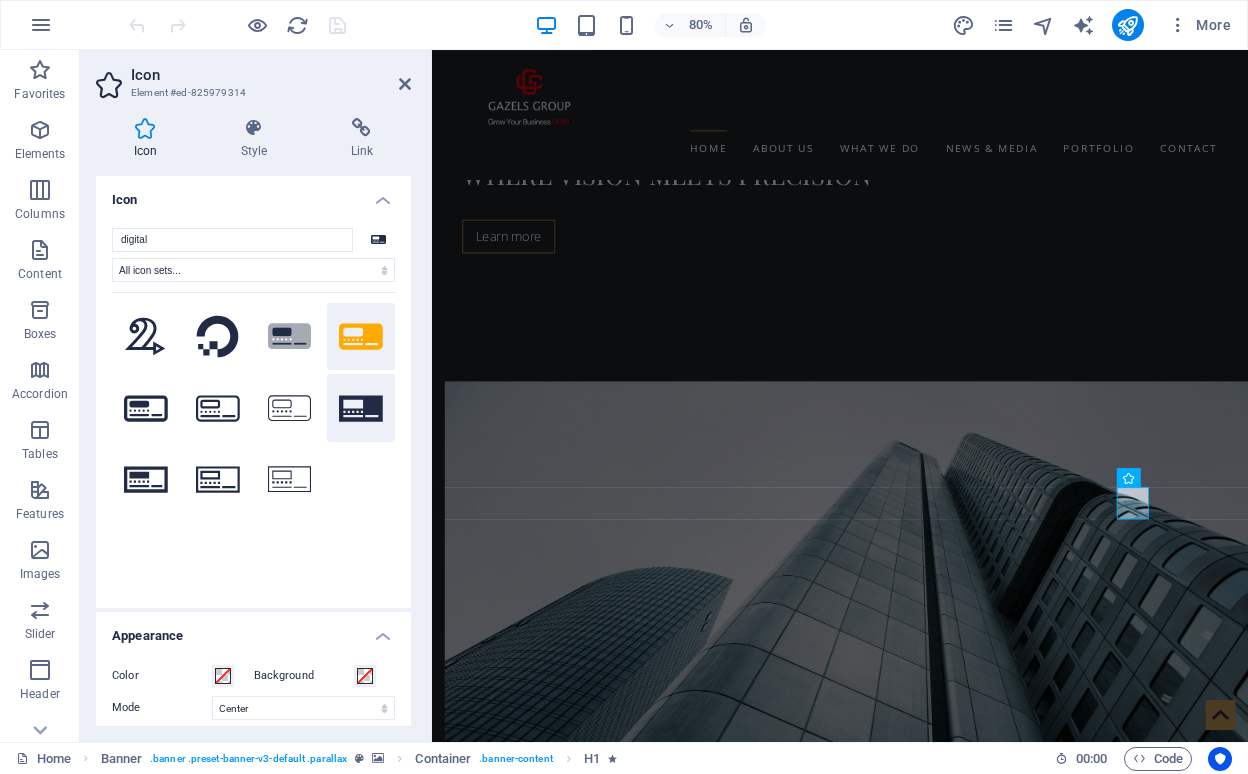 click at bounding box center [361, 408] 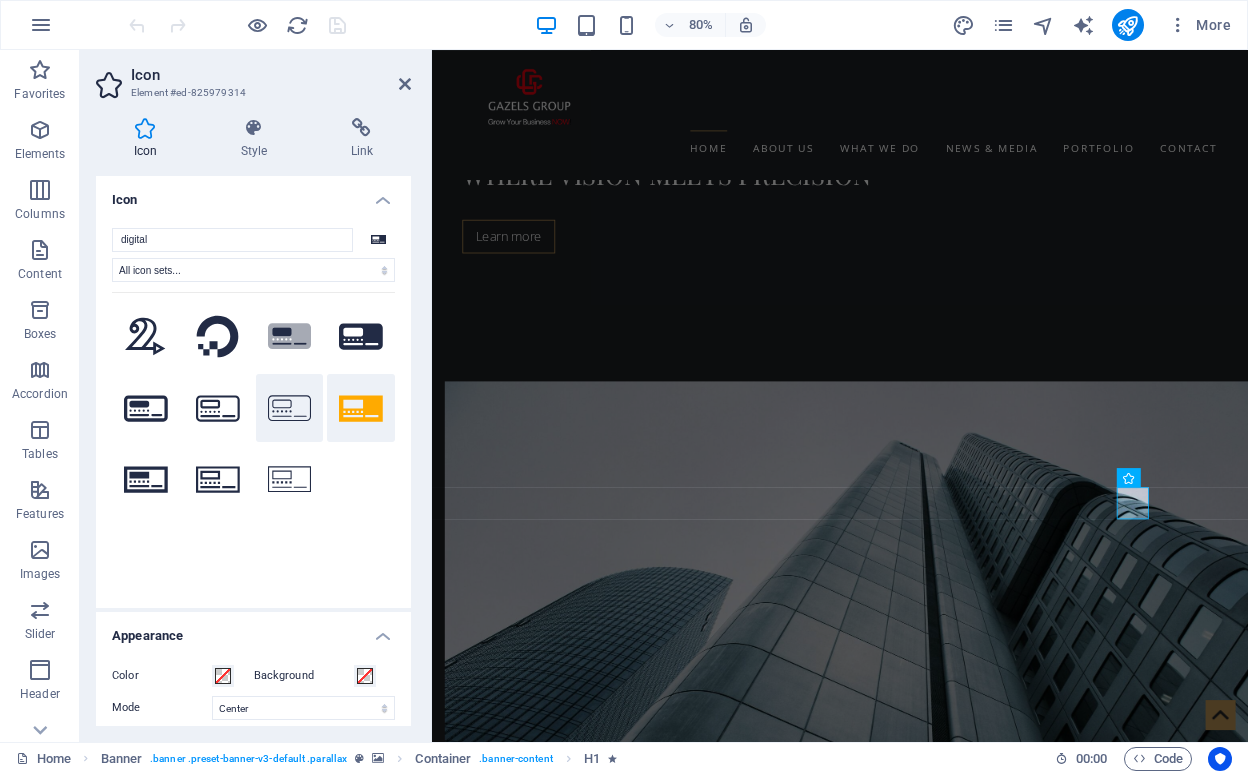 click at bounding box center [290, 408] 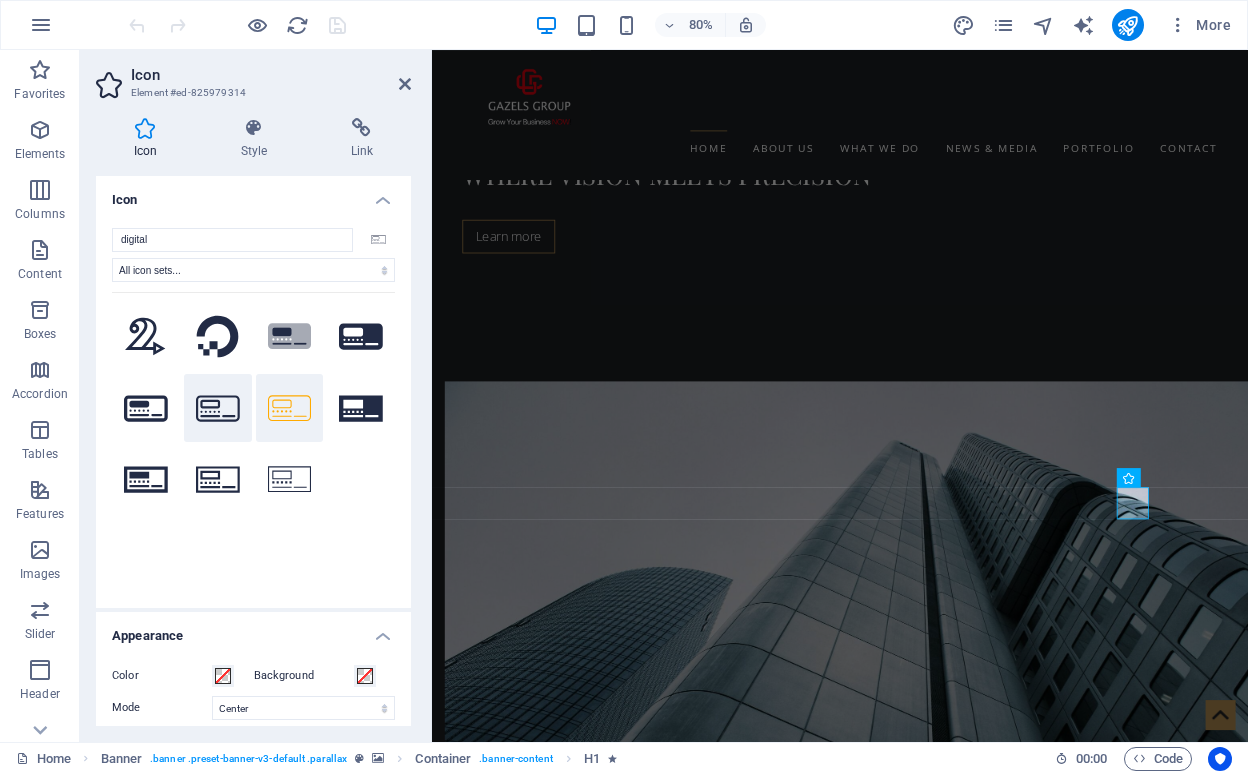 click at bounding box center [218, 408] 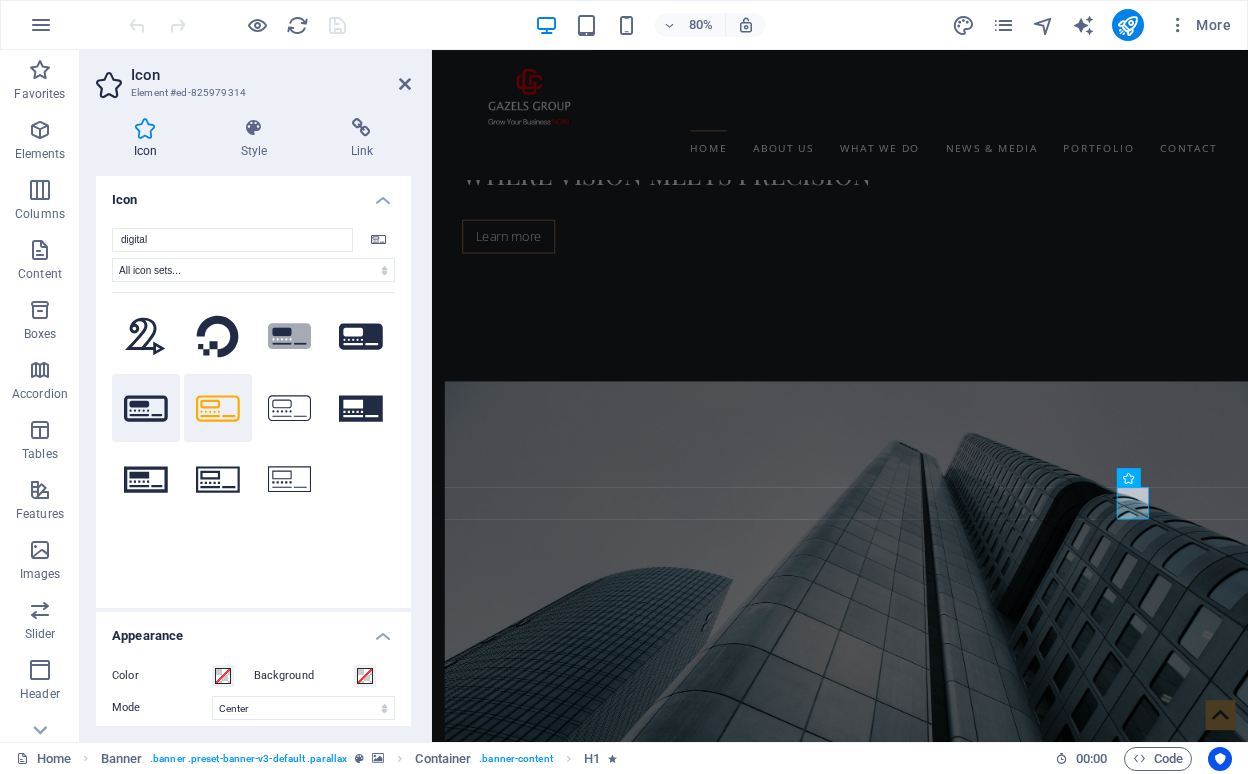 click at bounding box center (146, 408) 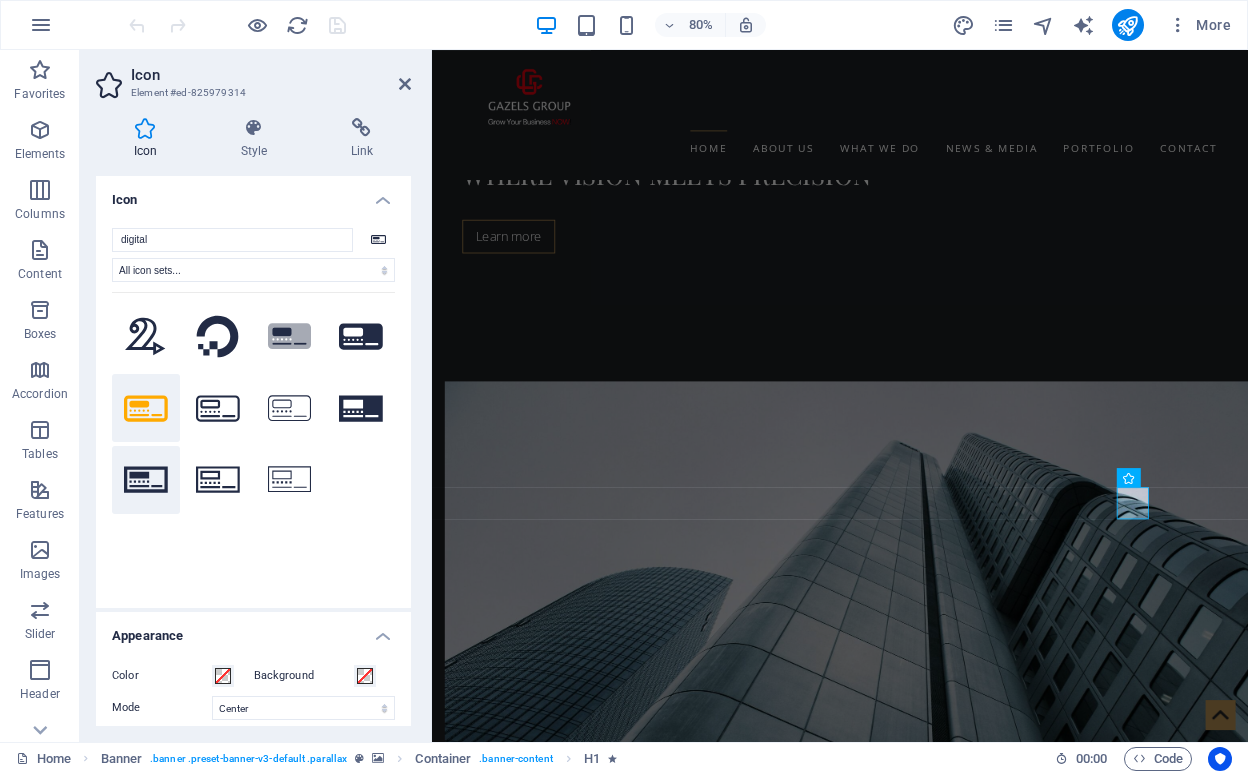 click at bounding box center (146, 480) 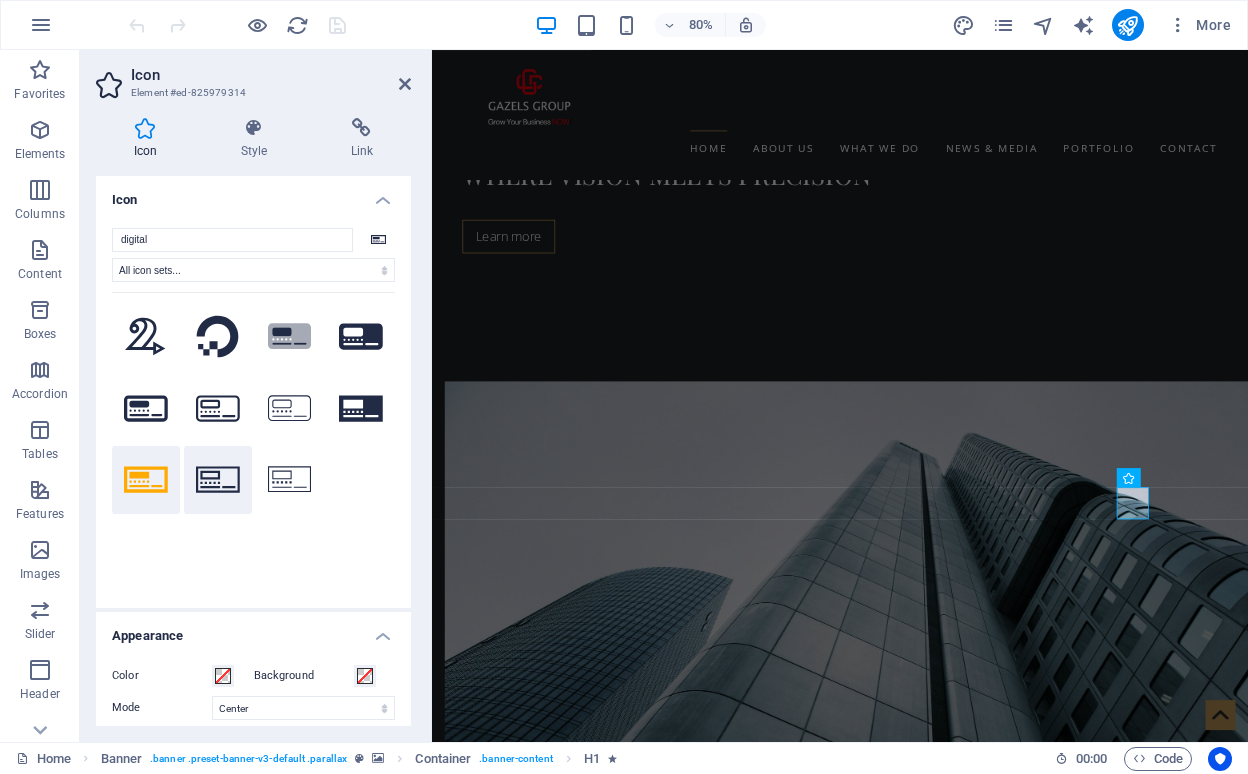 click at bounding box center [218, 480] 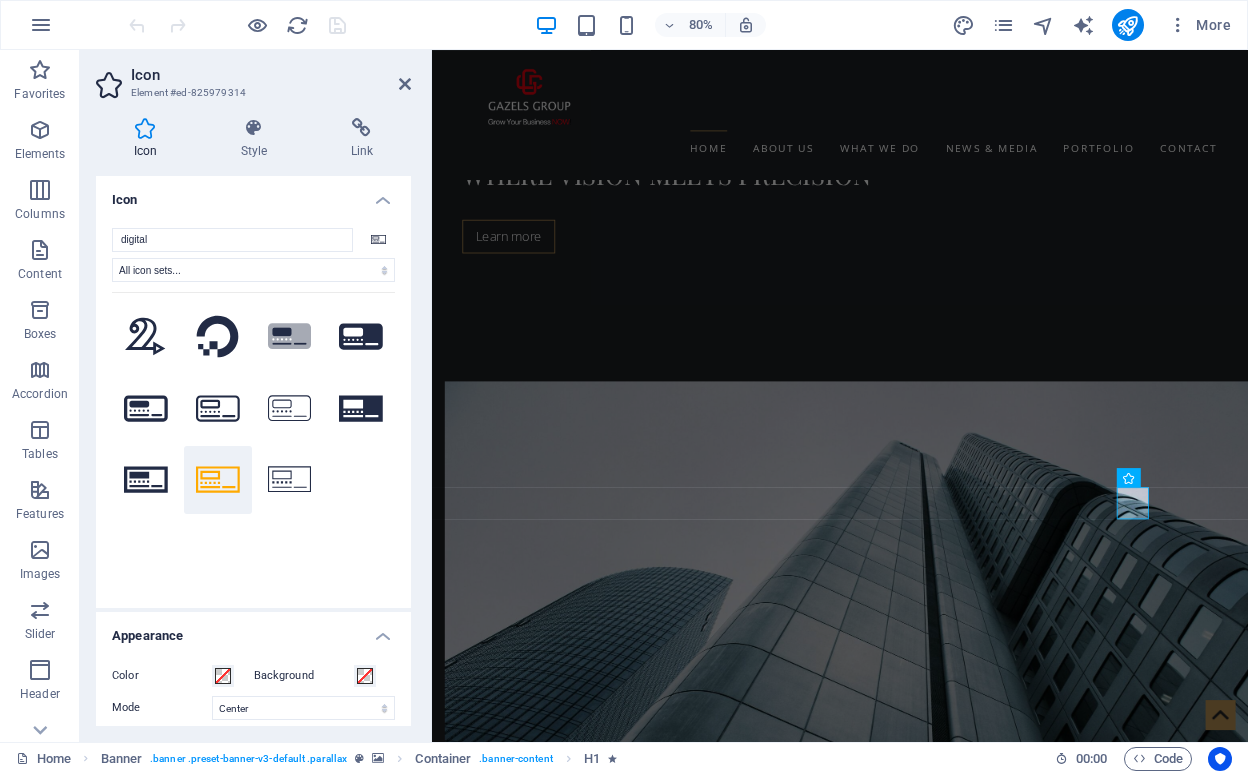 click on ".fa-secondary{opacity:.4} Your search returned more icons than we are able to display. Please narrow your search." at bounding box center (253, 437) 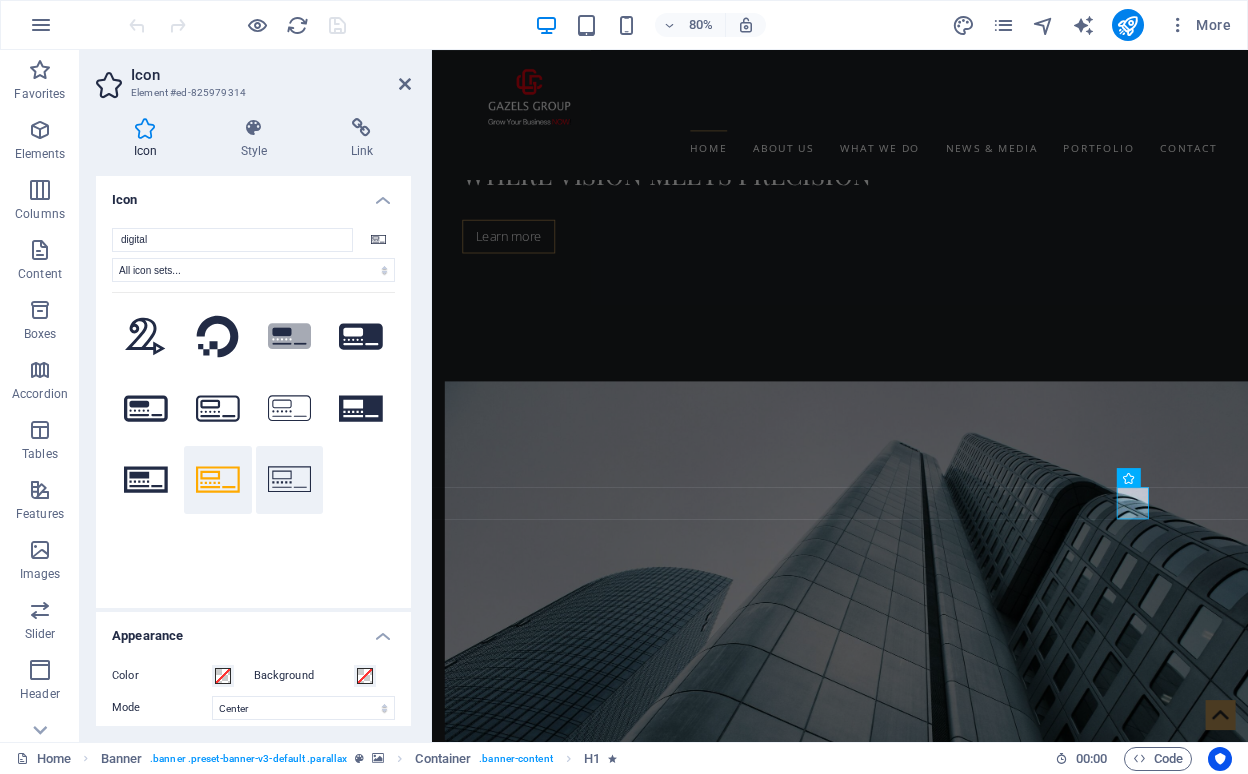 click at bounding box center [290, 480] 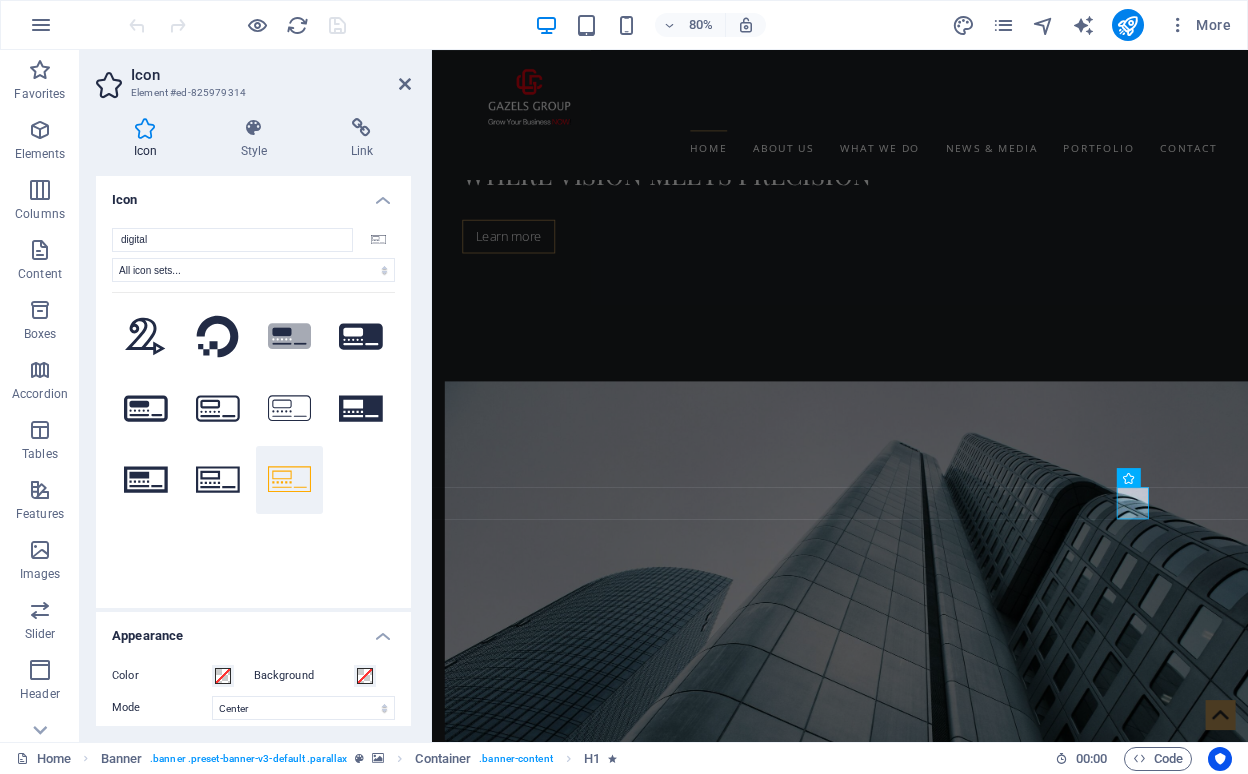 click on ".fa-secondary{opacity:.4} Your search returned more icons than we are able to display. Please narrow your search." at bounding box center (253, 437) 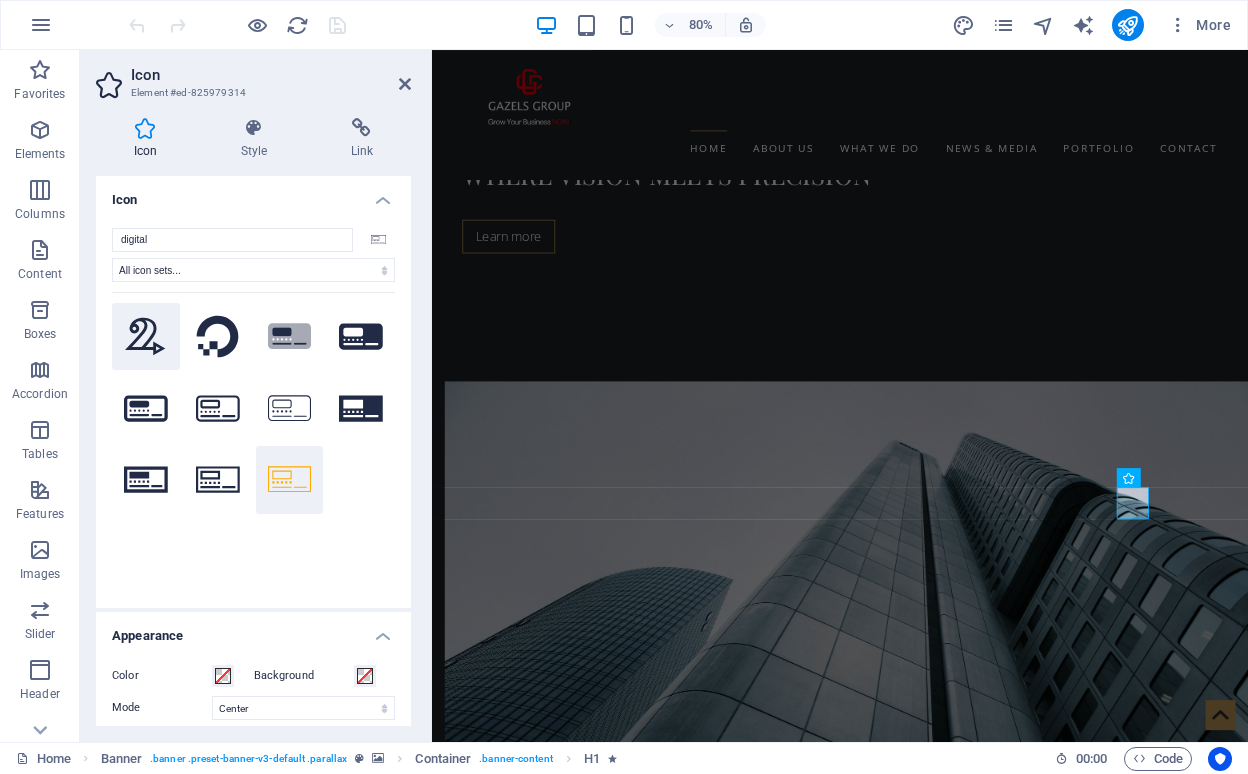 click at bounding box center (146, 337) 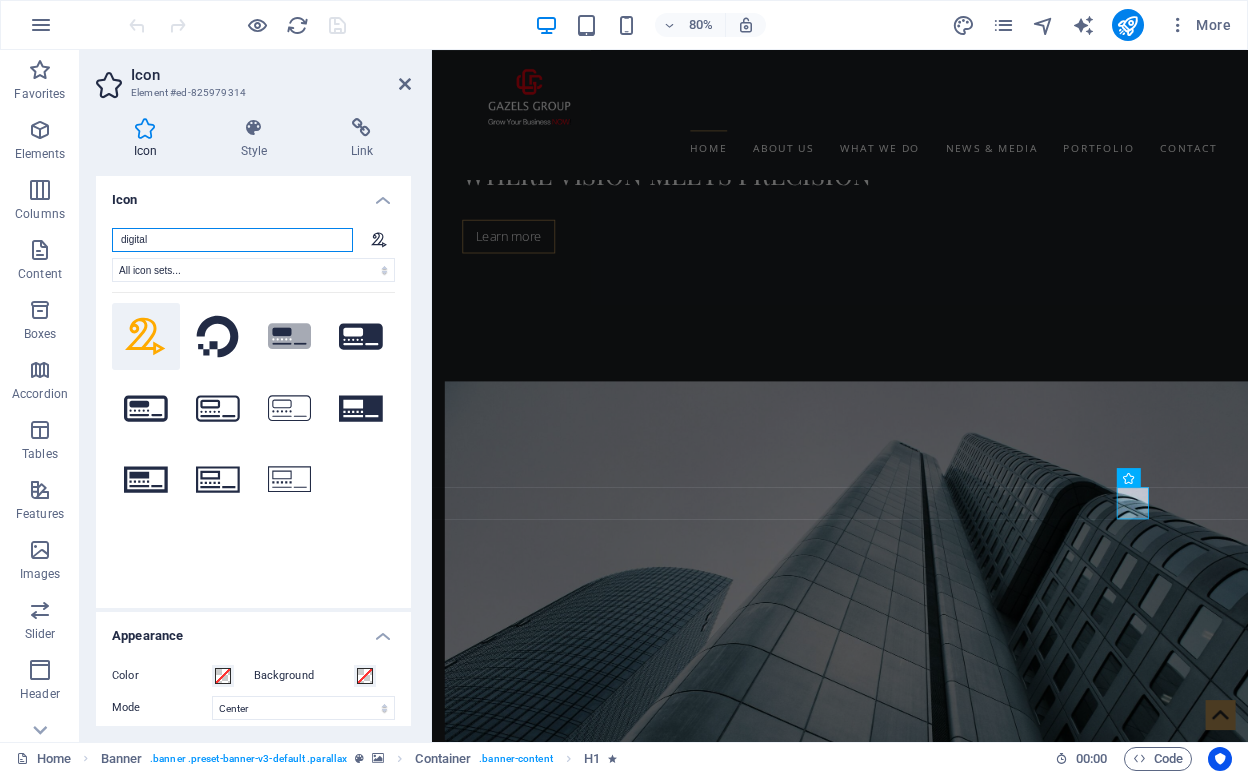 drag, startPoint x: 186, startPoint y: 237, endPoint x: 84, endPoint y: 232, distance: 102.122475 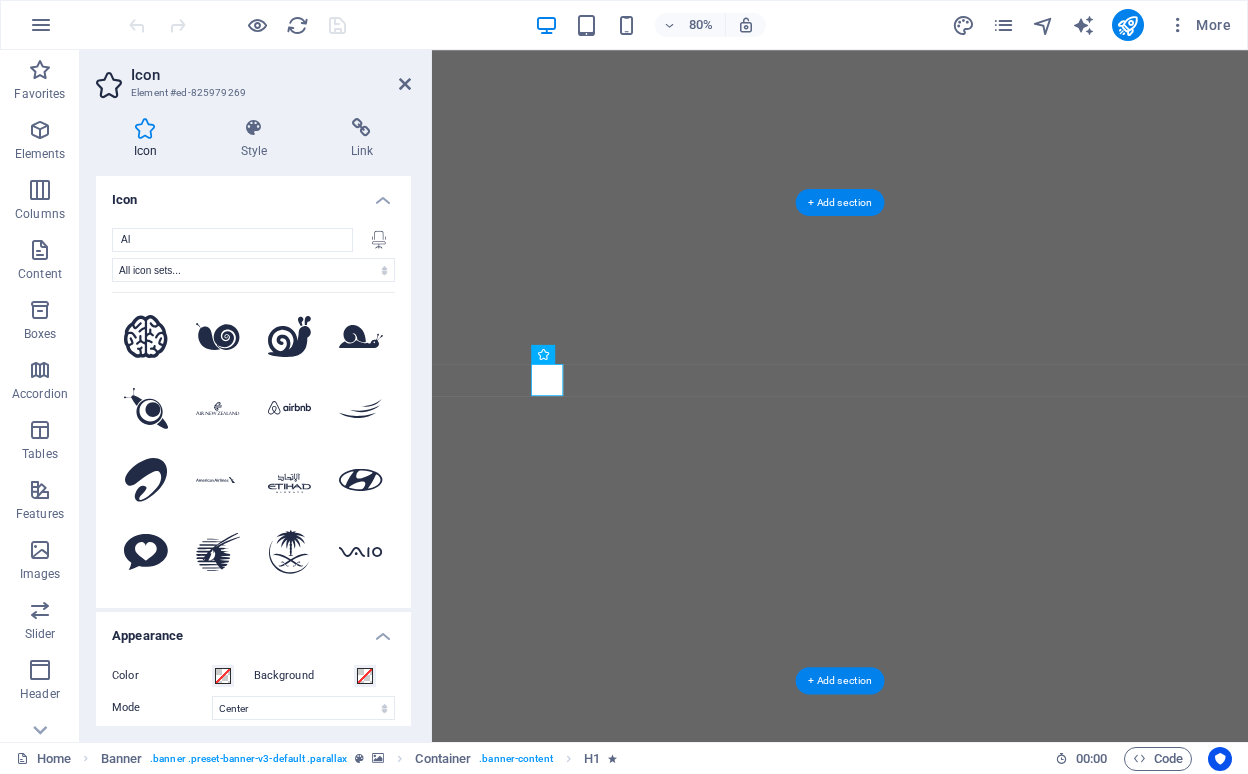 select on "xMidYMid" 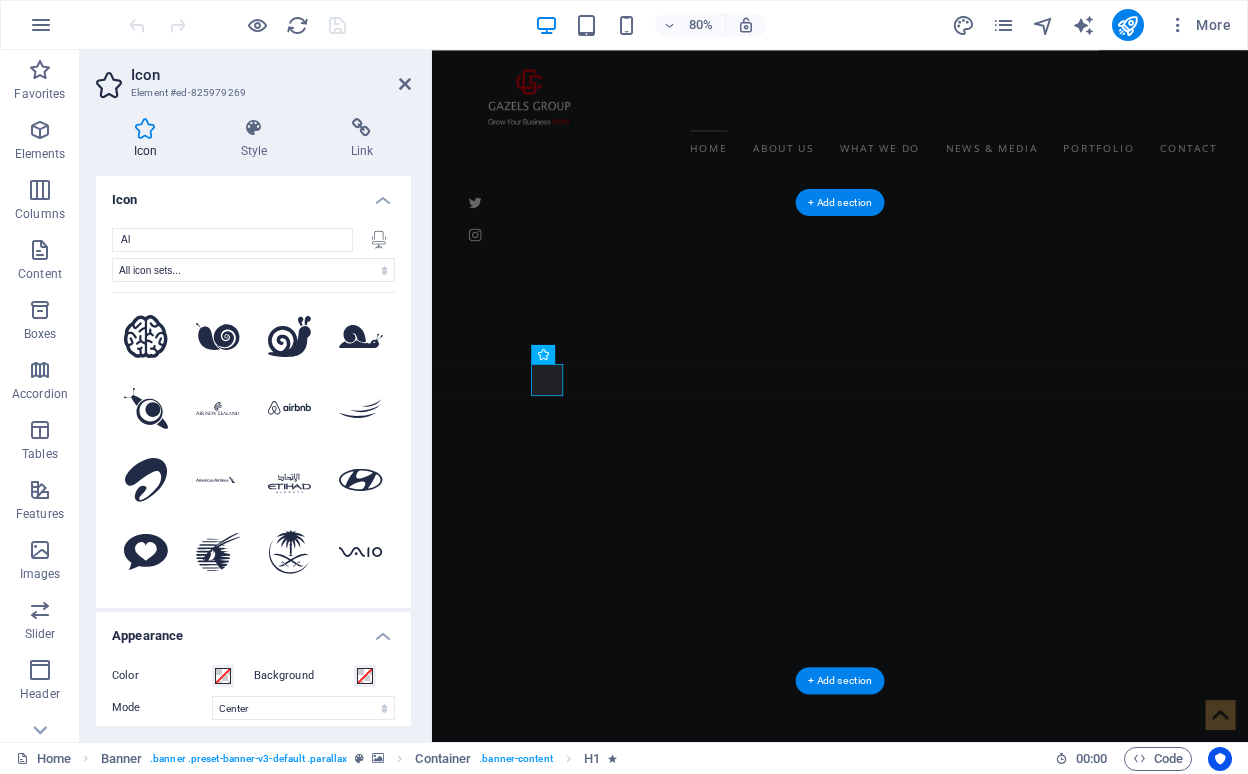 scroll, scrollTop: 8156, scrollLeft: 0, axis: vertical 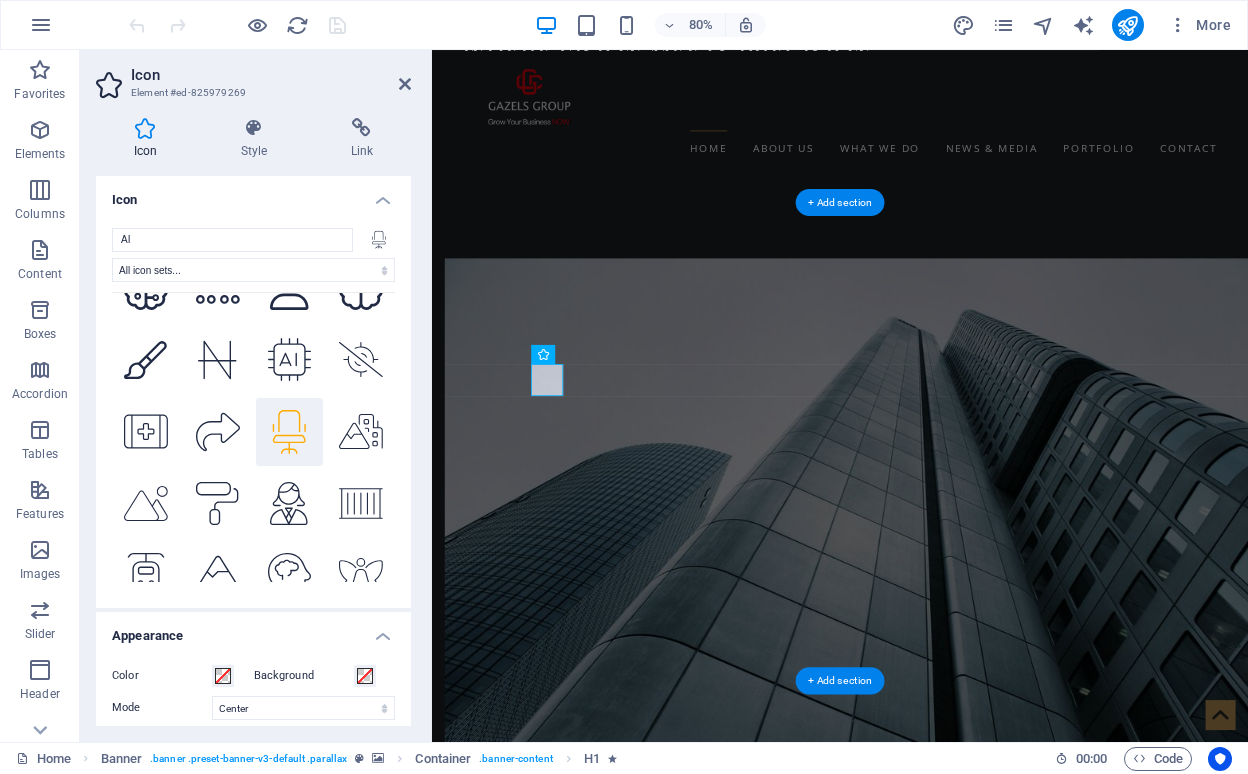 click at bounding box center [290, 791] 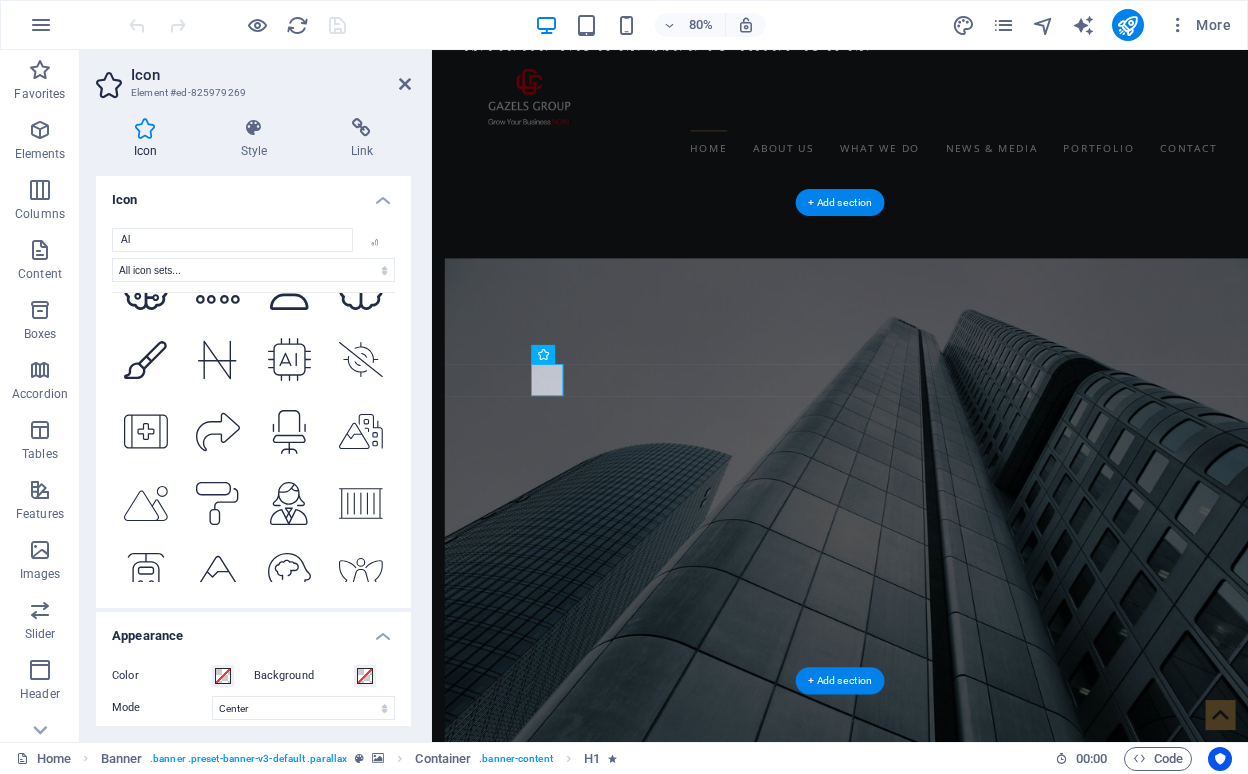 click at bounding box center [218, 791] 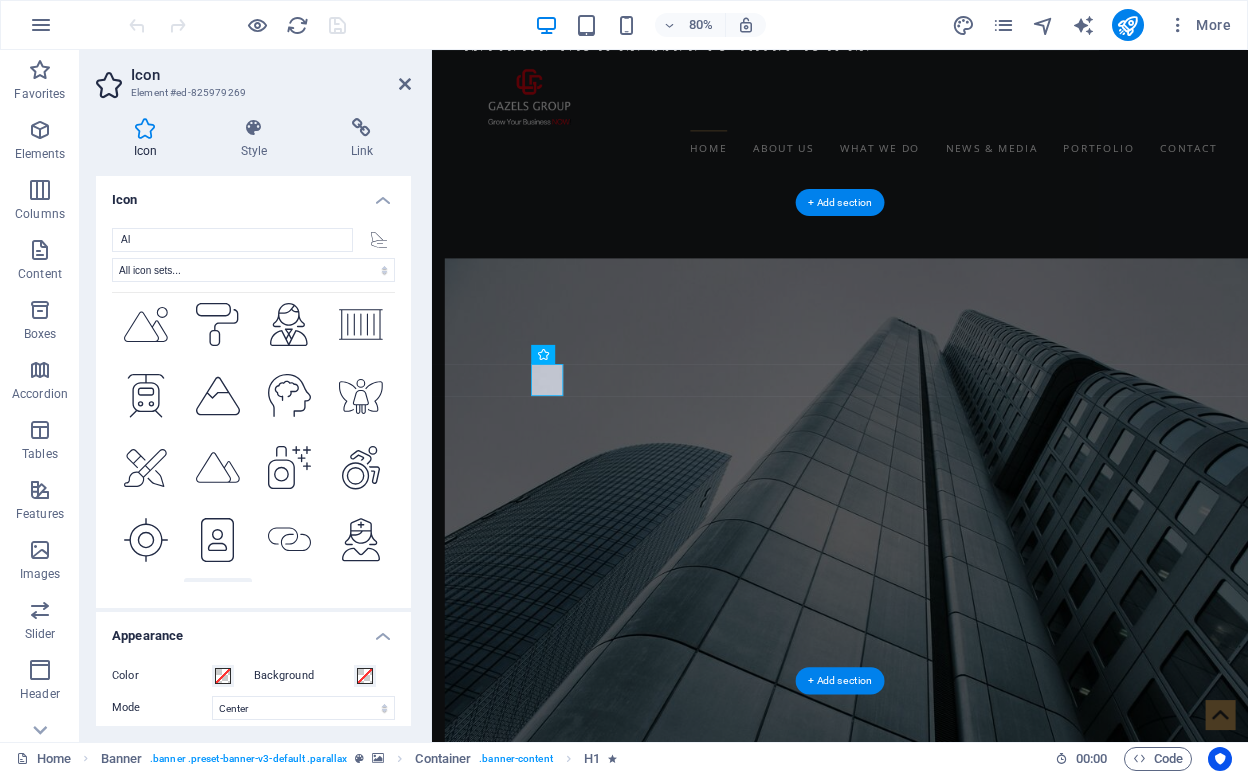 click at bounding box center (218, 683) 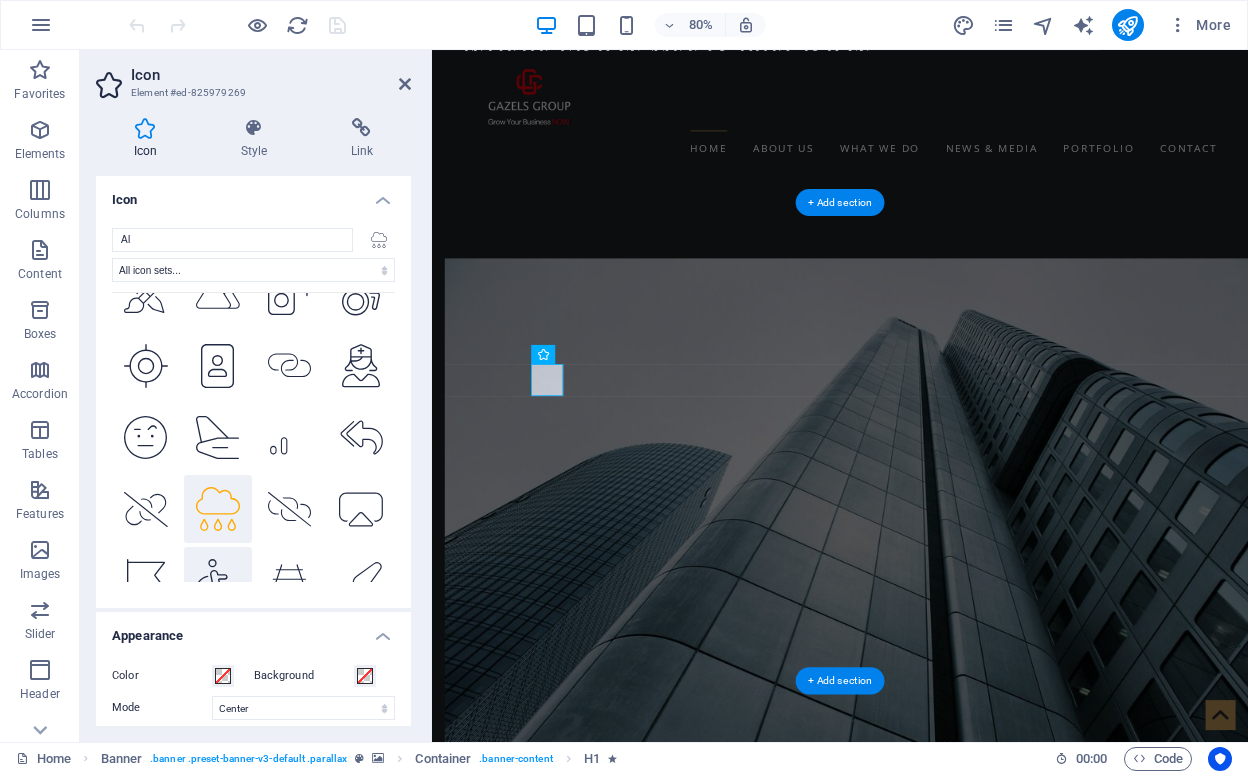 scroll, scrollTop: 8508, scrollLeft: 0, axis: vertical 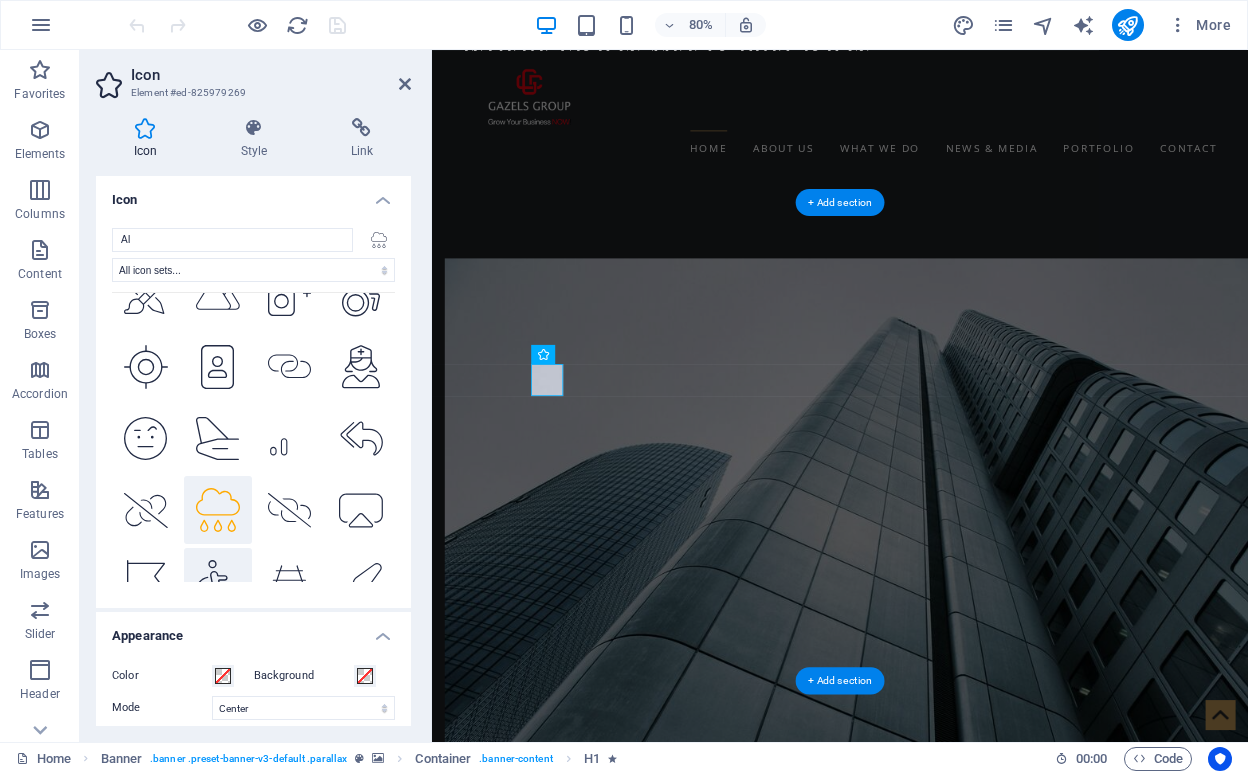 click at bounding box center (218, 582) 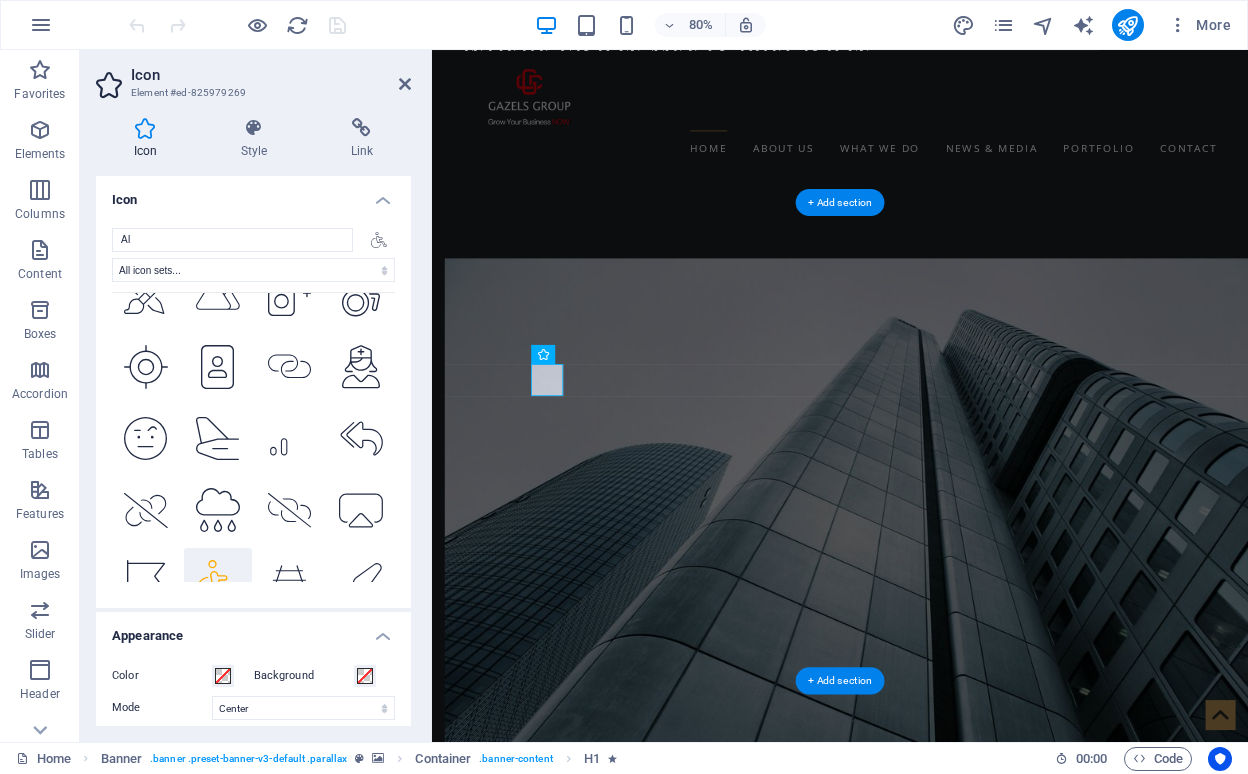 click at bounding box center (218, 654) 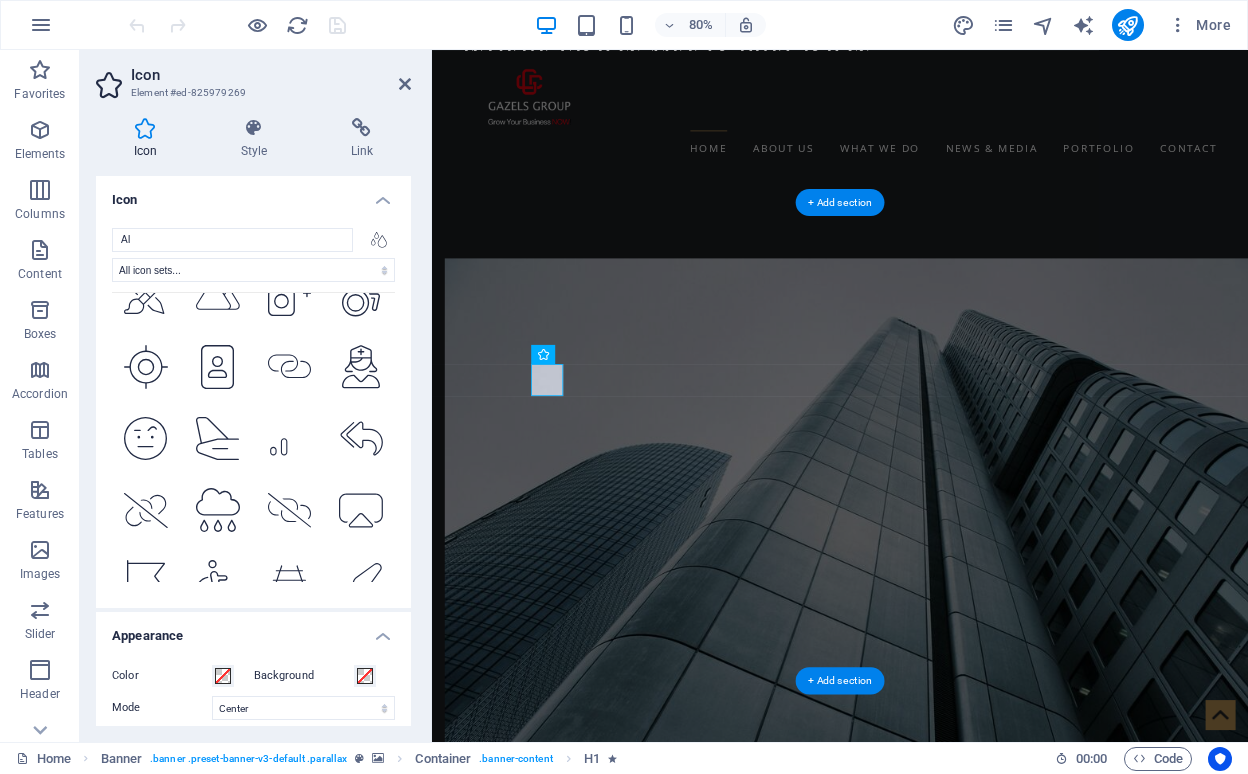 click at bounding box center (290, 654) 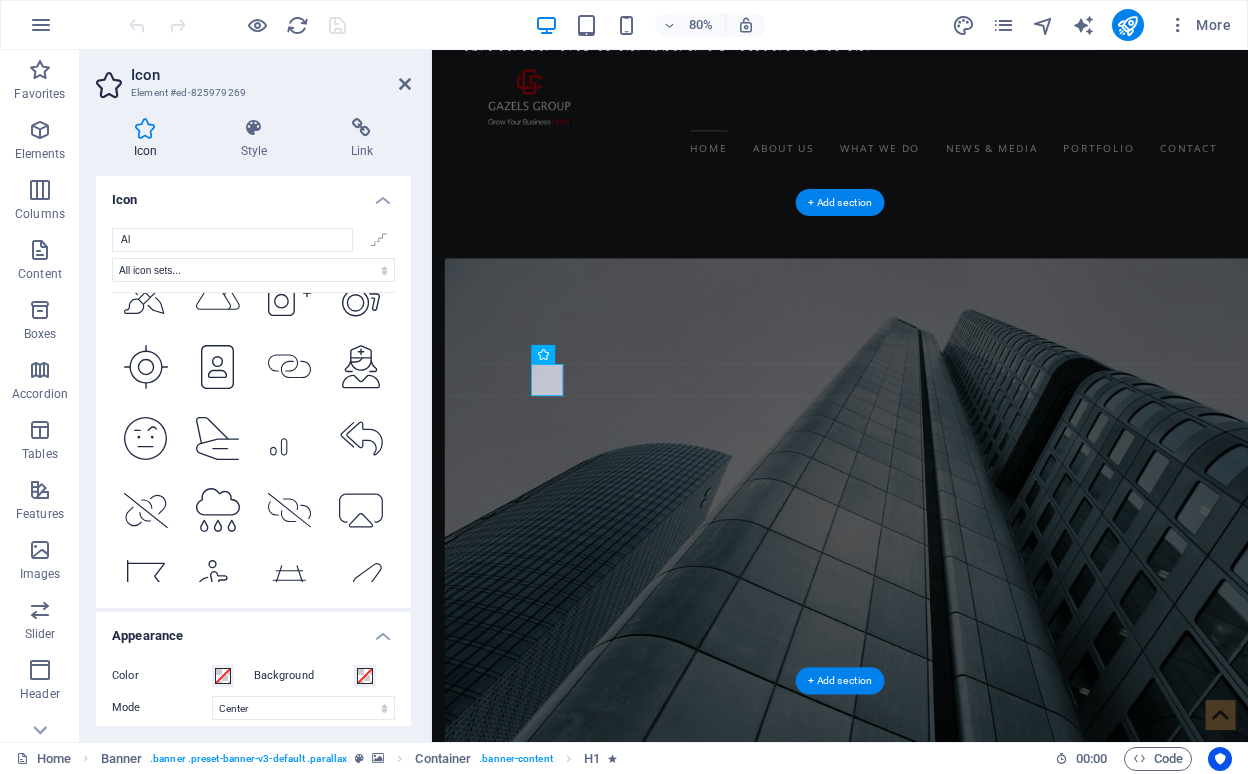 click at bounding box center [361, 654] 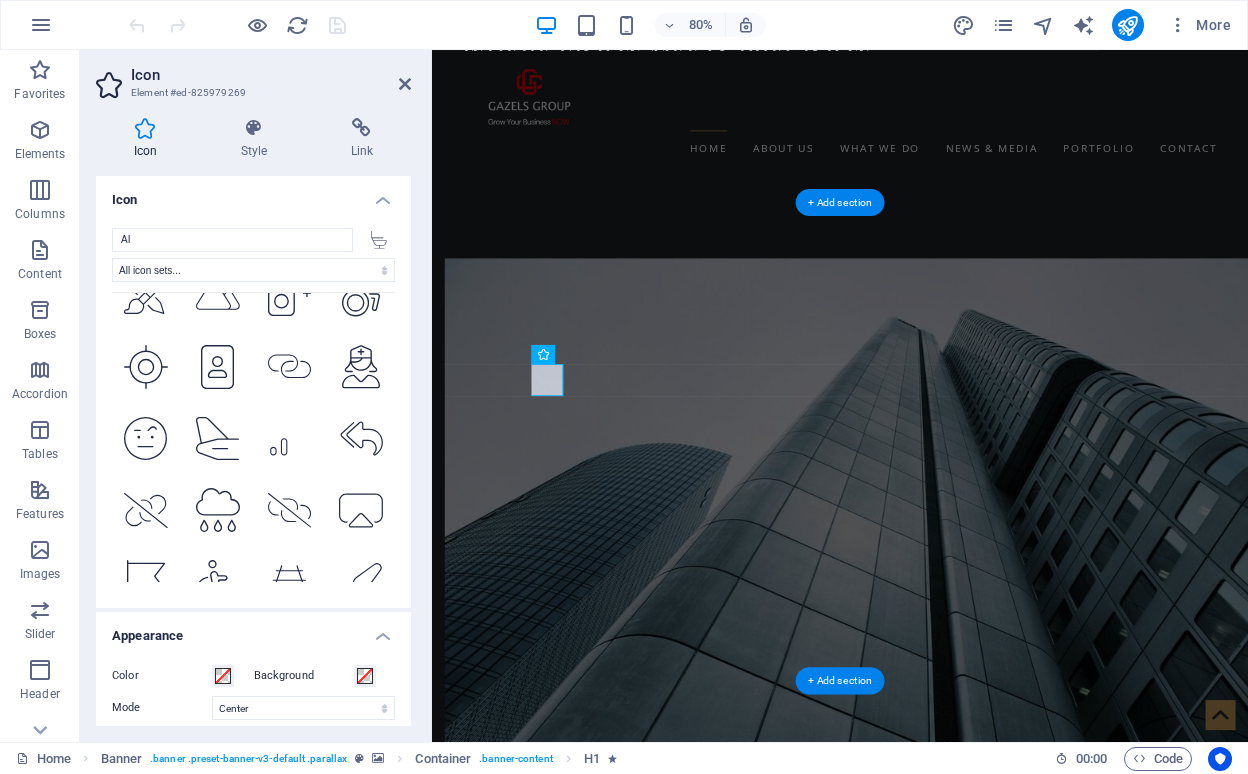 click on ".fa-secondary{opacity:.4} .fa-secondary{opacity:.4} .fa-secondary{opacity:.4} .fa-secondary{opacity:.4} .fa-secondary{opacity:.4} .fa-secondary{opacity:.4} .fa-secondary{opacity:.4} .fa-secondary{opacity:.4} .fa-secondary{opacity:.4} .fa-secondary{opacity:.4} .fa-secondary{opacity:.4} .fa-secondary{opacity:.4} .fa-secondary{opacity:.4} .fa-secondary{opacity:.4} .fa-secondary{opacity:.4} .fa-secondary{opacity:.4} .fa-secondary{opacity:.4} .fa-secondary{opacity:.4} .fa-secondary{opacity:.4} .fa-secondary{opacity:.4} .fa-secondary{opacity:.4} .fa-secondary{opacity:.4} .fa-secondary{opacity:.4} .fa-secondary{opacity:.4} .fa-secondary{opacity:.4} .fa-secondary{opacity:.4} .fa-secondary{opacity:.4} .fa-secondary{opacity:.4} .fa-secondary{opacity:.4} .fa-secondary{opacity:.4} .fa-secondary{opacity:.4} .fa-secondary{opacity:.4} .fa-secondary{opacity:.4} .fa-secondary{opacity:.4} .fa-secondary{opacity:.4} .fa-secondary{opacity:.4} .fa-secondary{opacity:.4} .fa-secondary{opacity:.4} .fa-secondary{opacity:.4}" at bounding box center (253, 437) 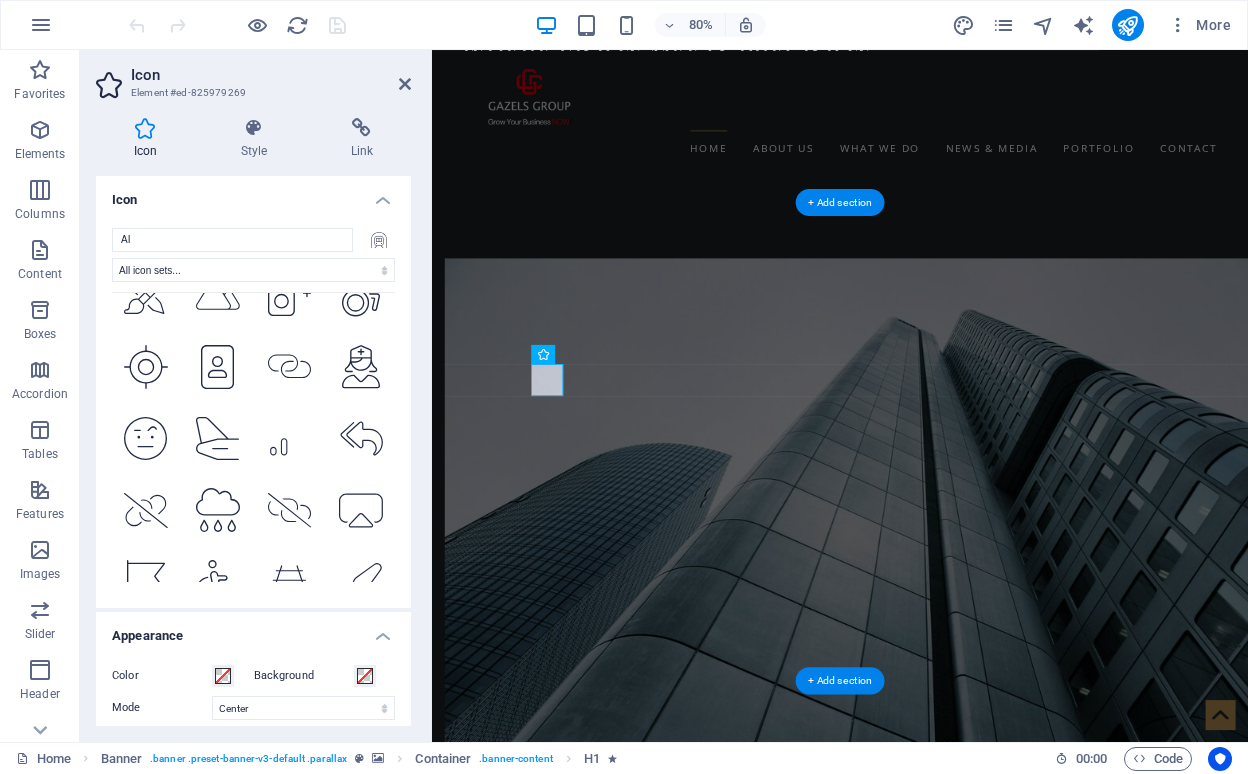 click at bounding box center [218, 726] 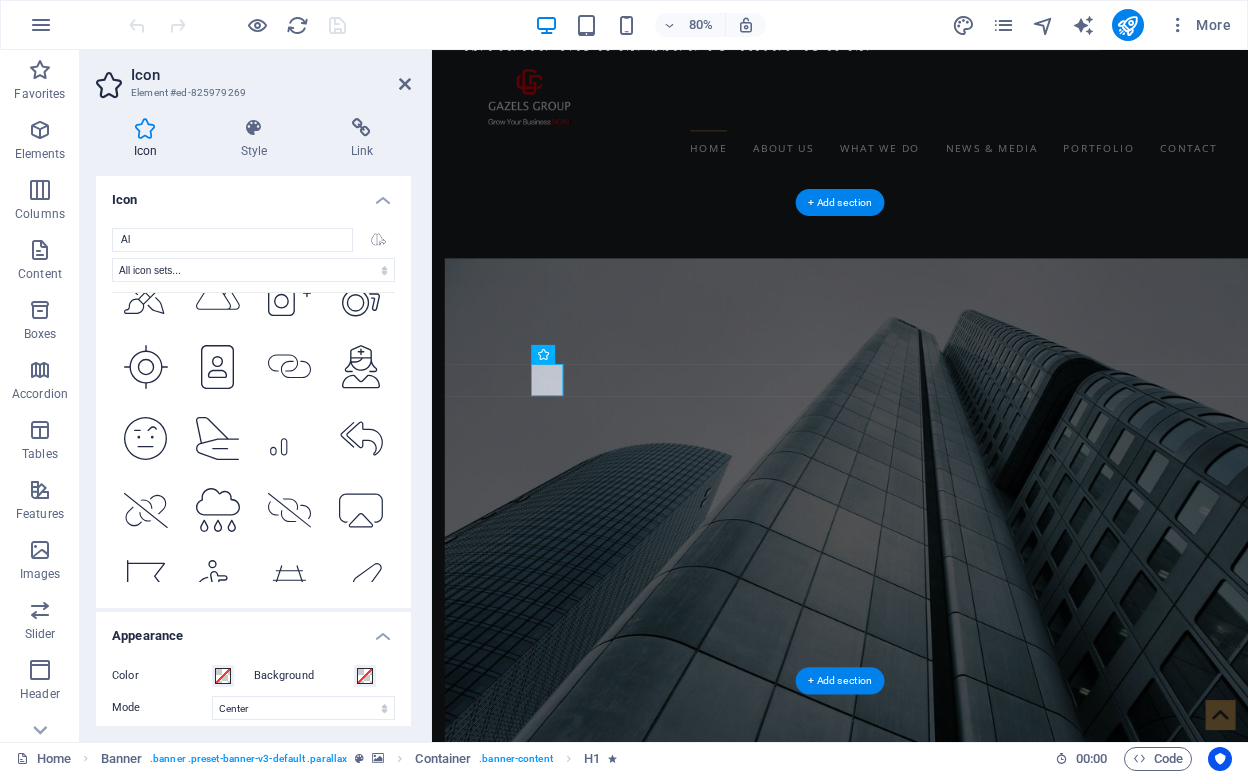 click at bounding box center (146, 726) 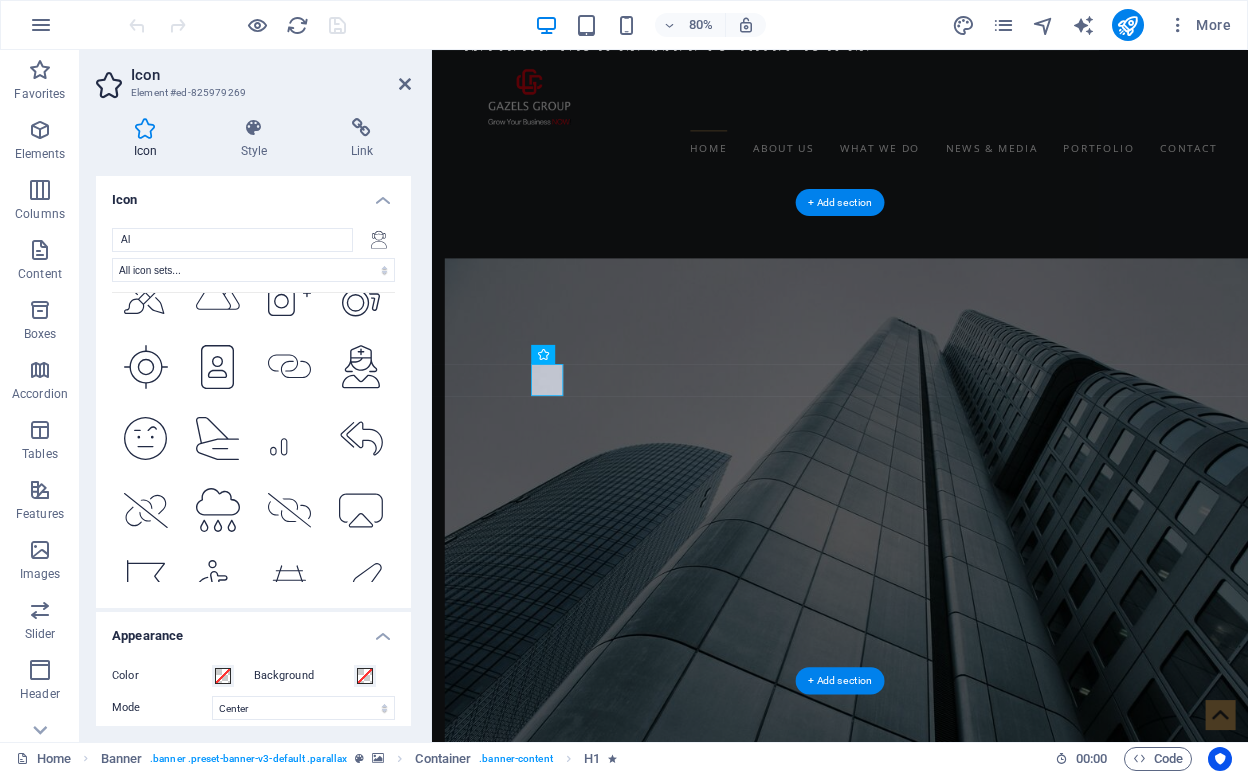 click at bounding box center (146, 654) 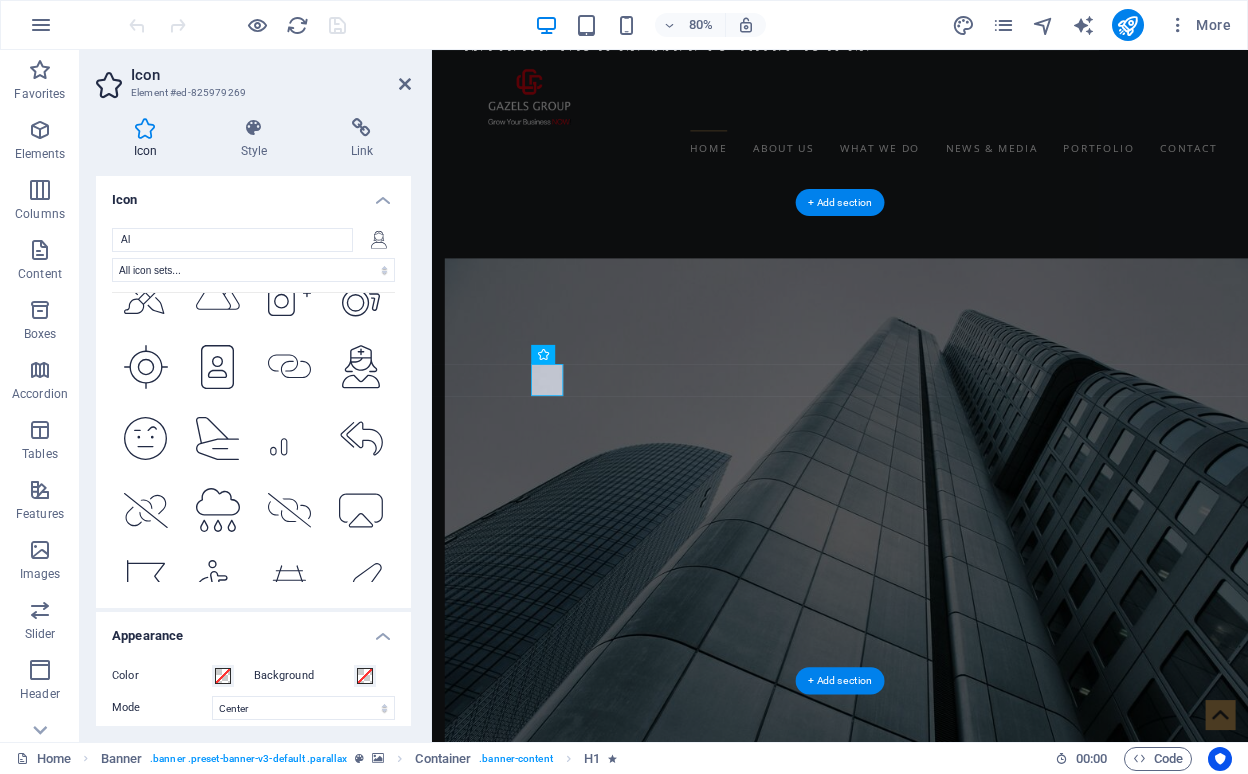 click at bounding box center [146, 726] 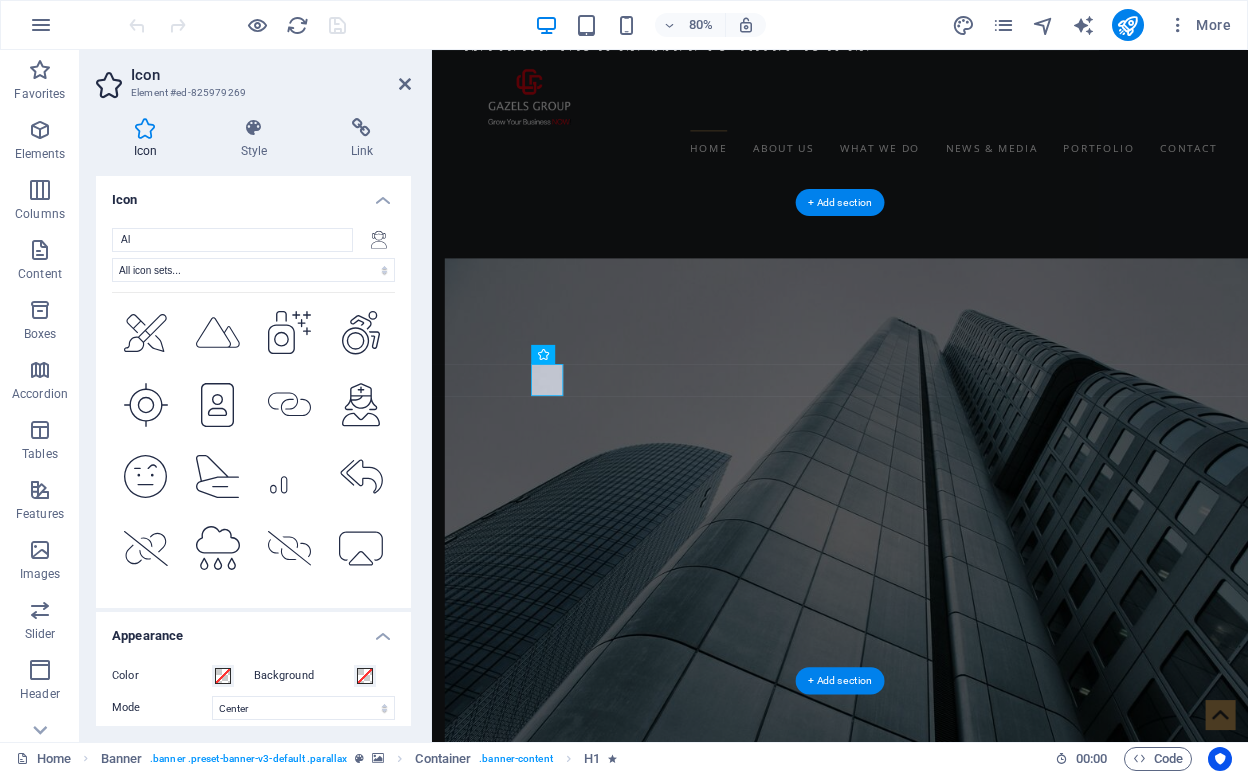 scroll, scrollTop: 8457, scrollLeft: 0, axis: vertical 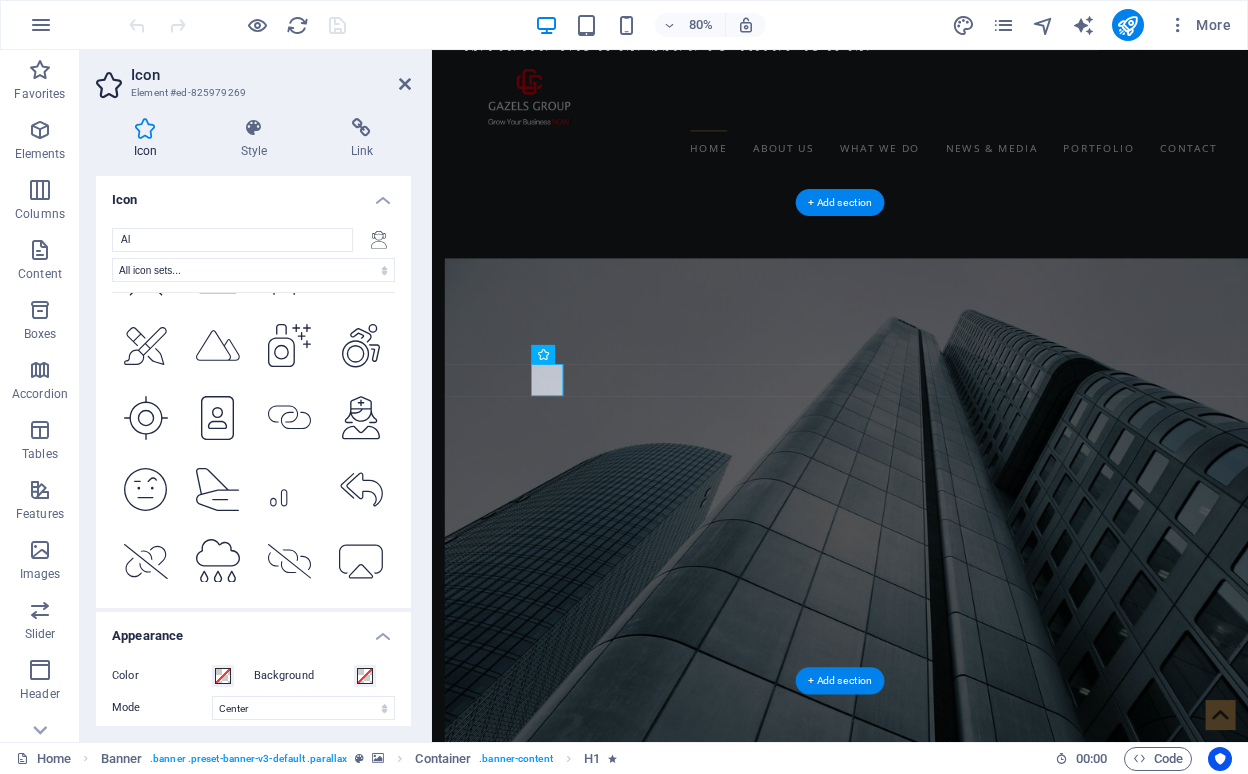 click at bounding box center [146, 705] 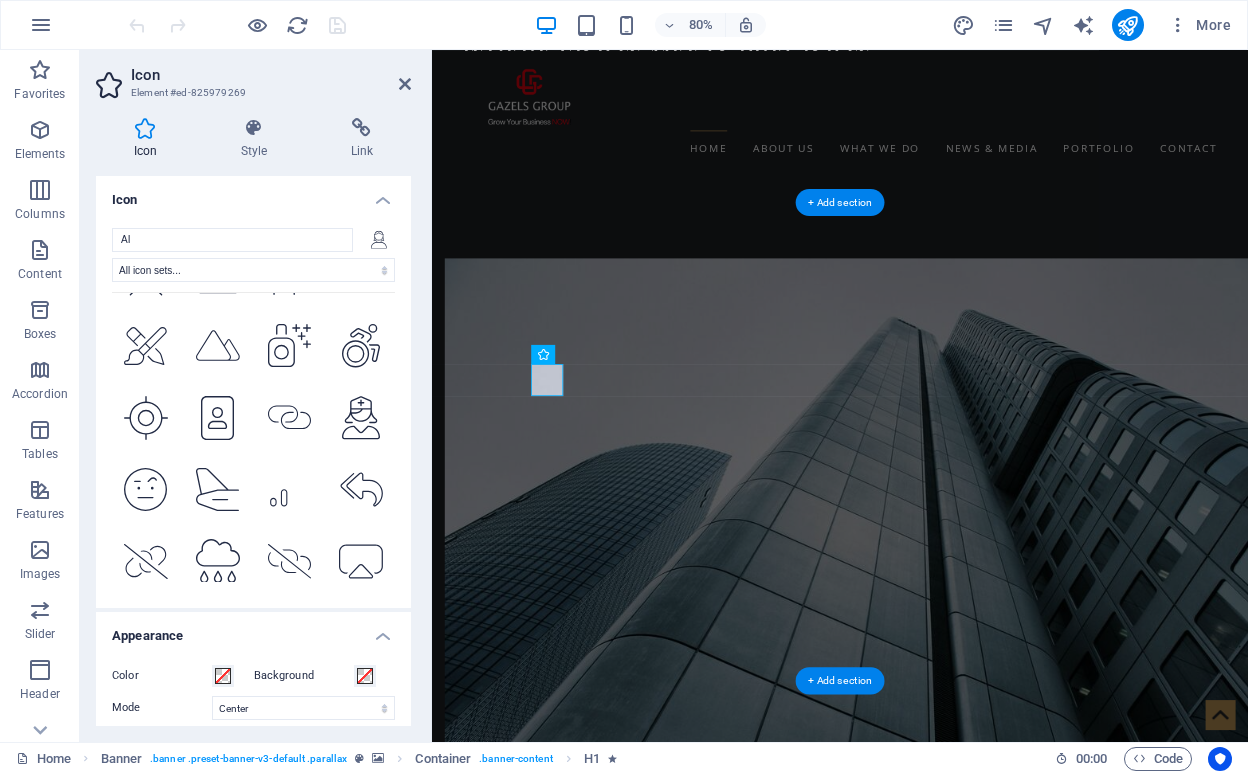 click at bounding box center (218, 705) 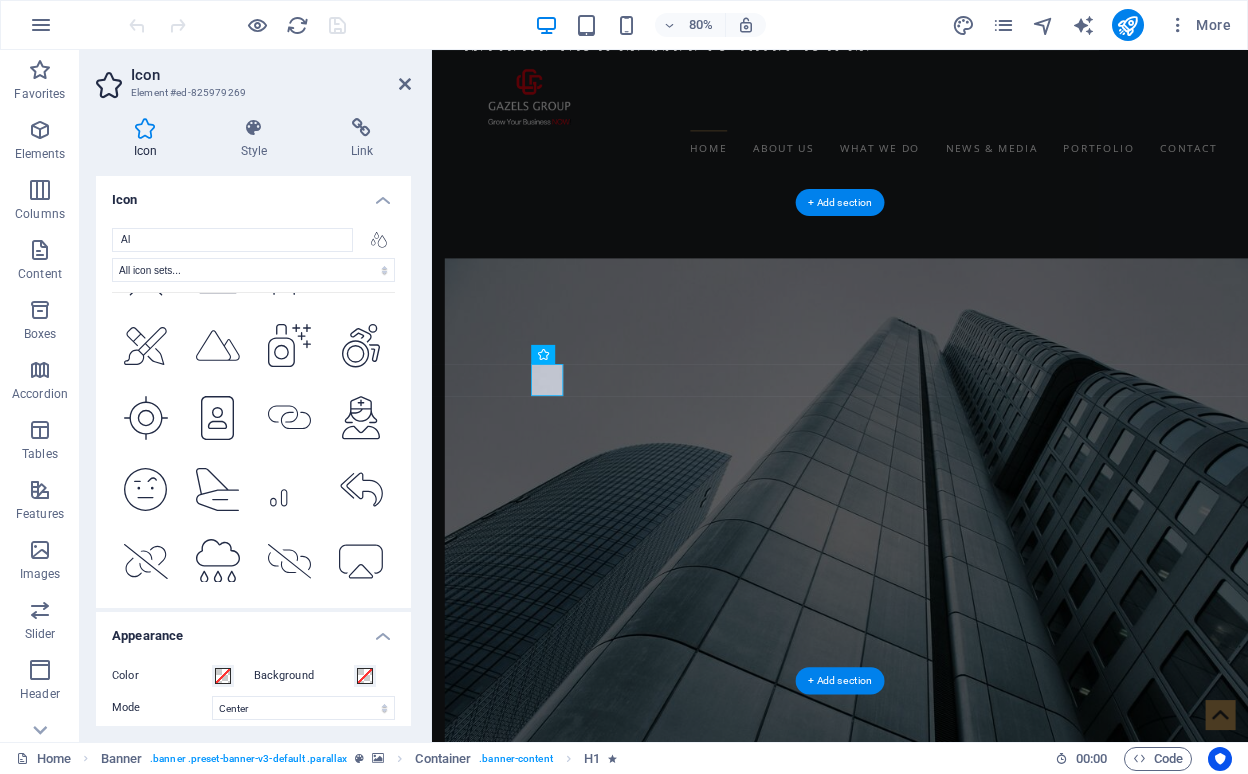 click at bounding box center (290, 705) 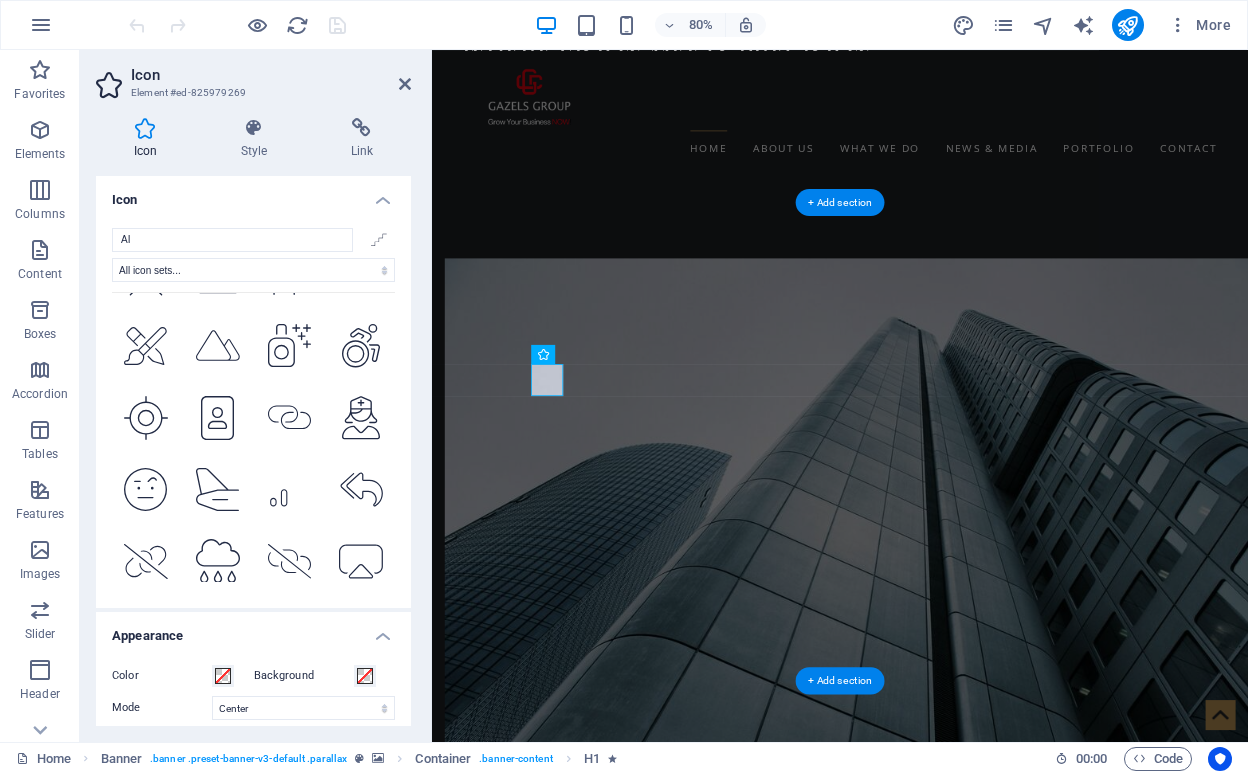 click at bounding box center (361, 705) 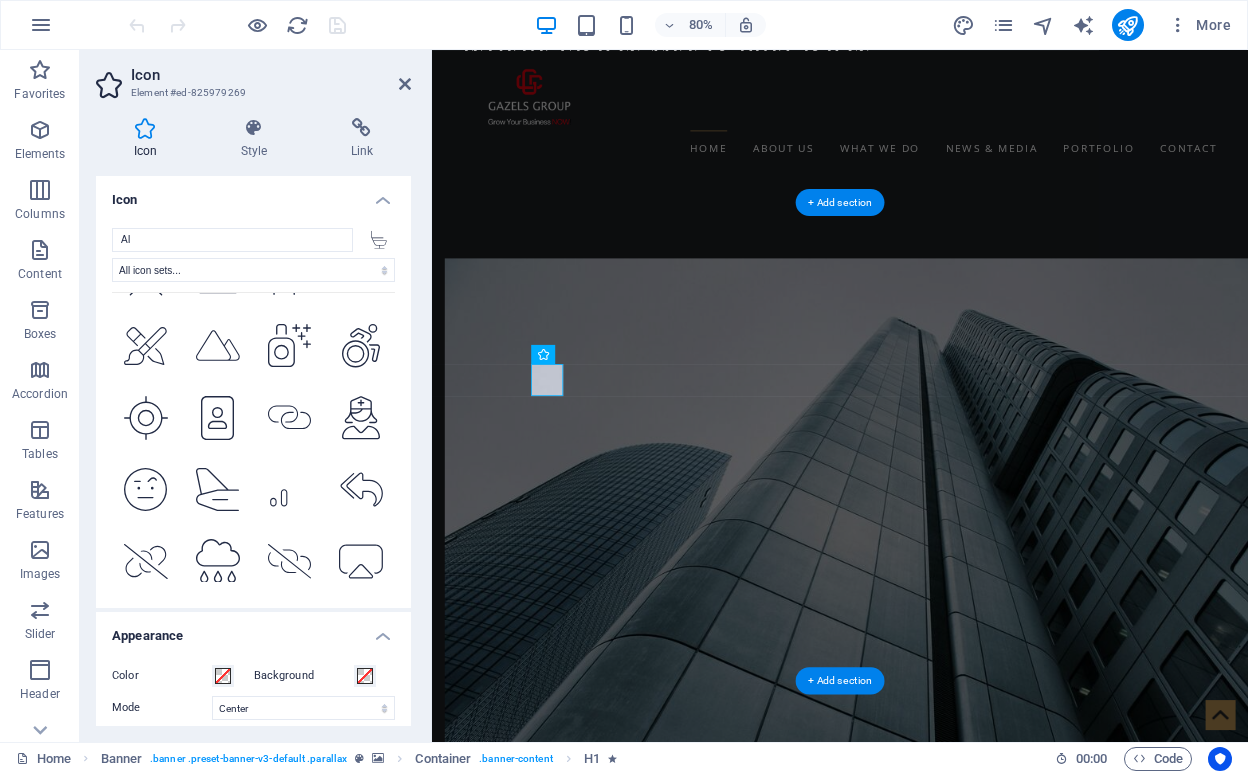 click at bounding box center (361, 633) 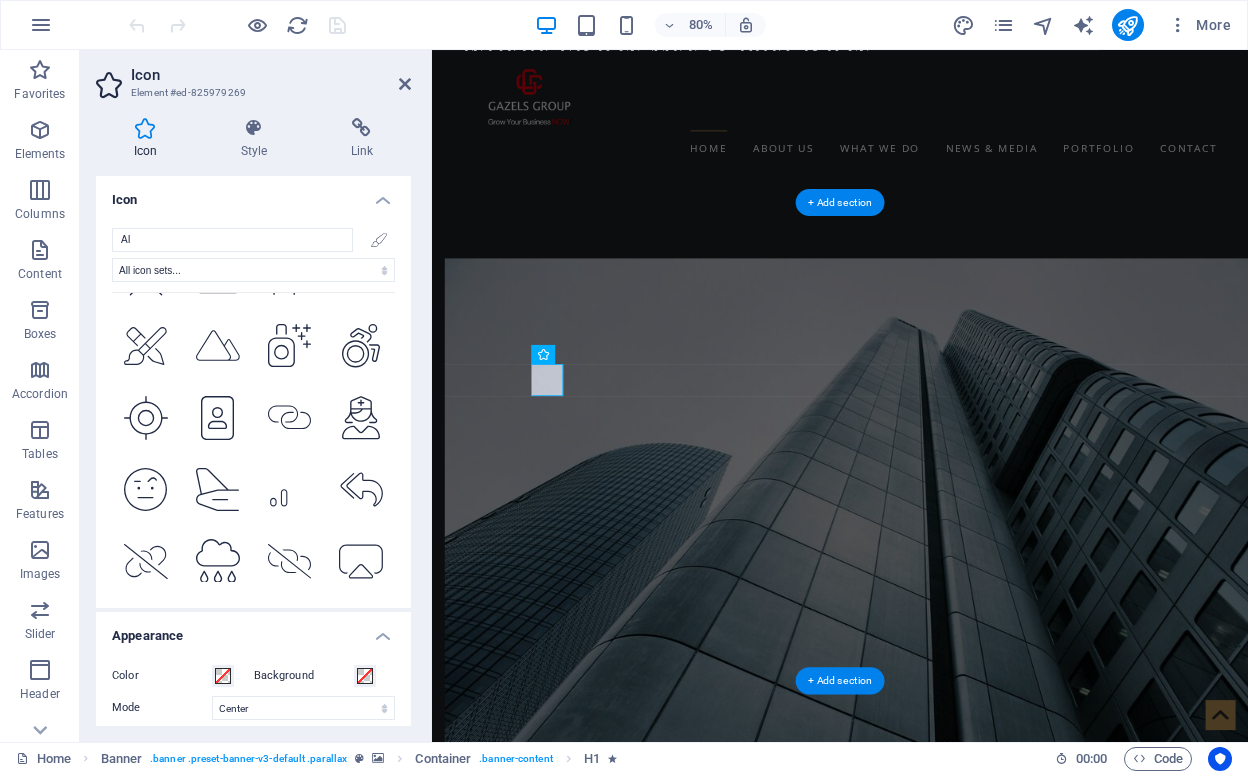 click at bounding box center (290, 633) 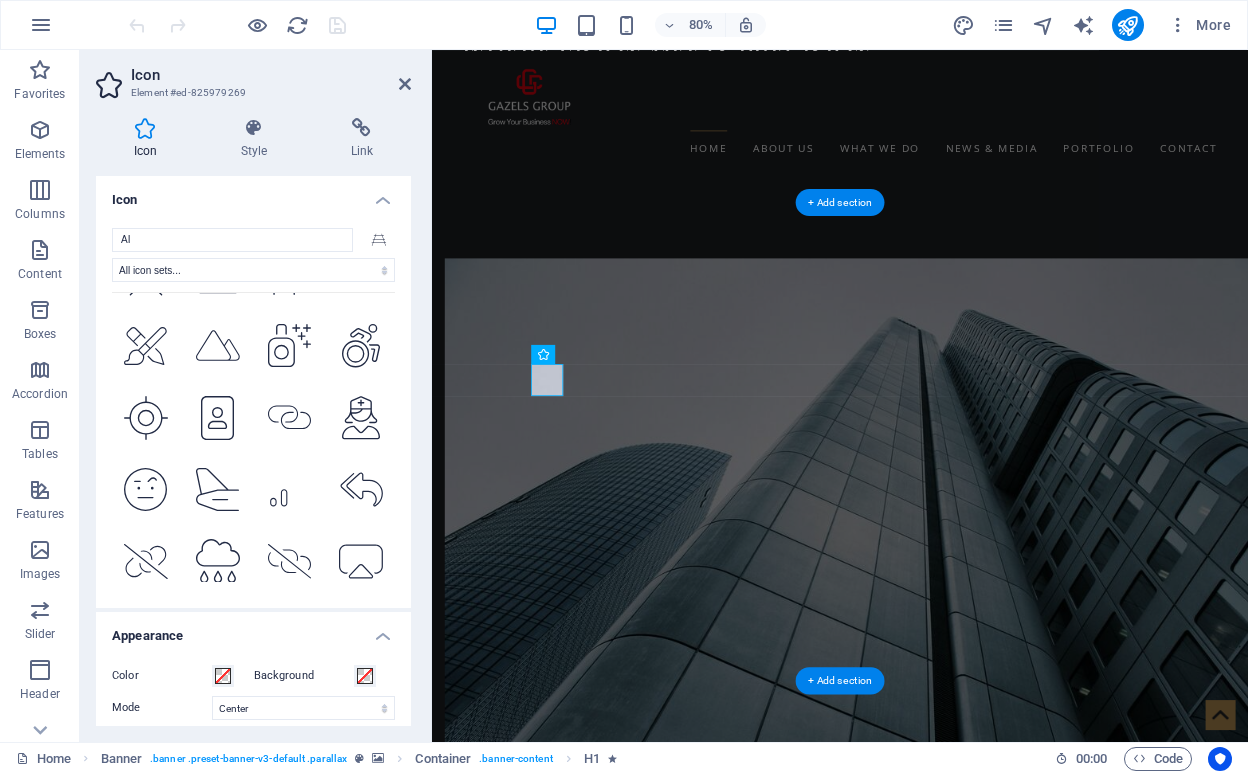 click at bounding box center [218, 633] 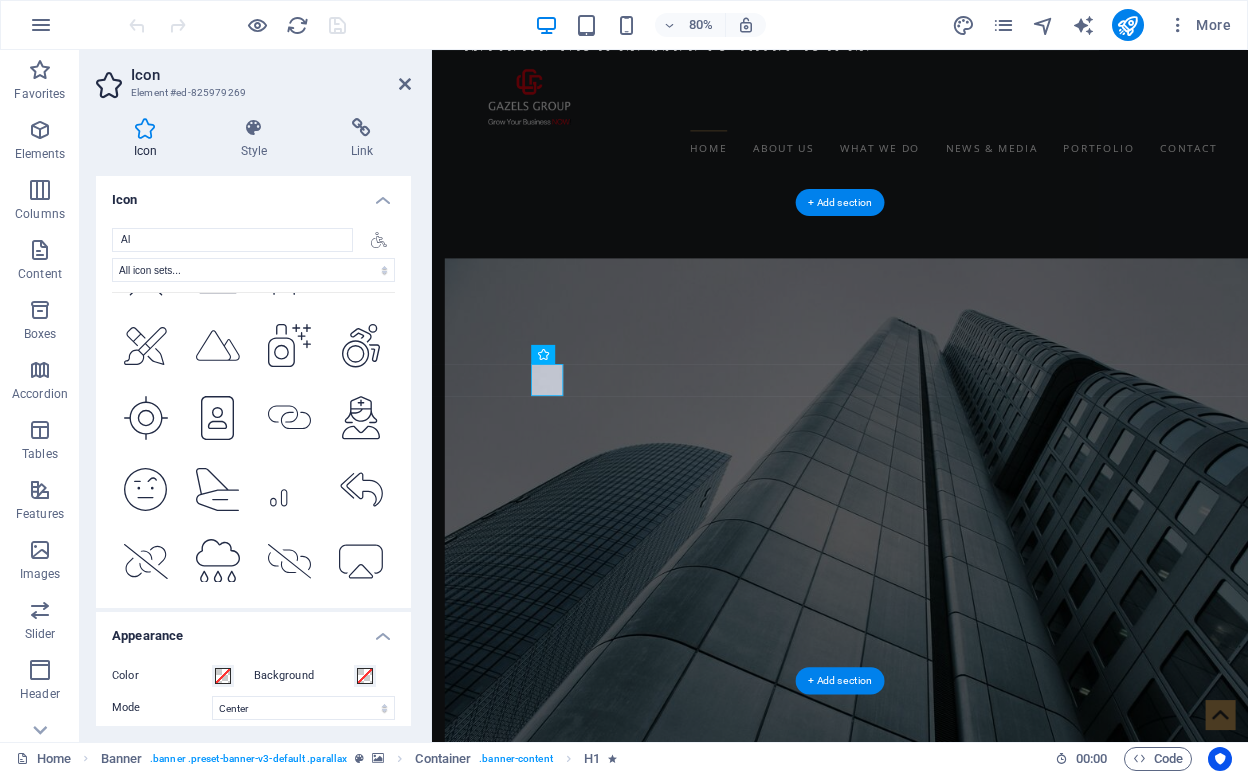 click at bounding box center [146, 633] 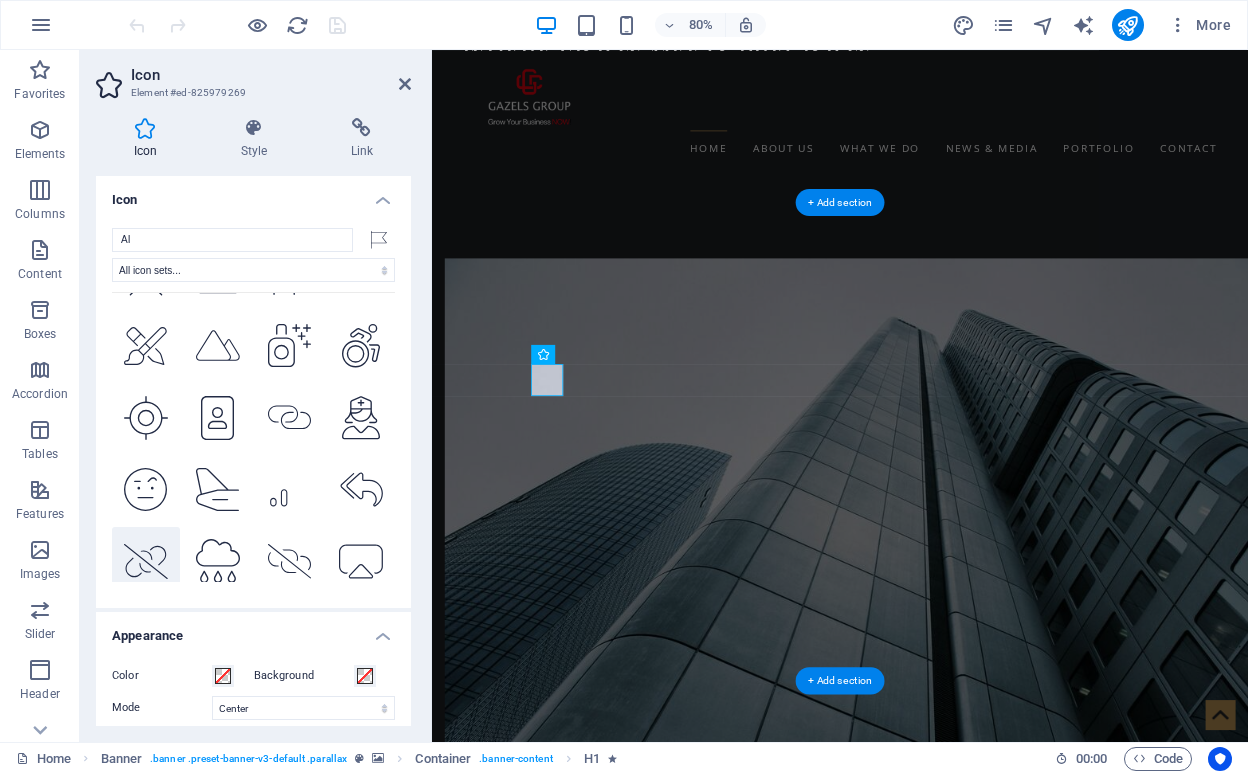 click at bounding box center [146, 561] 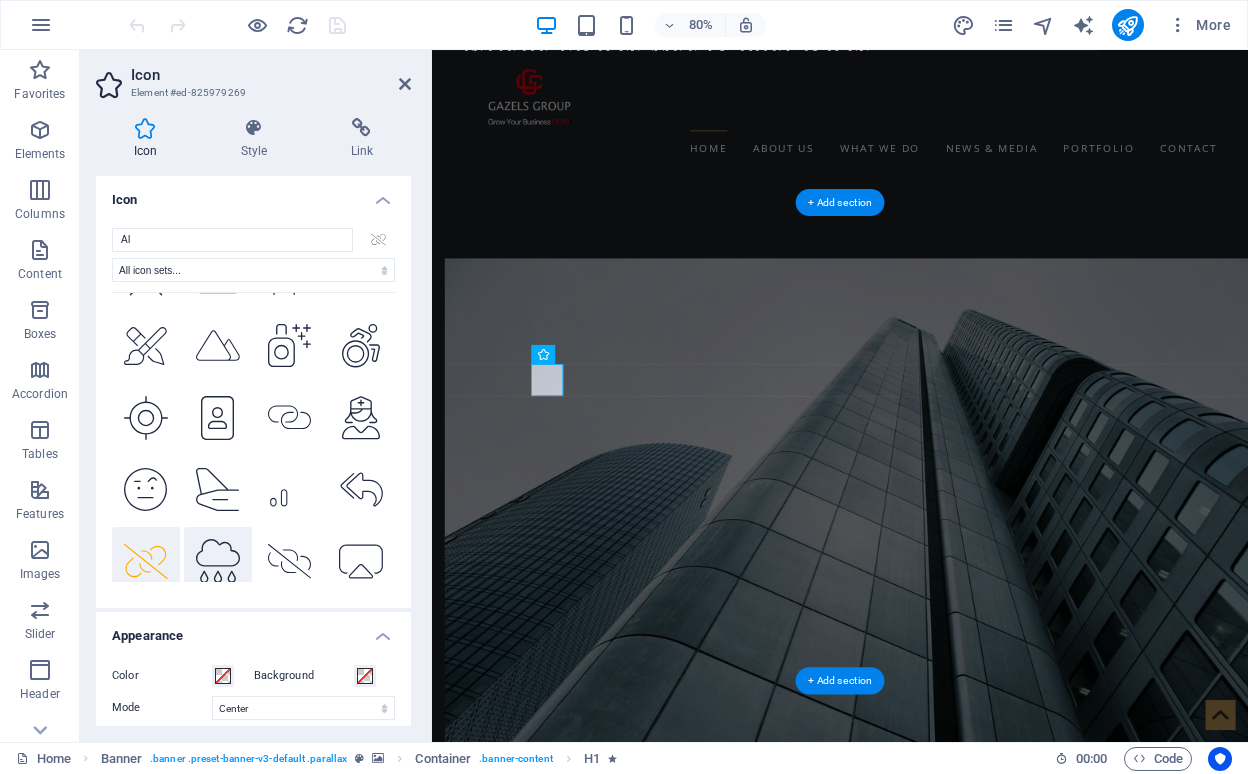 click at bounding box center (218, 561) 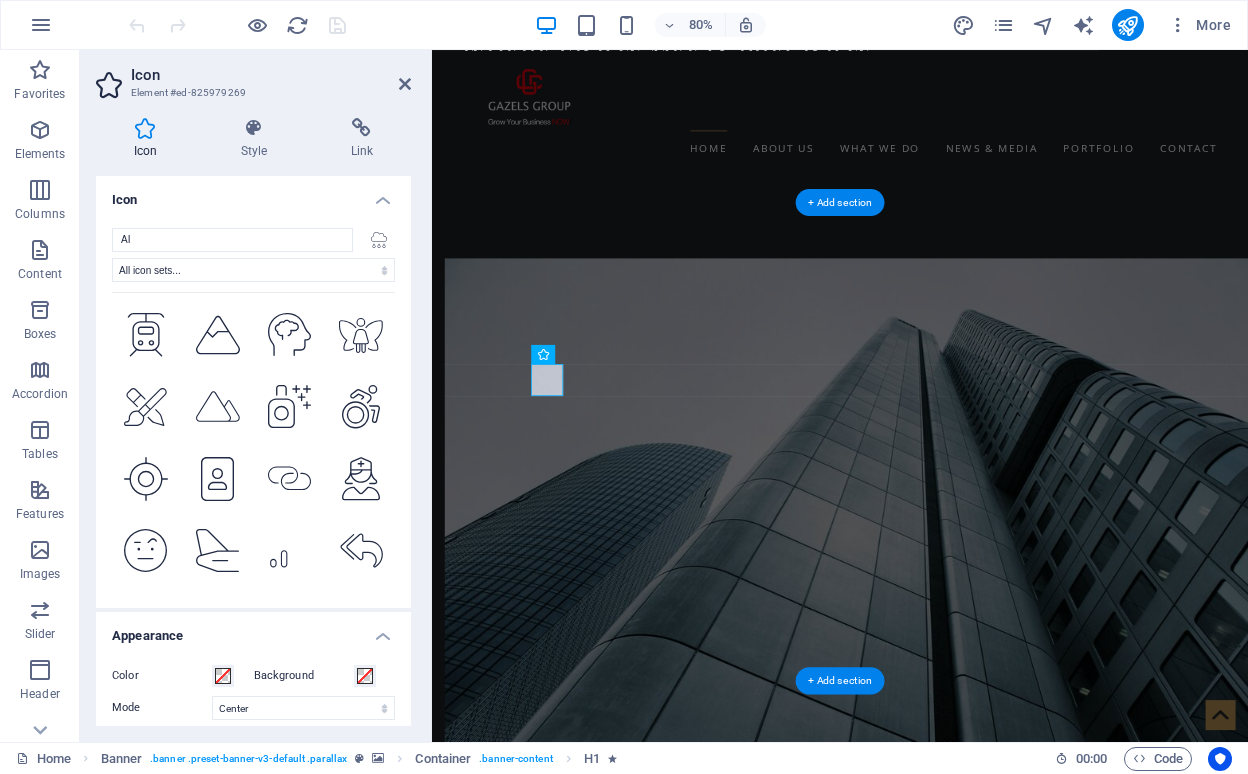 scroll, scrollTop: 8394, scrollLeft: 0, axis: vertical 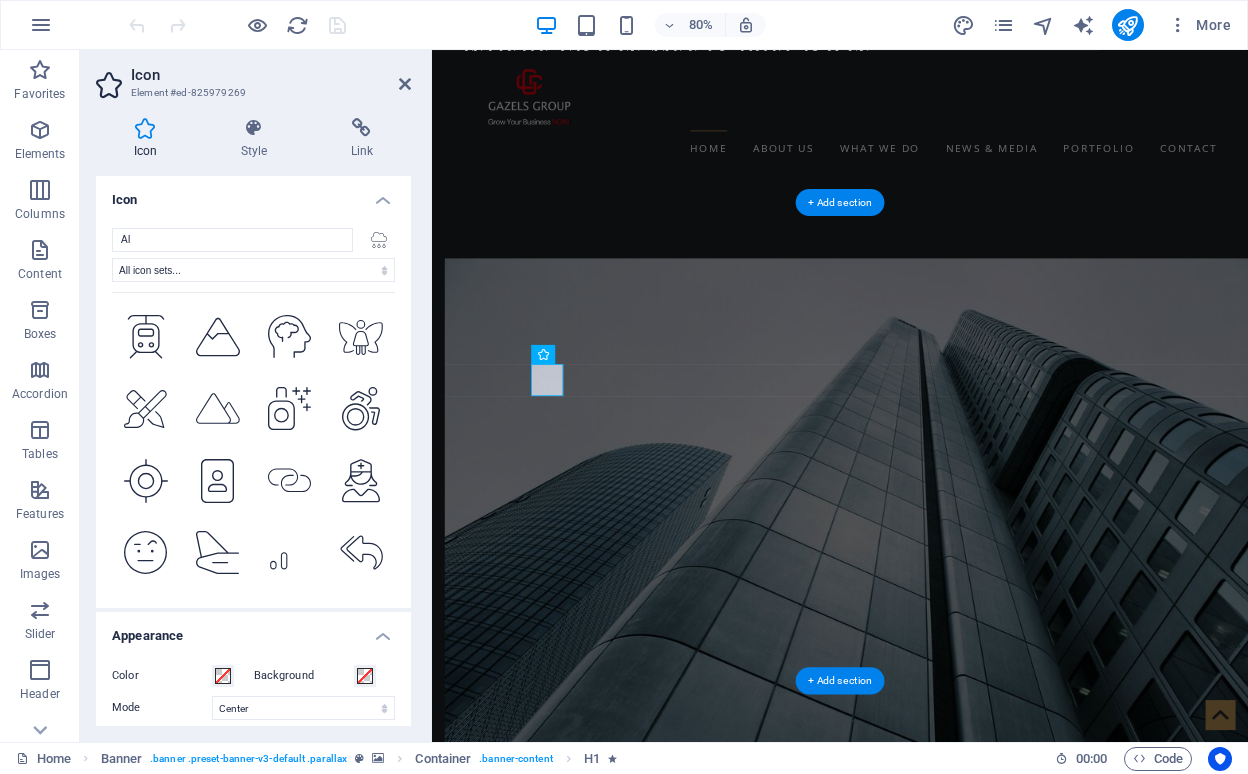 click at bounding box center (290, 624) 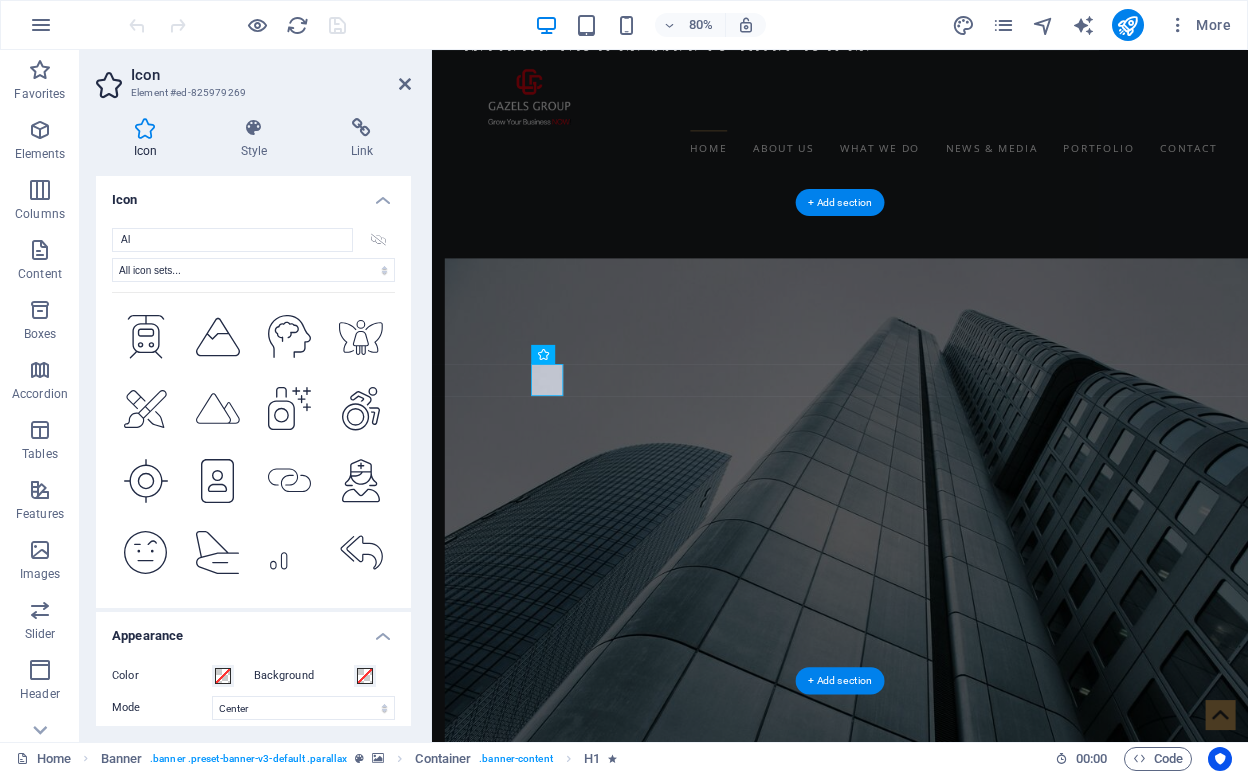 click at bounding box center (361, 624) 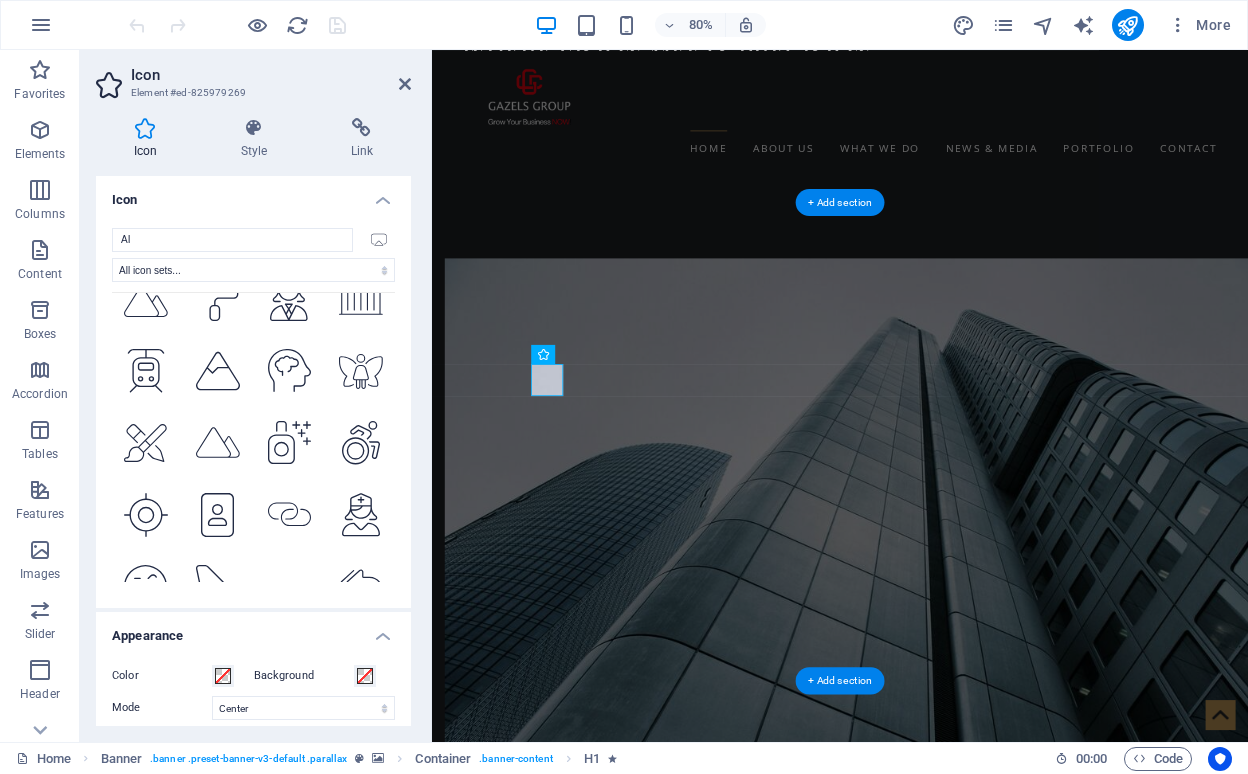 scroll, scrollTop: 8355, scrollLeft: 0, axis: vertical 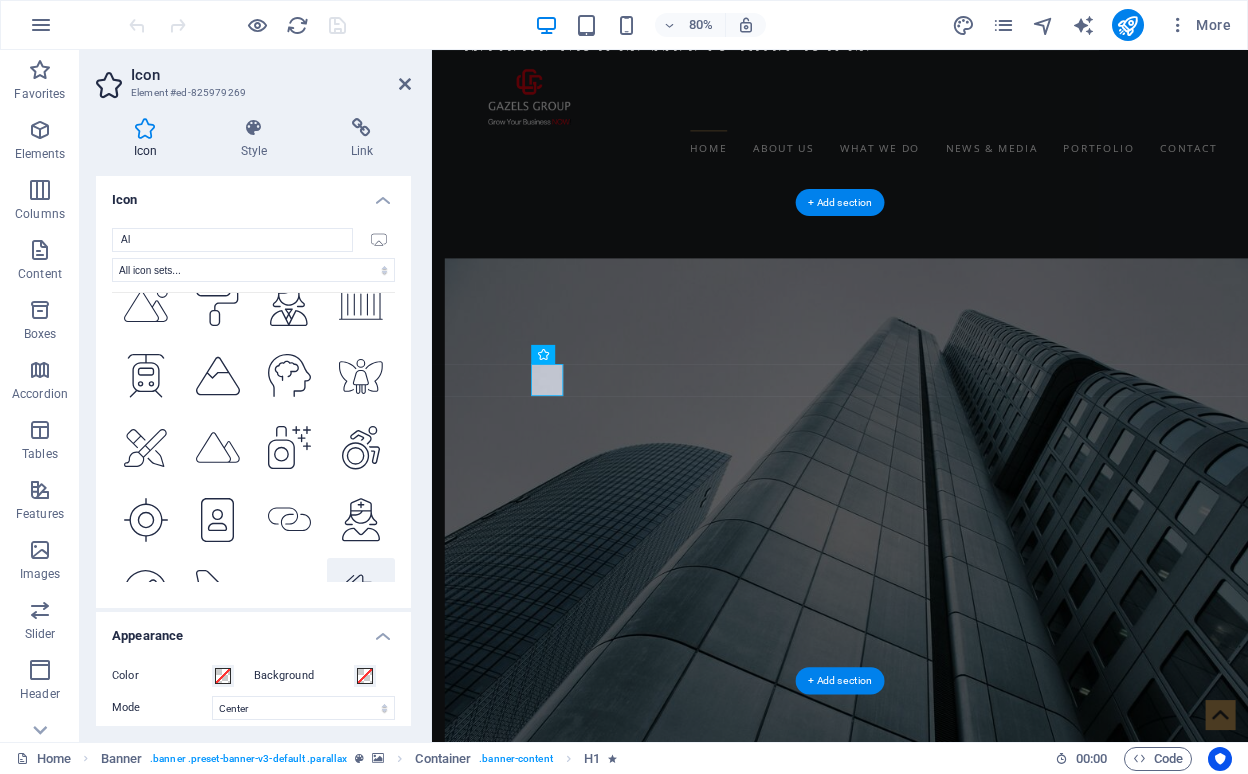 click at bounding box center (361, 592) 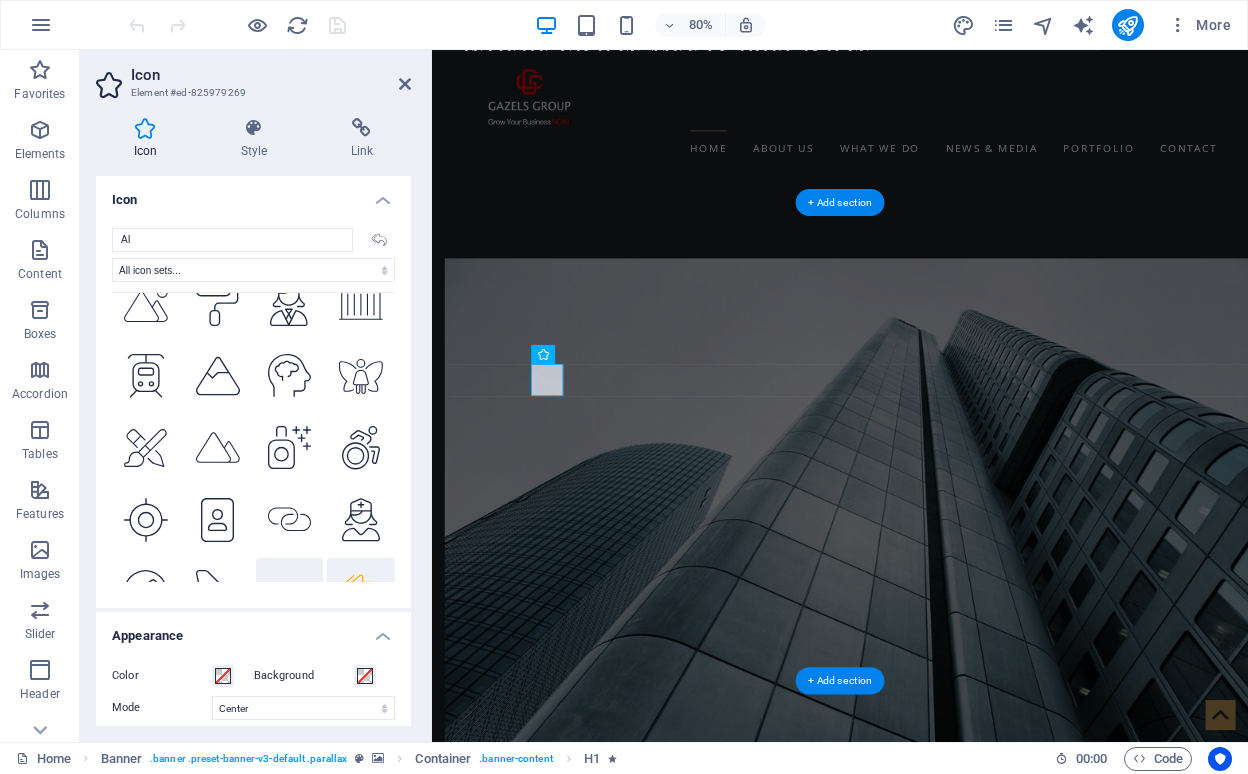 click at bounding box center (290, 592) 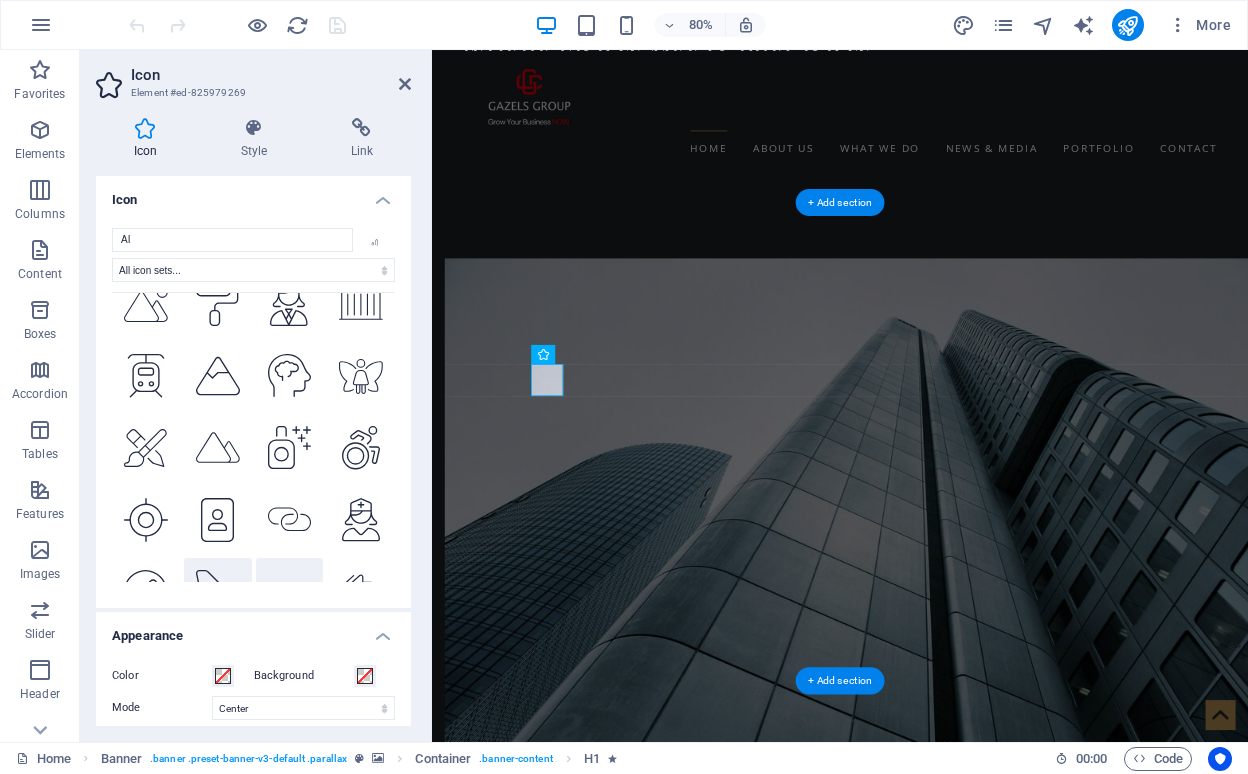 click at bounding box center (218, 592) 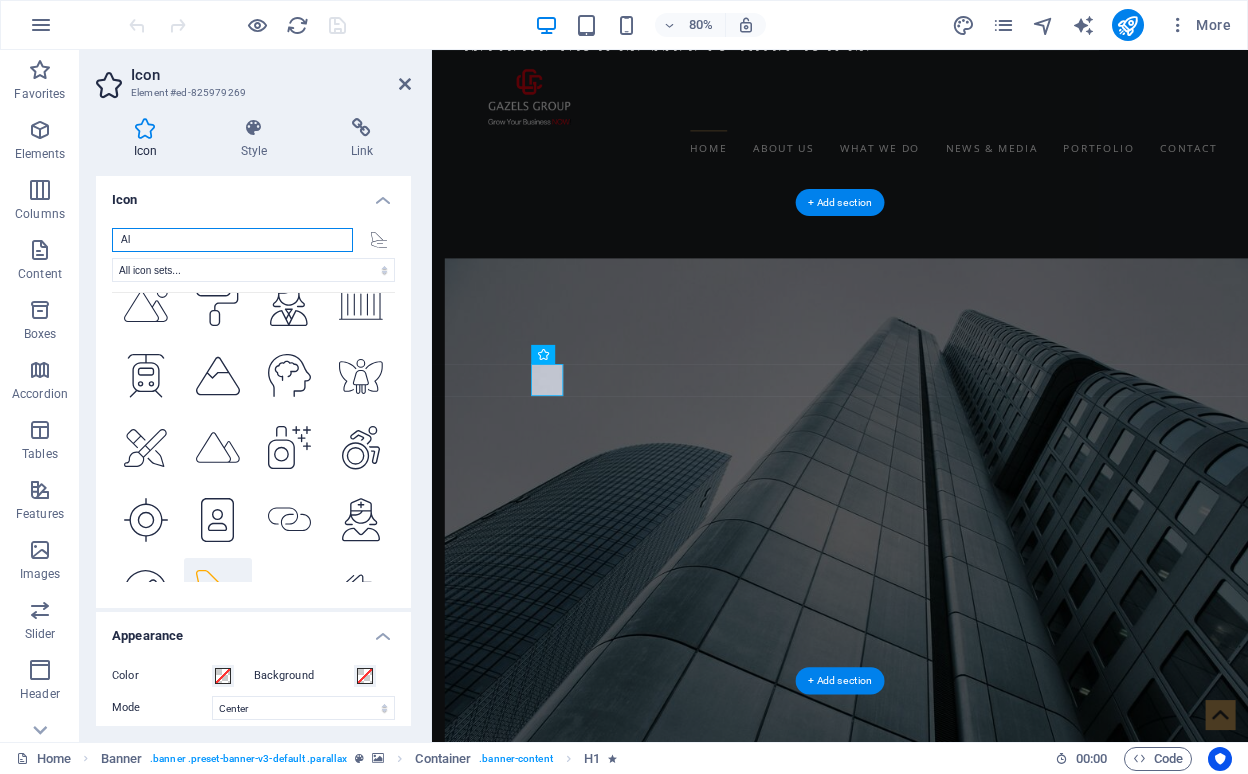 drag, startPoint x: 241, startPoint y: 238, endPoint x: 84, endPoint y: 238, distance: 157 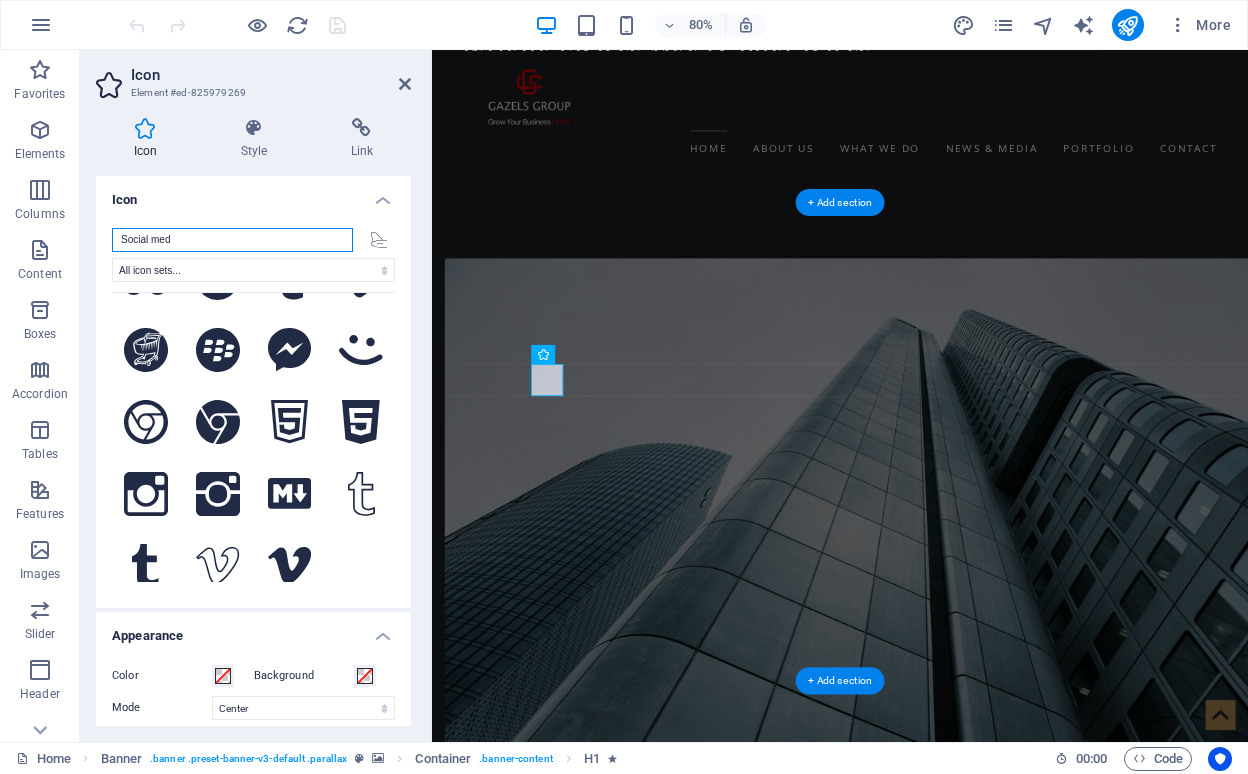 scroll, scrollTop: 0, scrollLeft: 0, axis: both 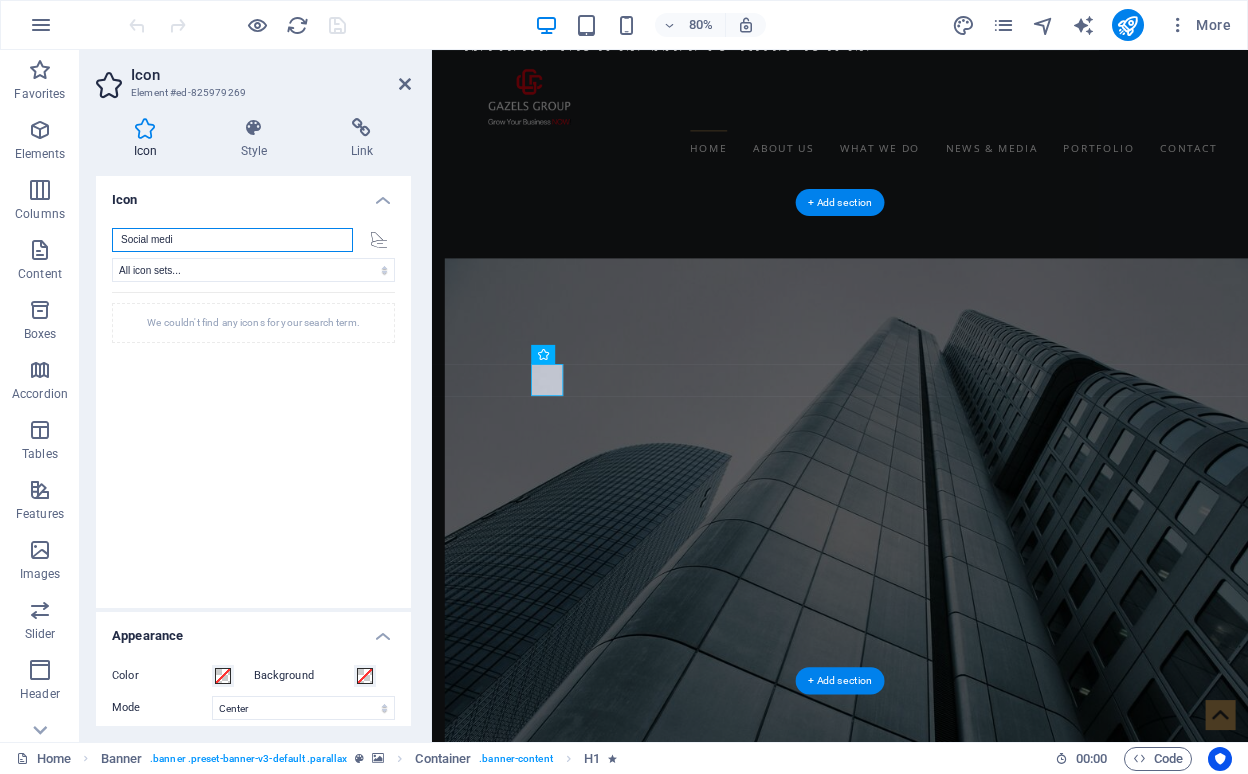 type on "Social media" 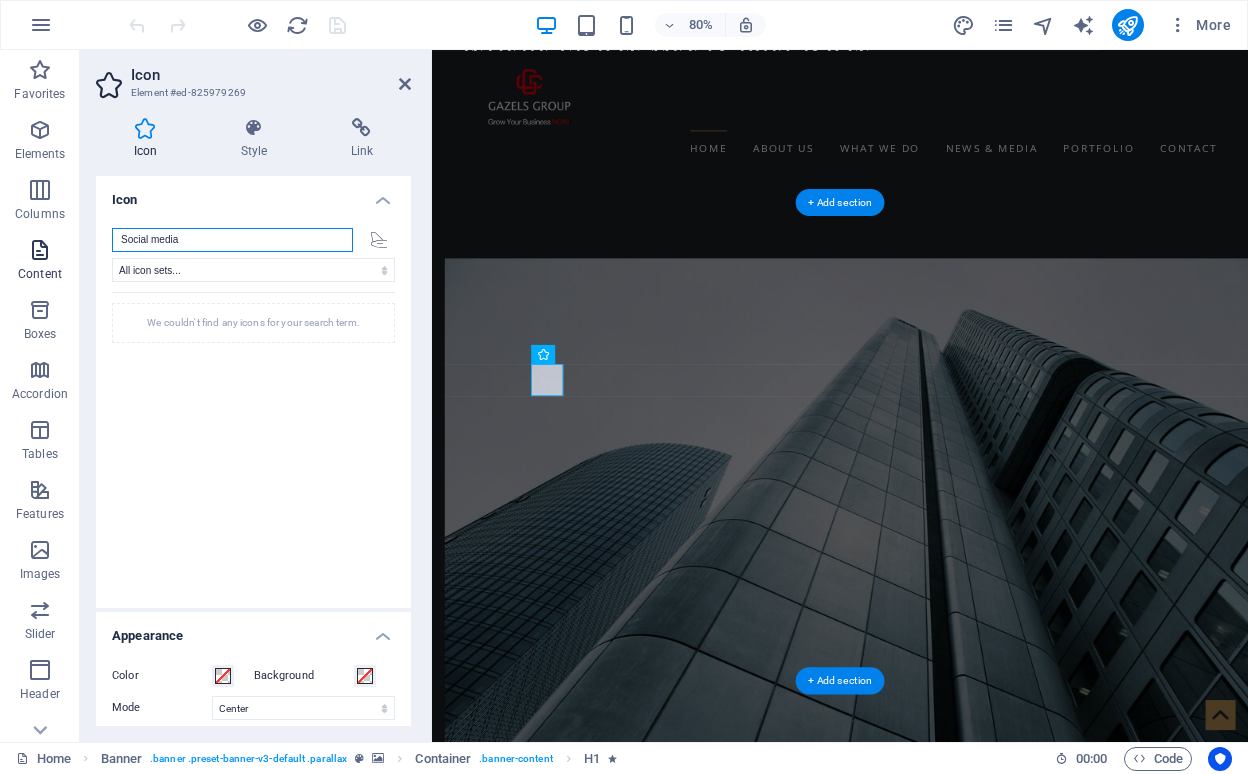 drag, startPoint x: 229, startPoint y: 241, endPoint x: 74, endPoint y: 234, distance: 155.15799 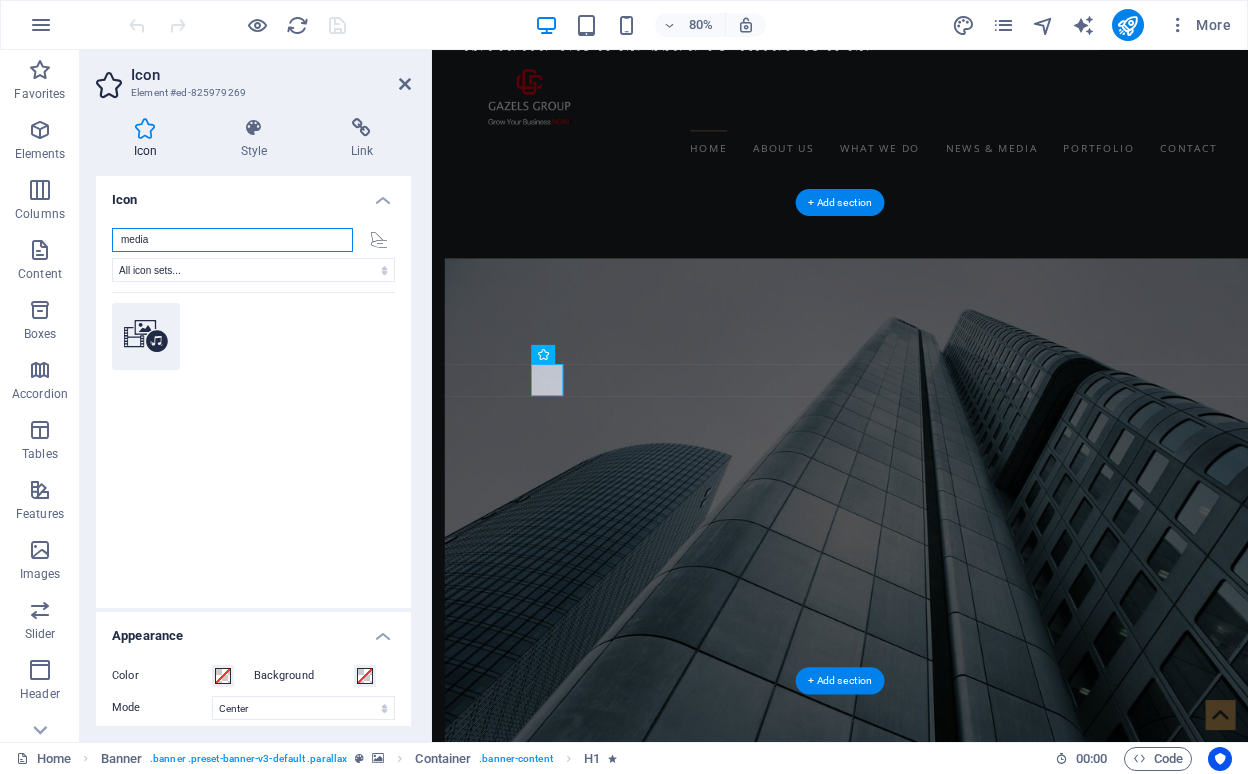type on "media" 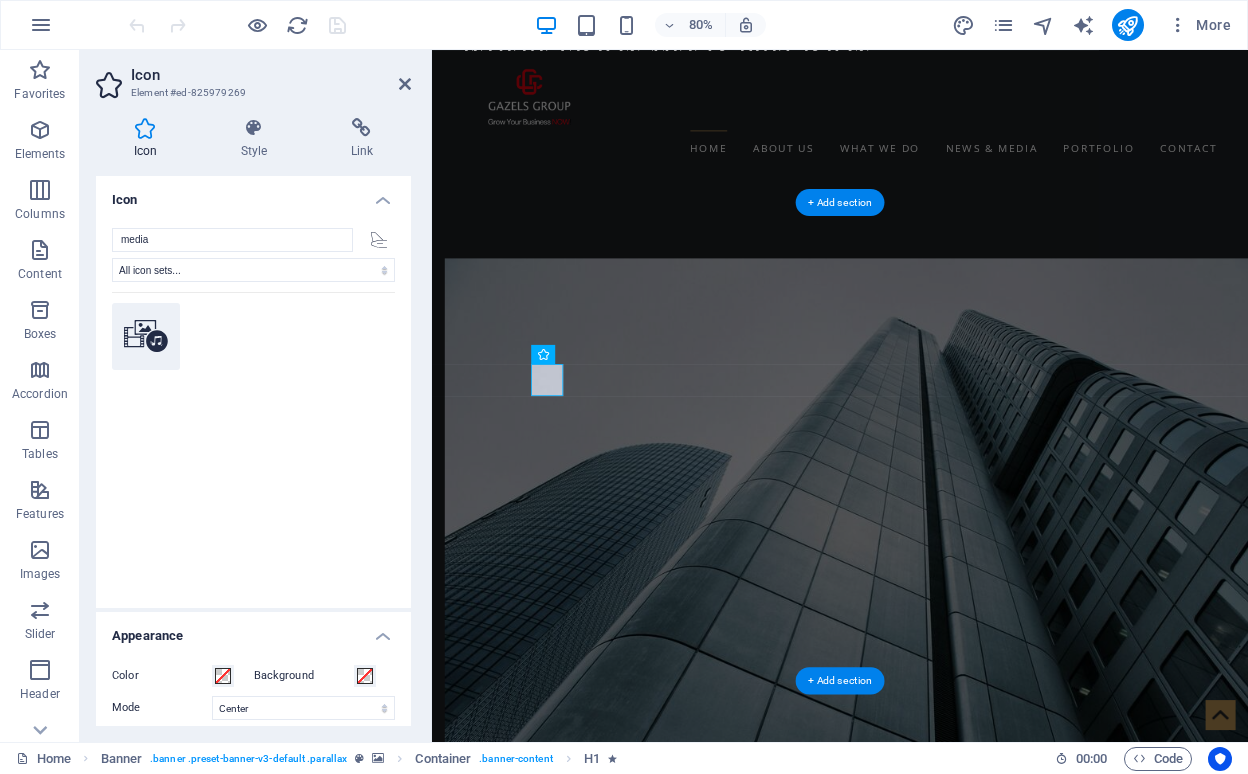 click at bounding box center (146, 337) 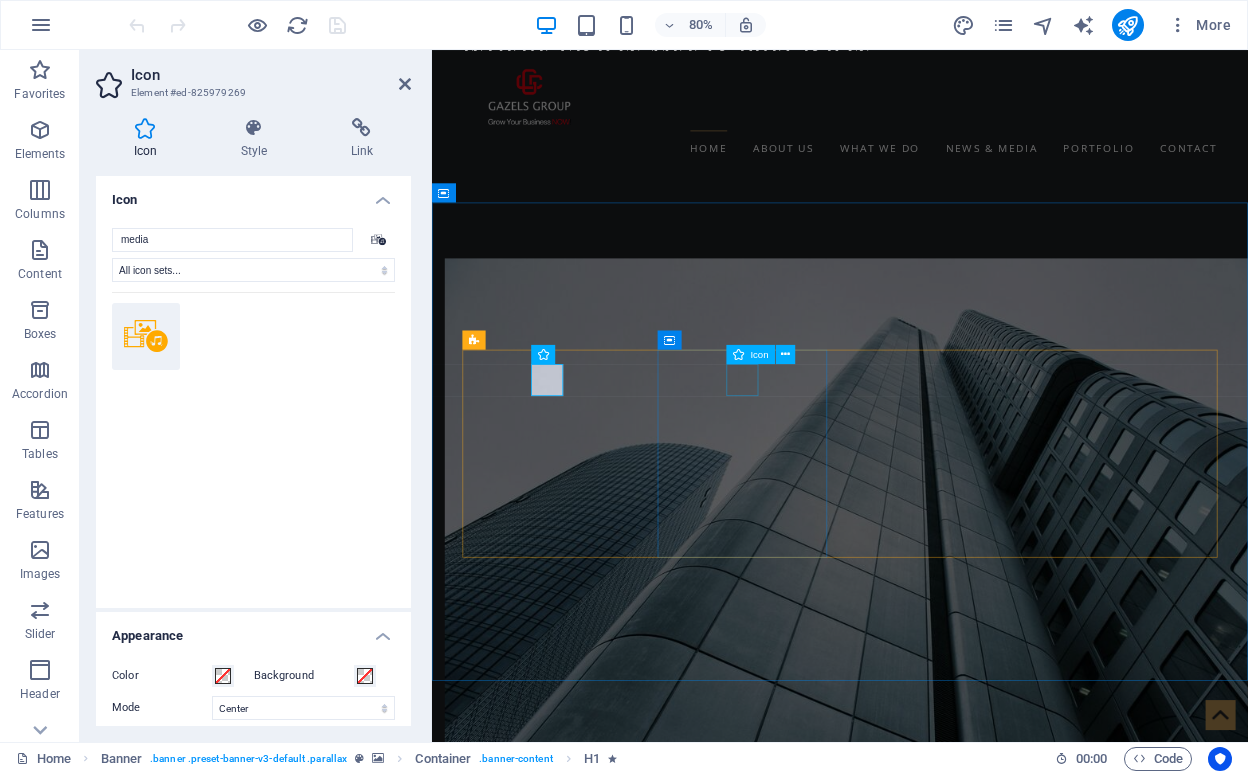 click at bounding box center (576, 2815) 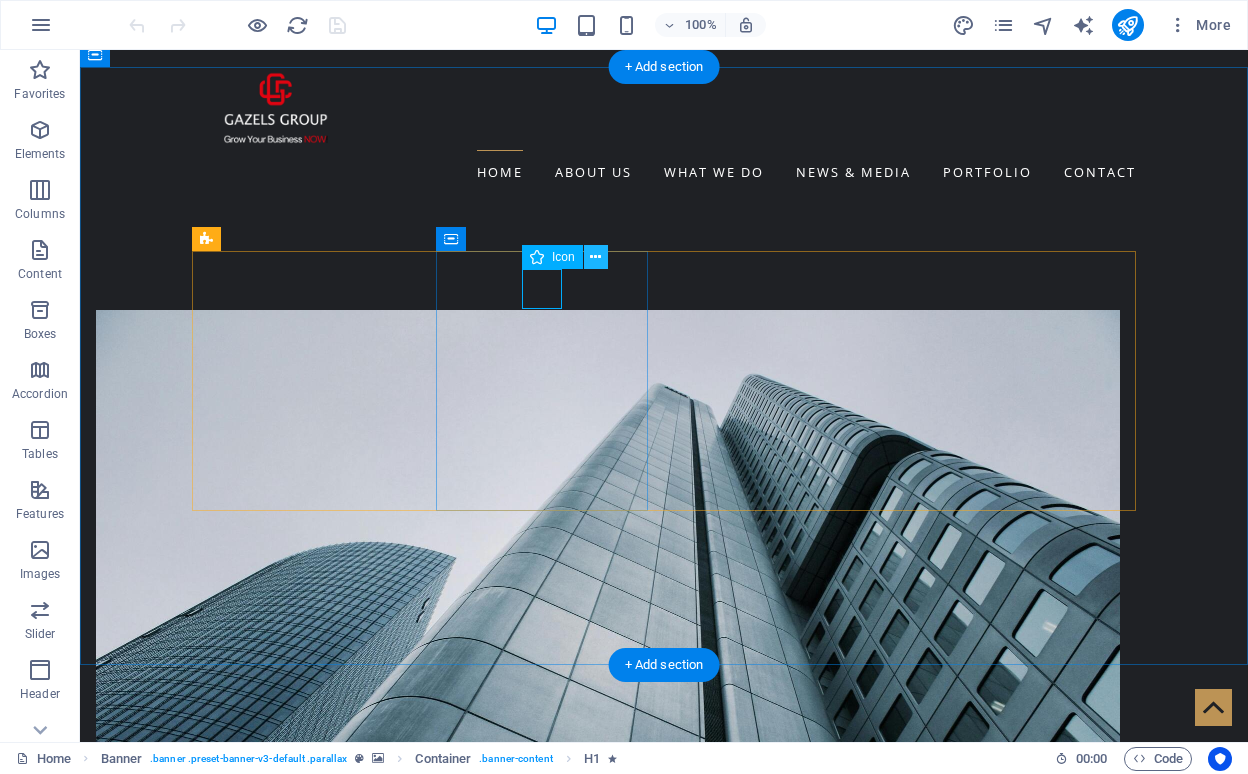 click at bounding box center [596, 257] 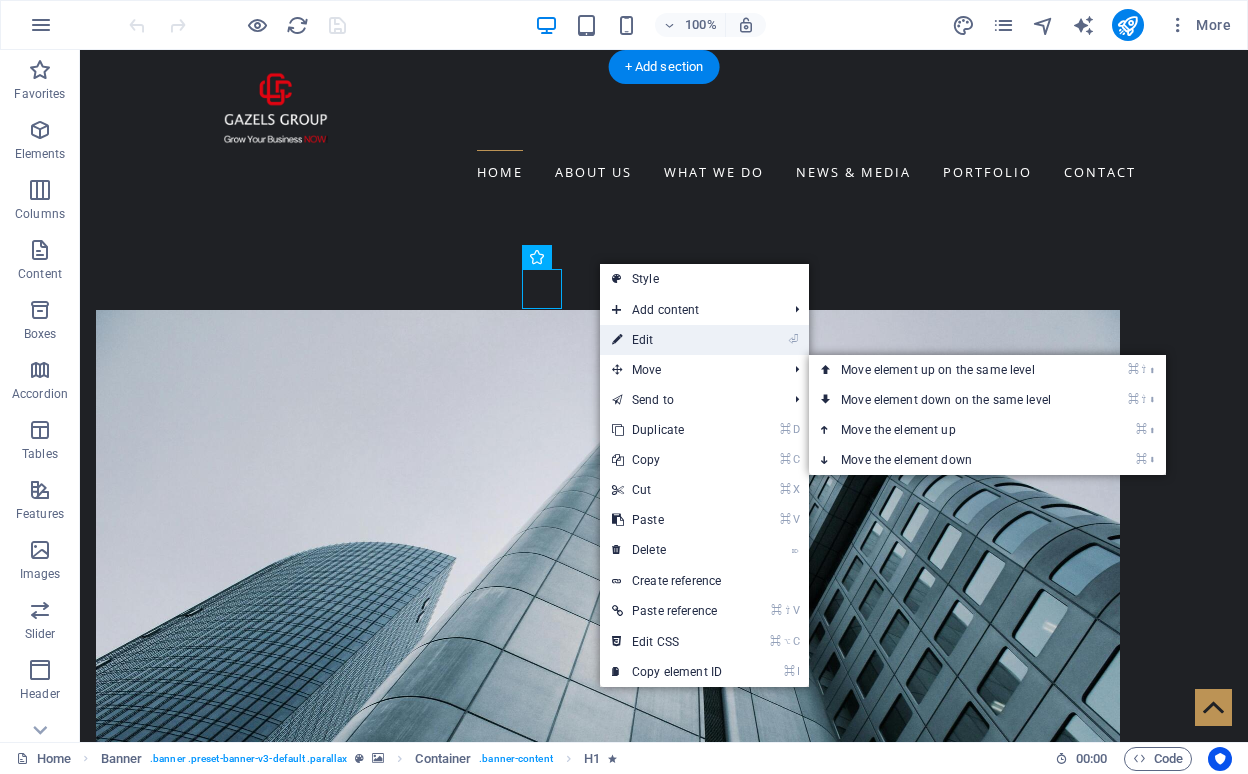 click on "⏎  Edit" at bounding box center [704, 340] 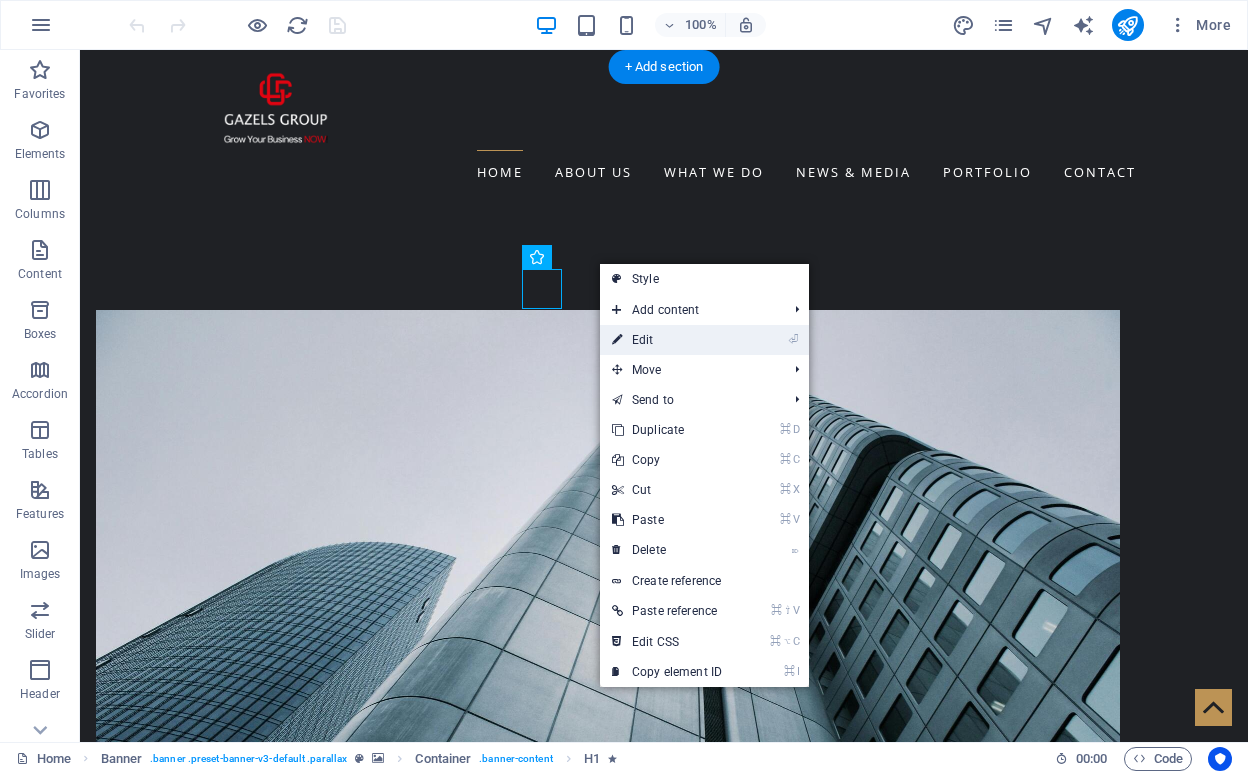 click at bounding box center (617, 340) 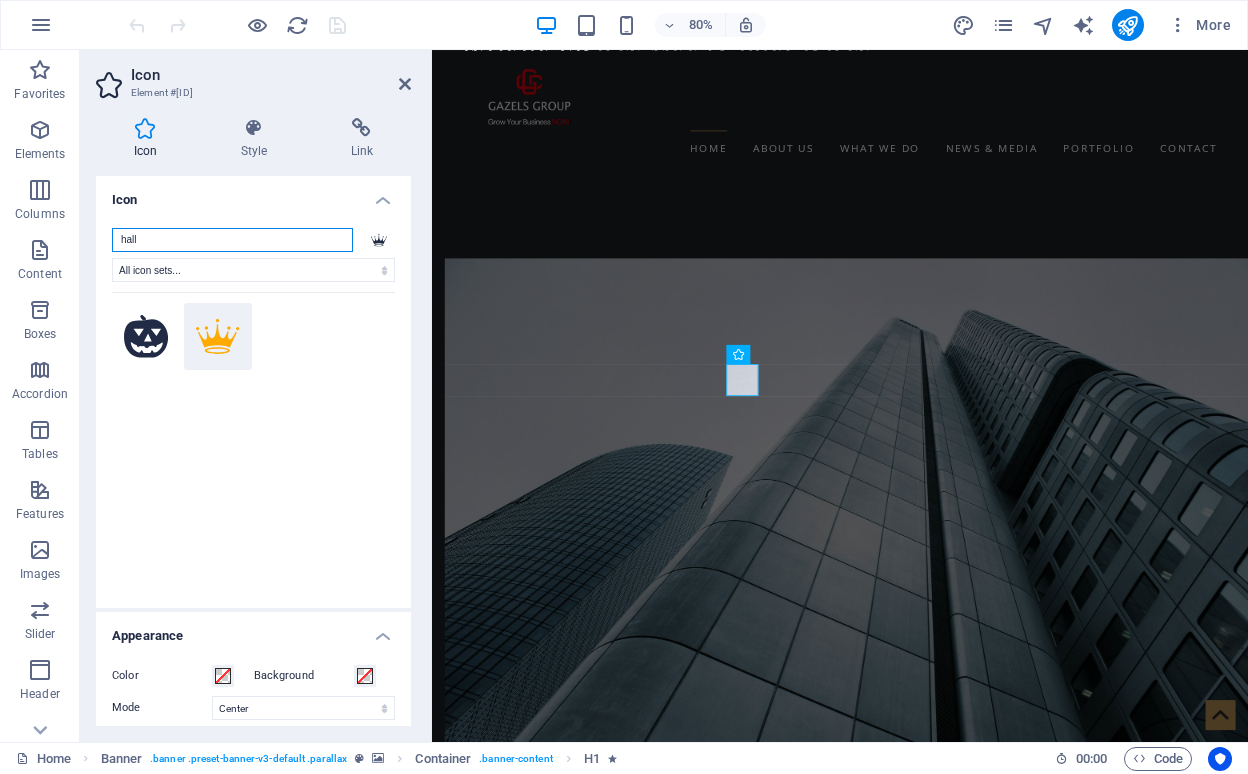 drag, startPoint x: 277, startPoint y: 243, endPoint x: 90, endPoint y: 236, distance: 187.13097 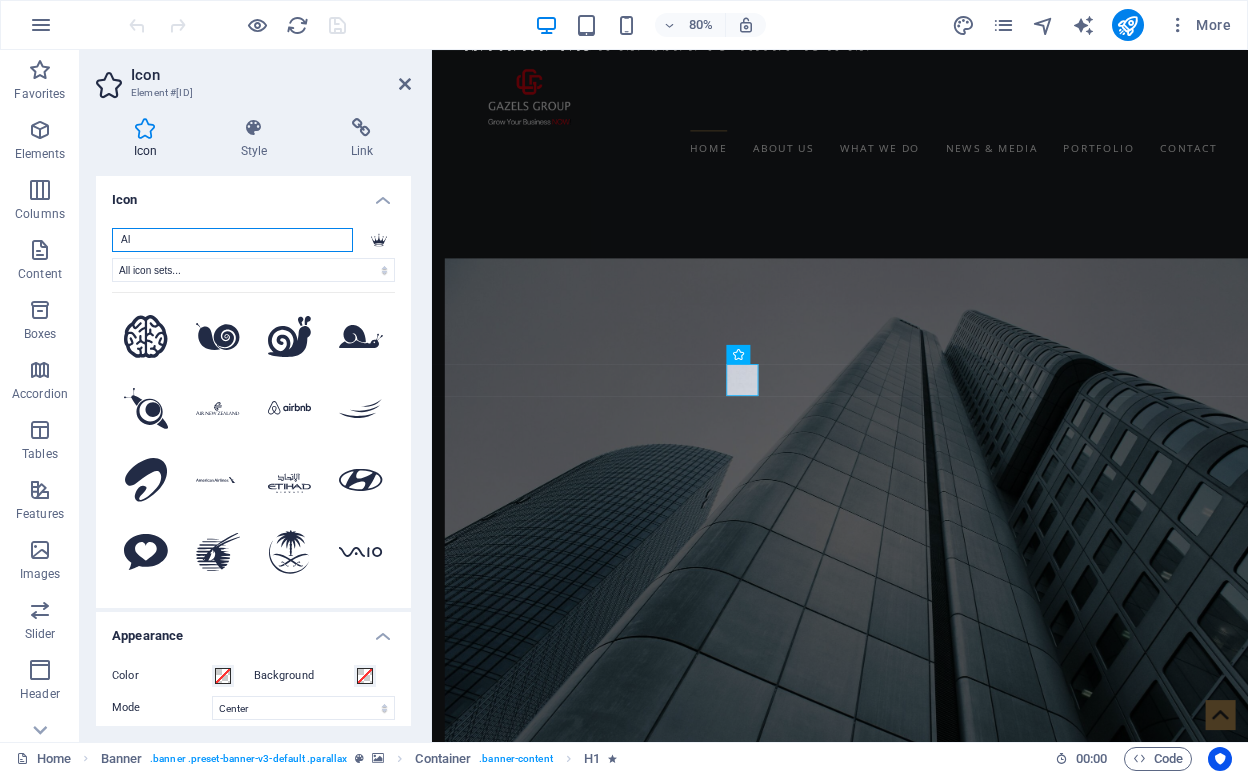type on "AI" 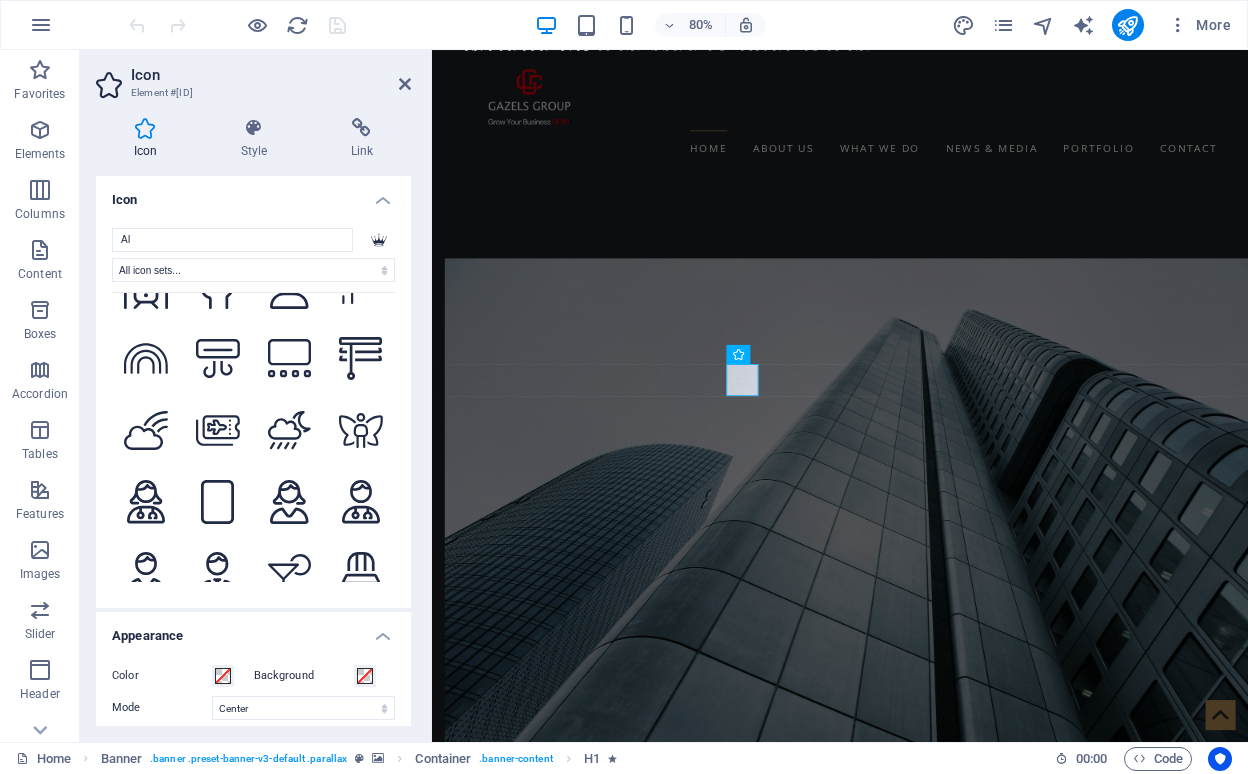 scroll, scrollTop: 8508, scrollLeft: 0, axis: vertical 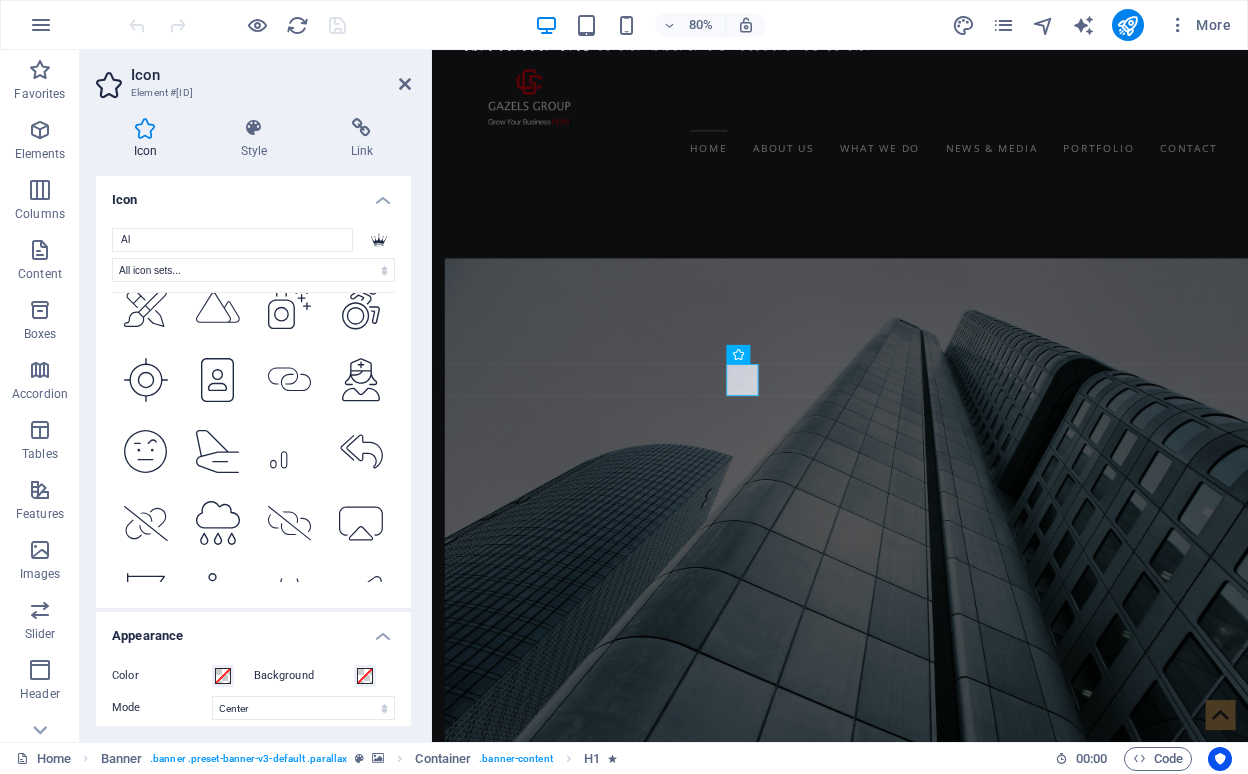 click at bounding box center (290, 739) 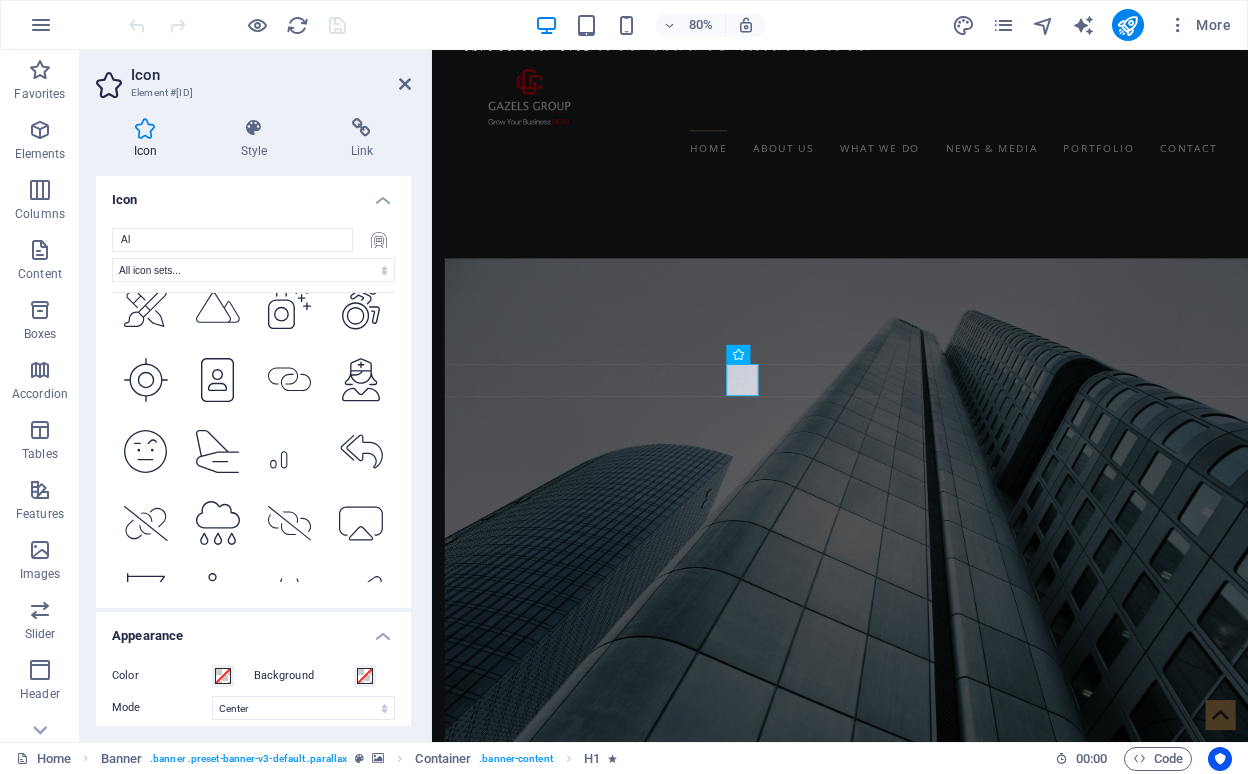 click at bounding box center [218, 739] 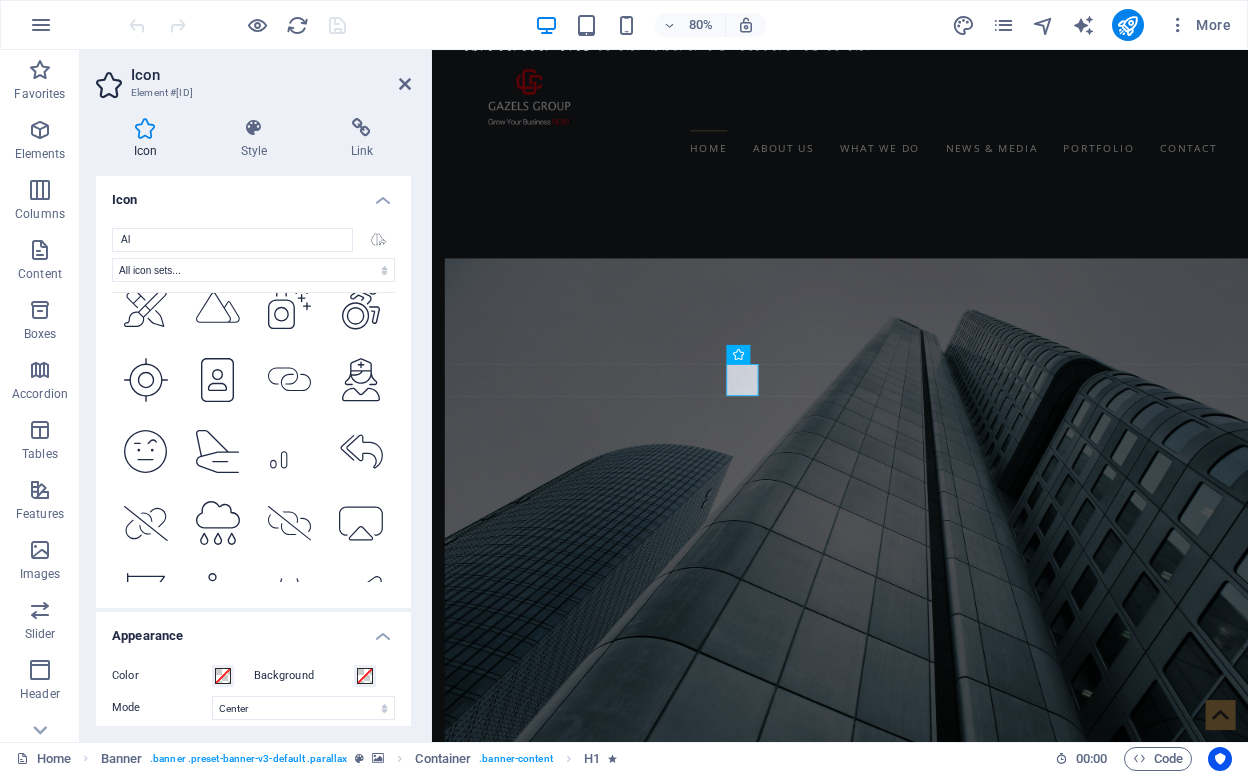 click at bounding box center (146, 739) 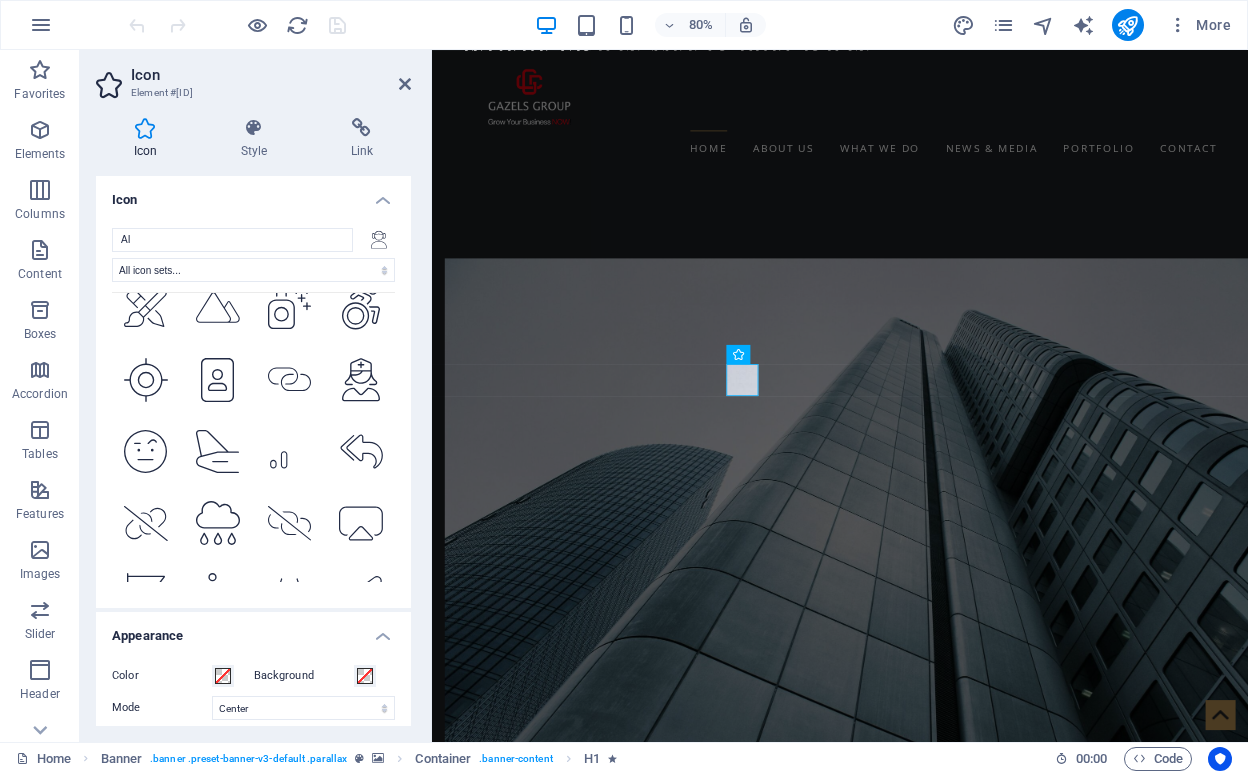 click at bounding box center [146, 667] 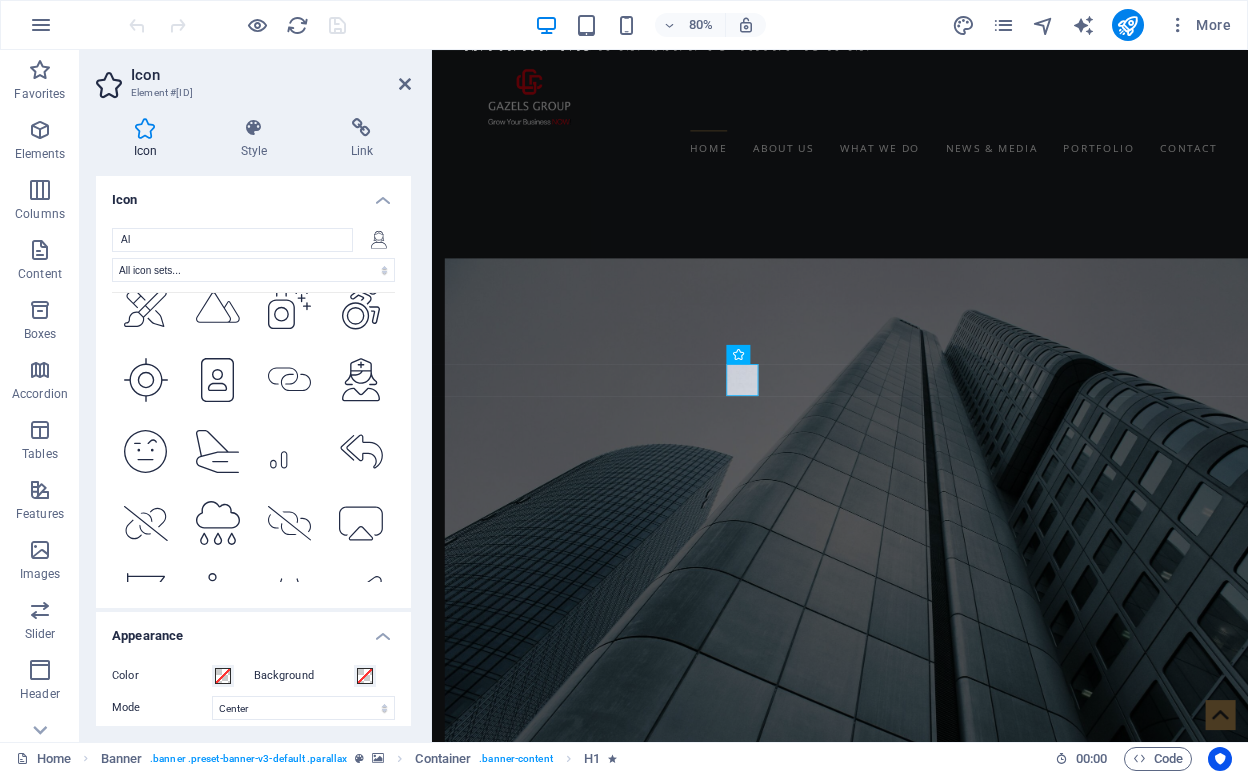 click at bounding box center (290, 667) 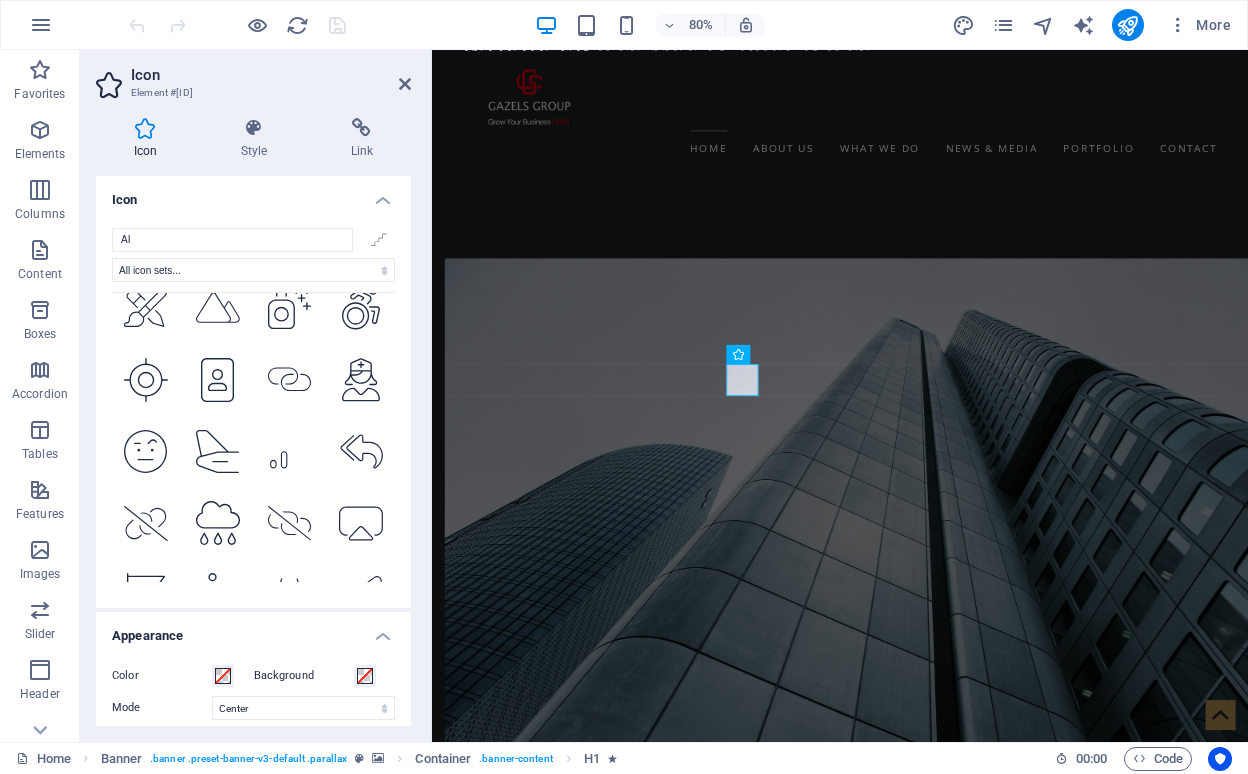 click at bounding box center (361, 667) 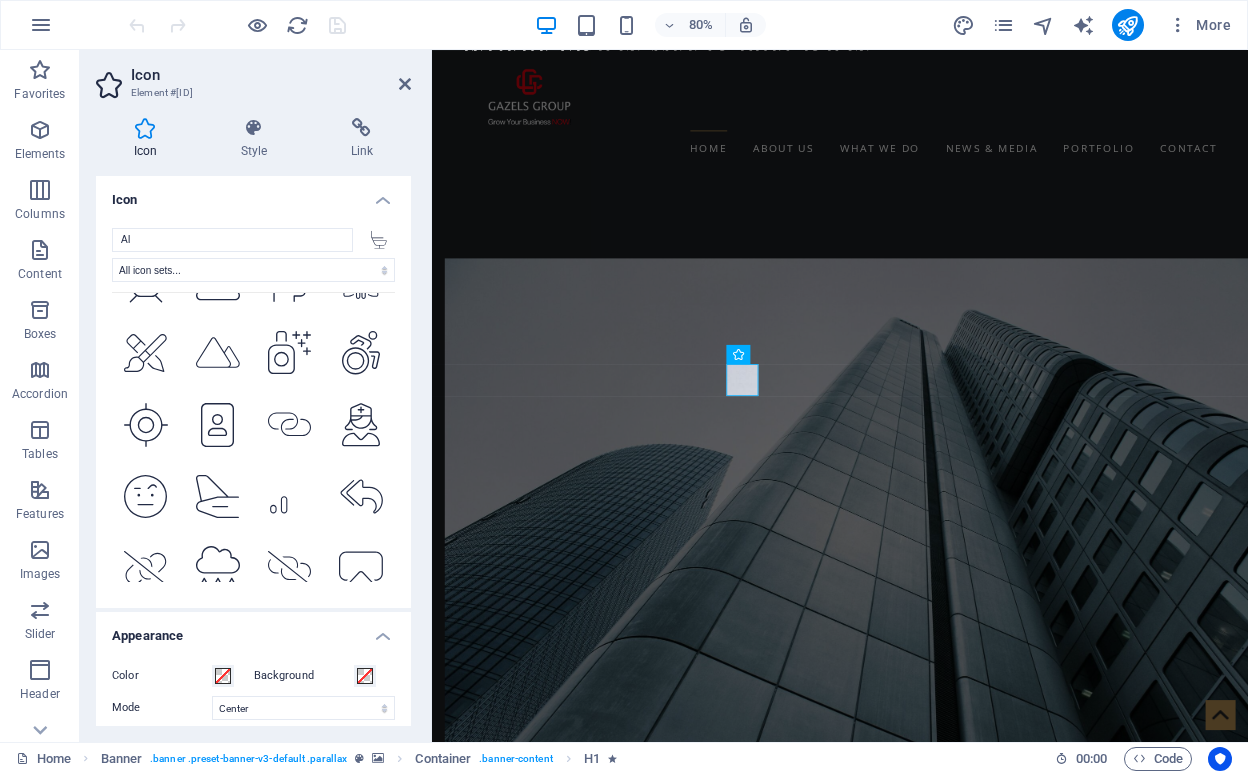 scroll, scrollTop: 8442, scrollLeft: 0, axis: vertical 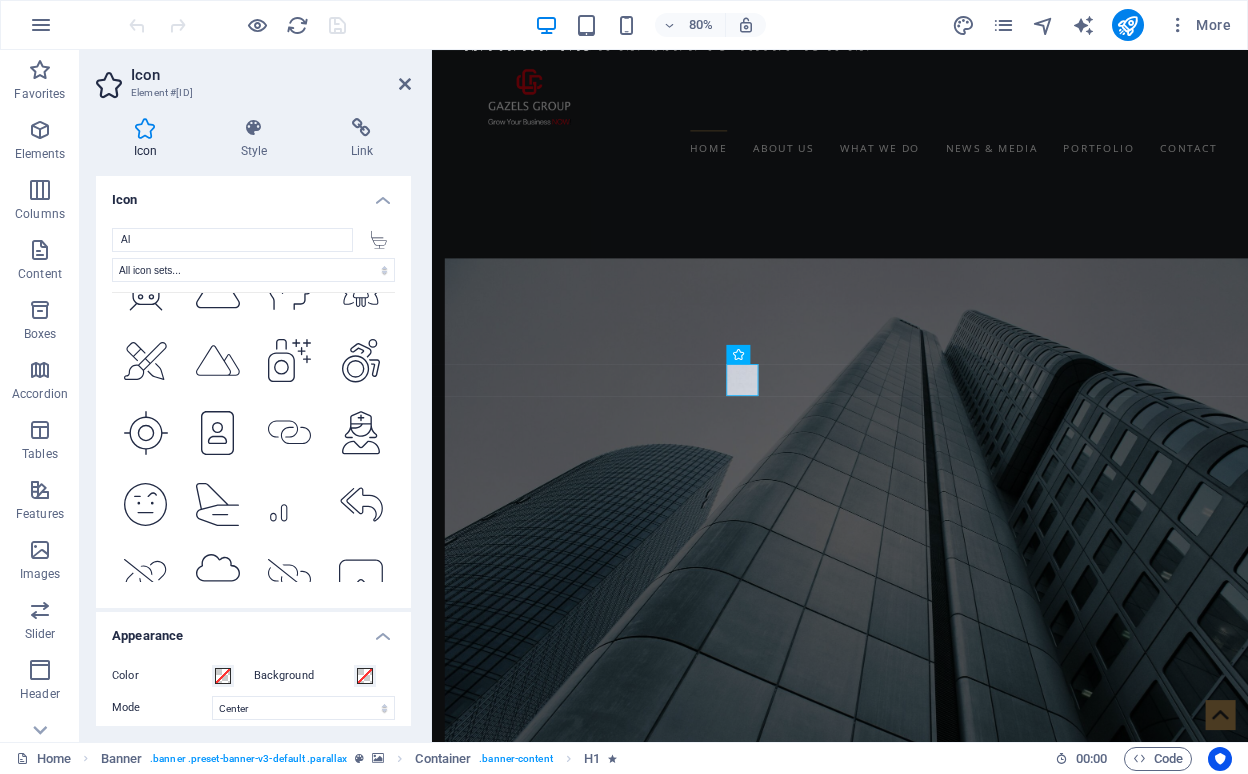 click at bounding box center [361, 648] 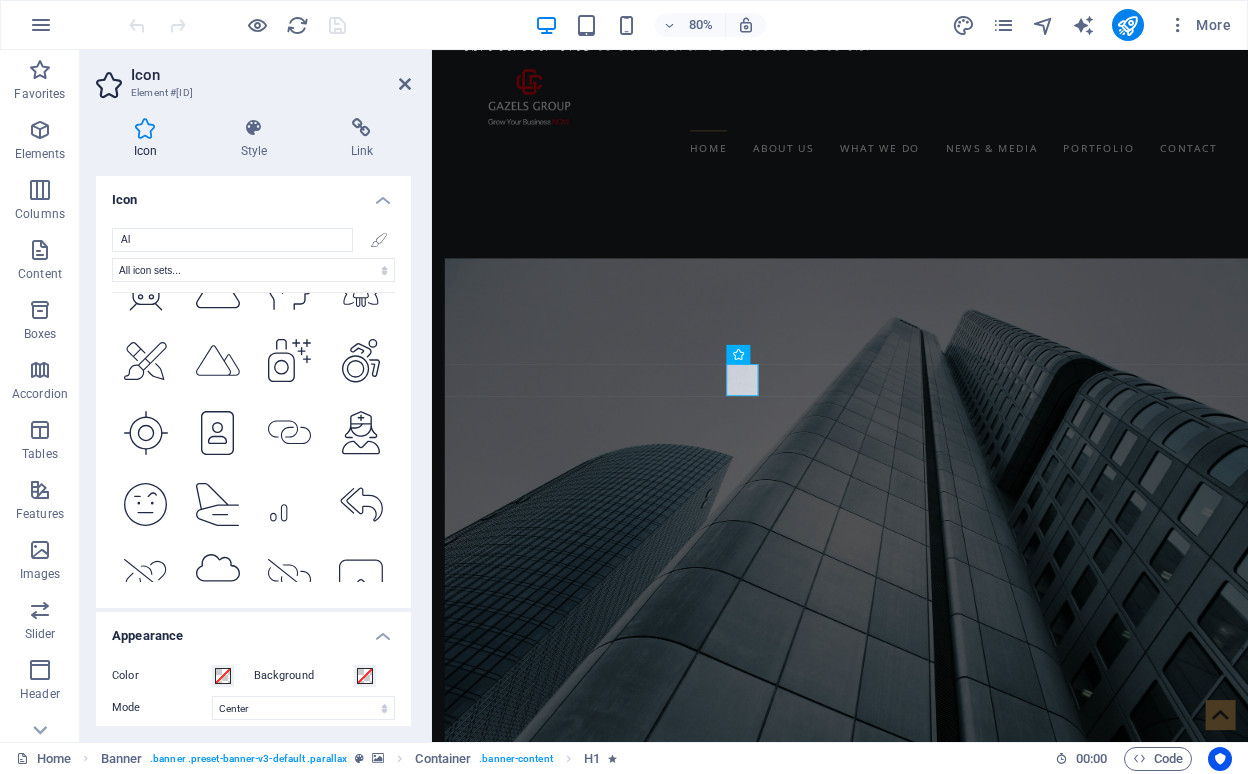 click at bounding box center [290, 648] 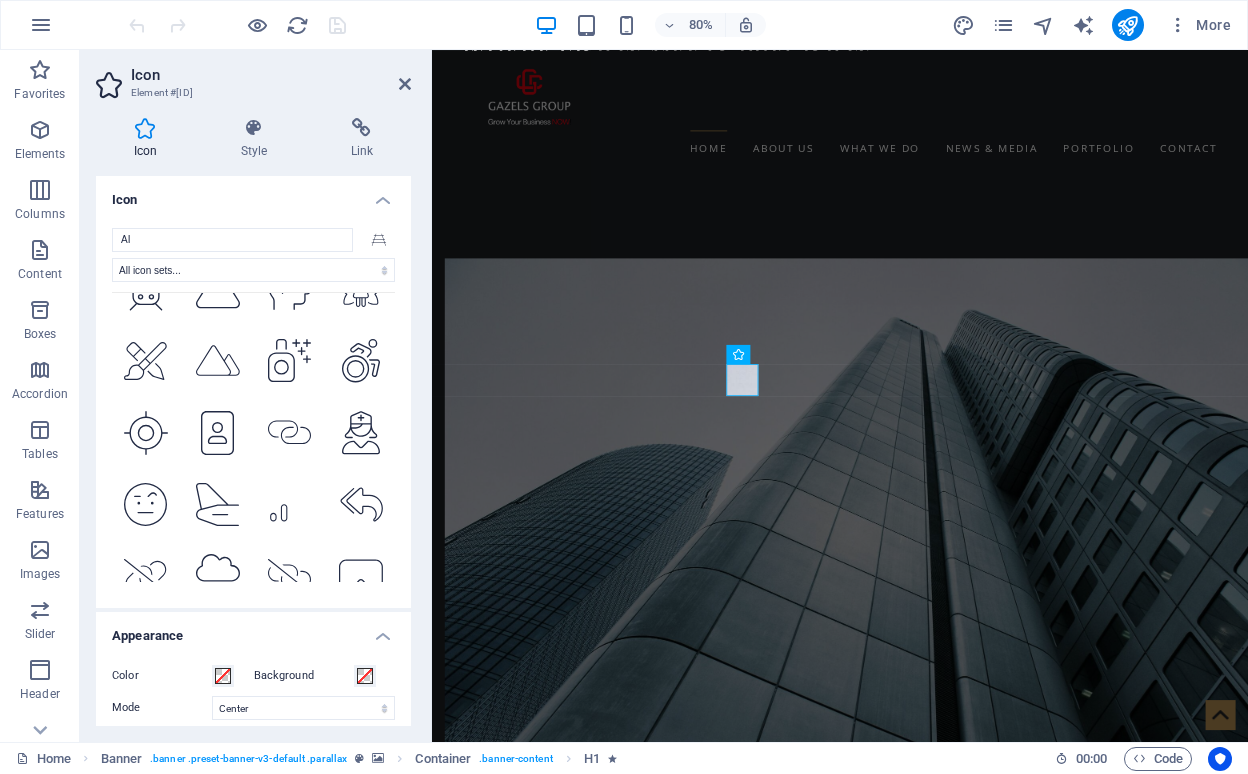 click at bounding box center (218, 648) 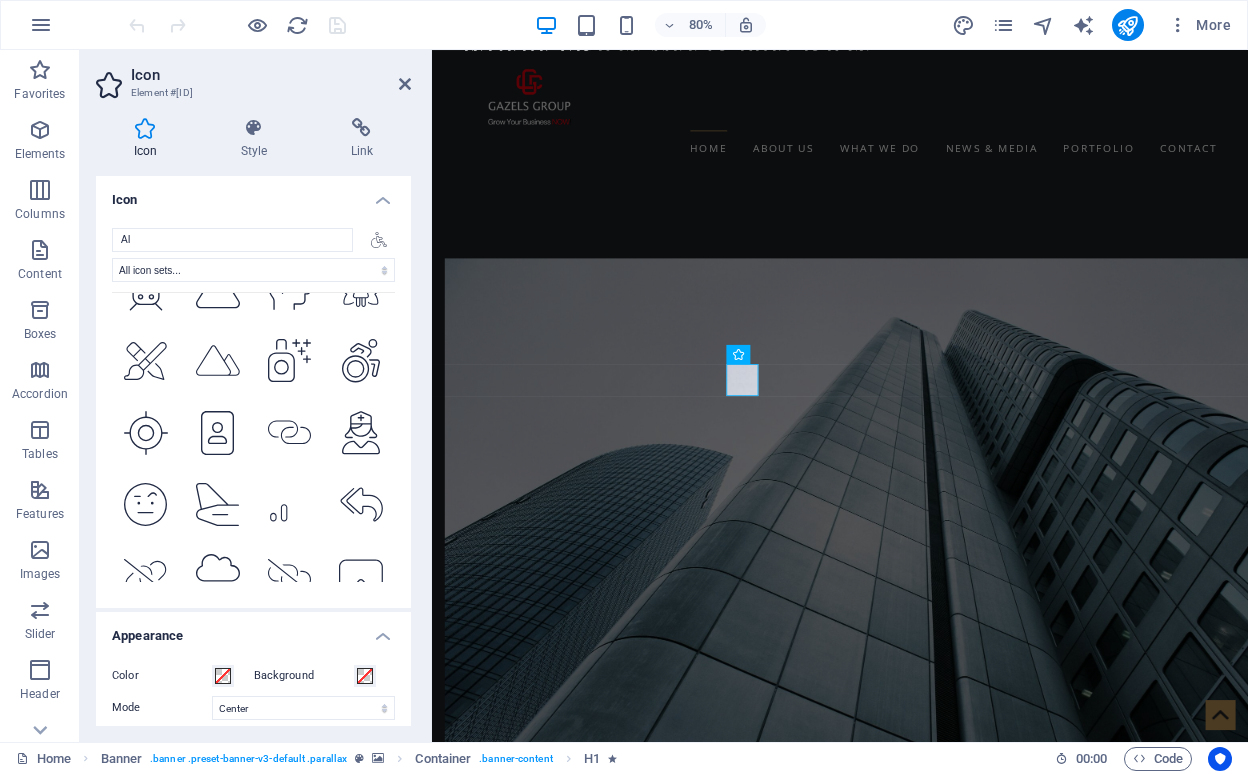 click at bounding box center (146, 648) 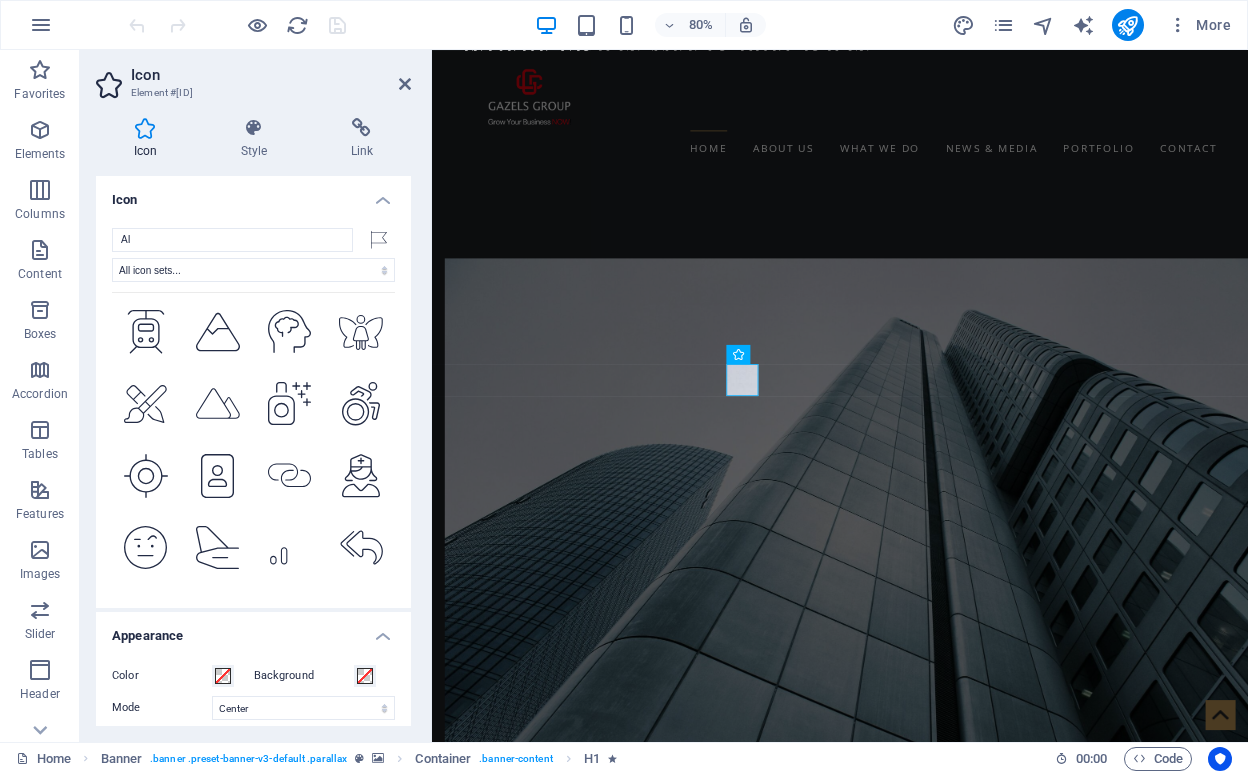 scroll, scrollTop: 8396, scrollLeft: 0, axis: vertical 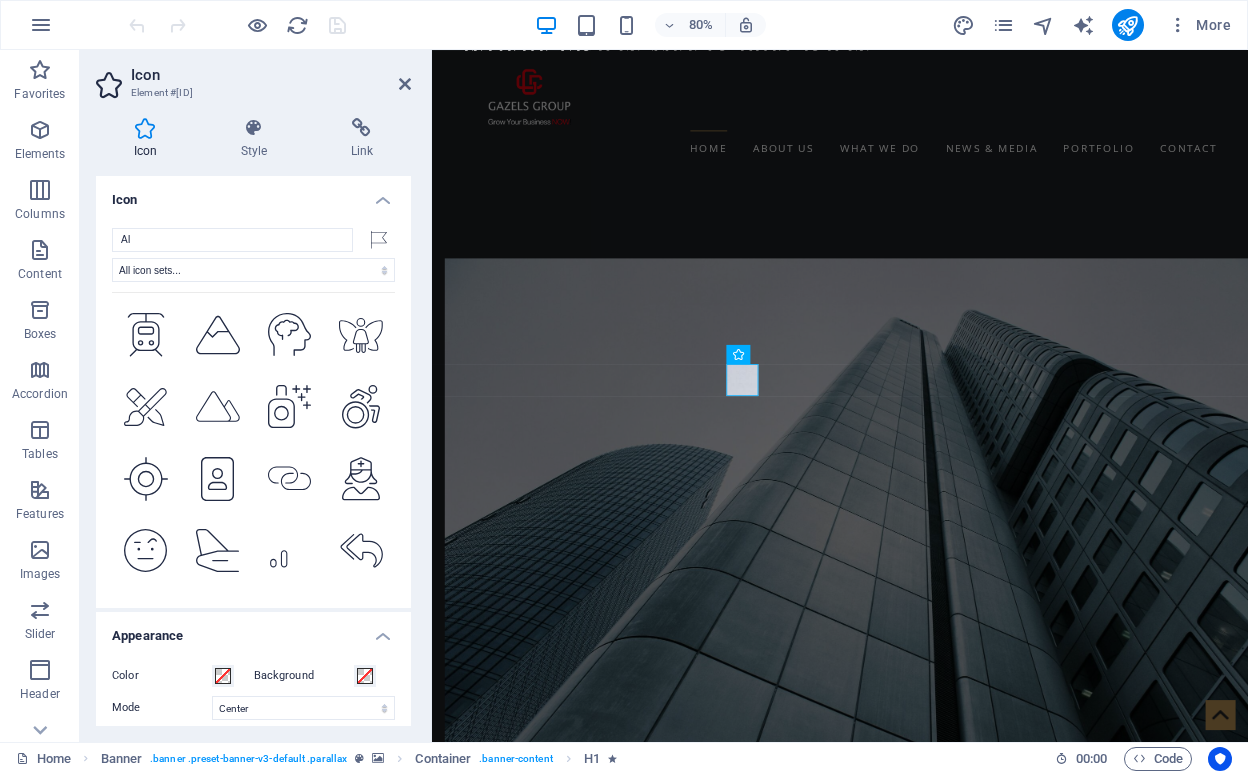 click at bounding box center (942, 1895) 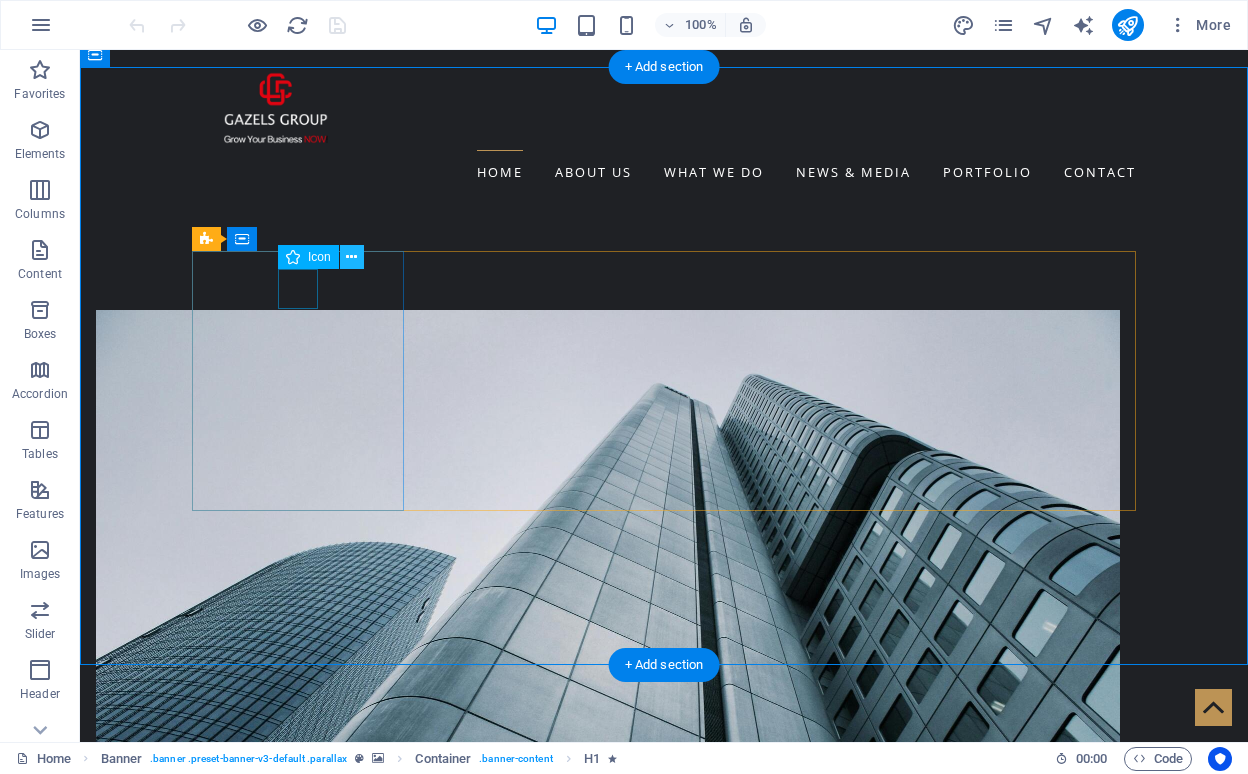 click at bounding box center [351, 257] 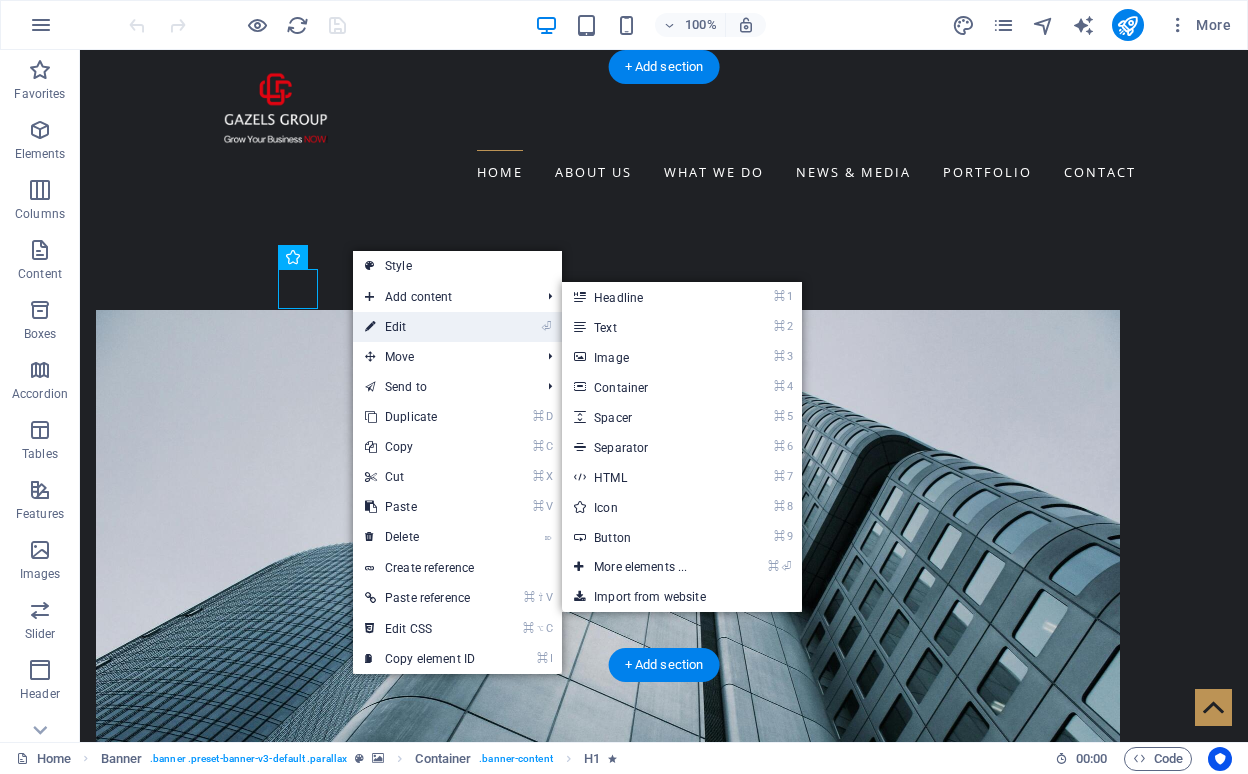 click on "⏎  Edit" at bounding box center (420, 327) 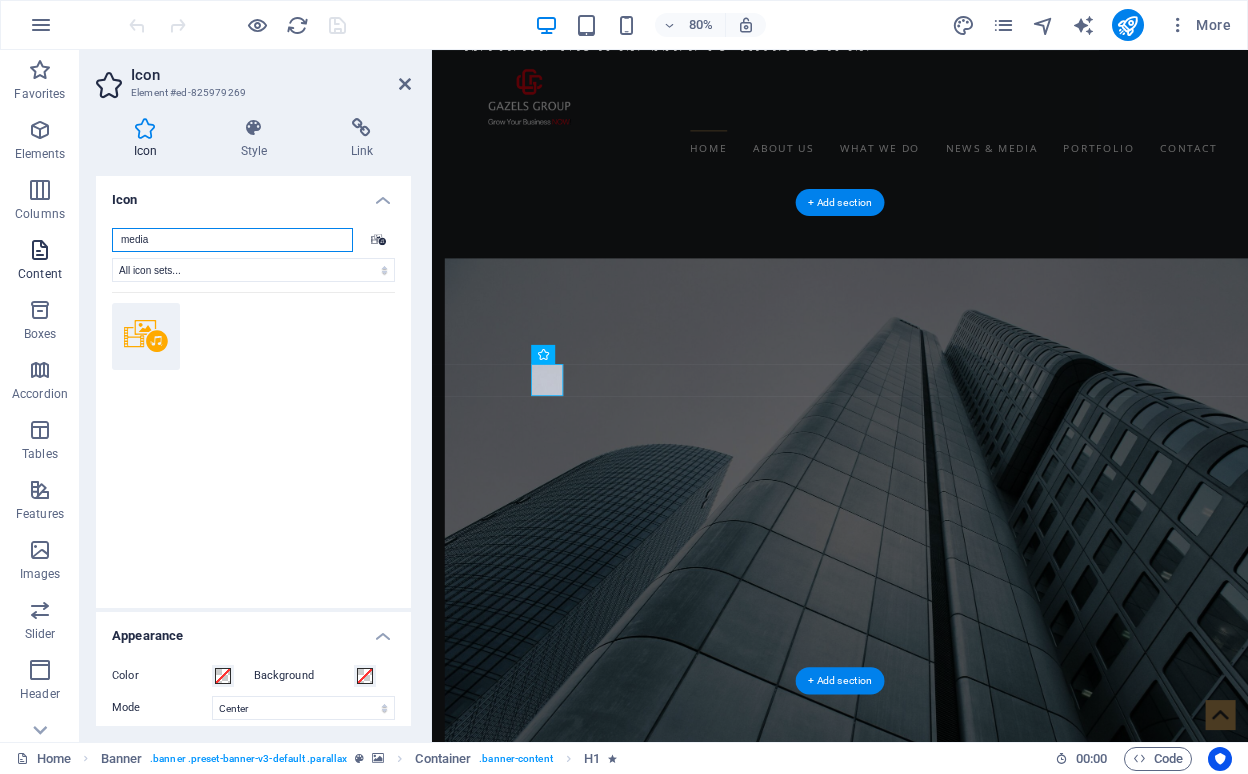 drag, startPoint x: 168, startPoint y: 240, endPoint x: 46, endPoint y: 236, distance: 122.06556 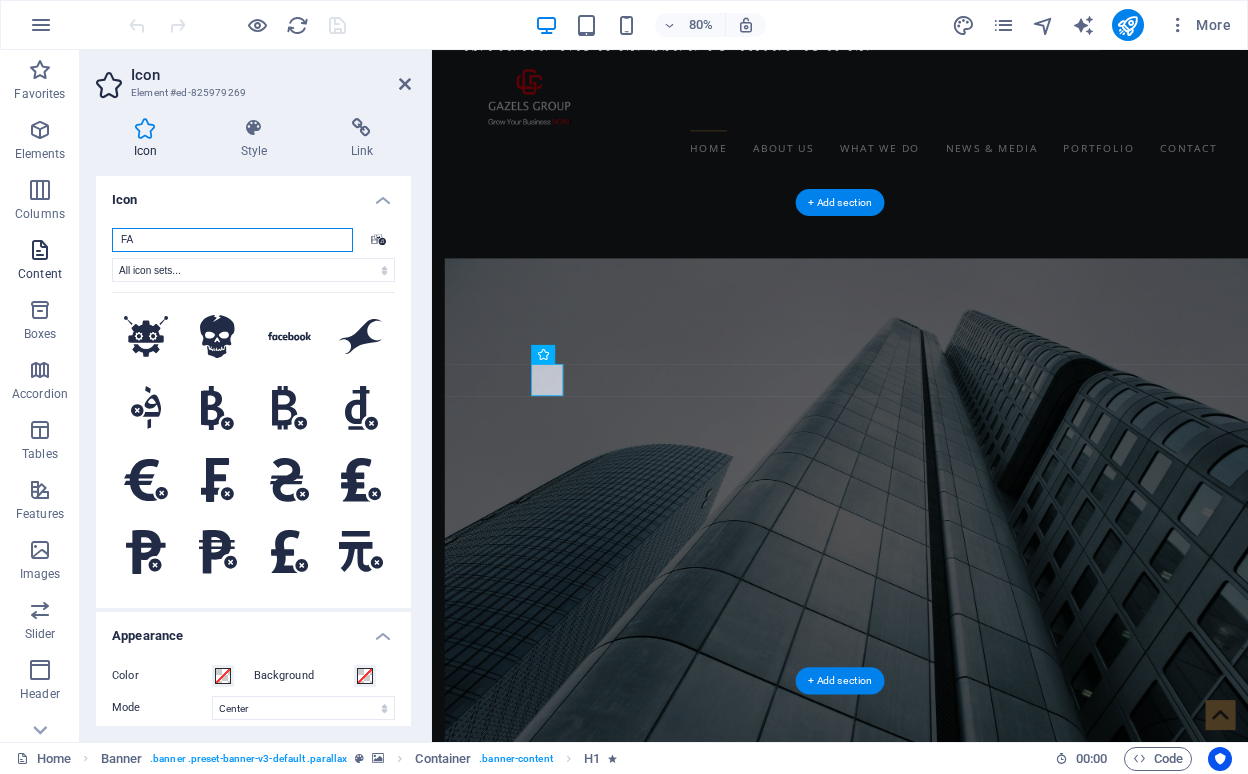 type on "FAC" 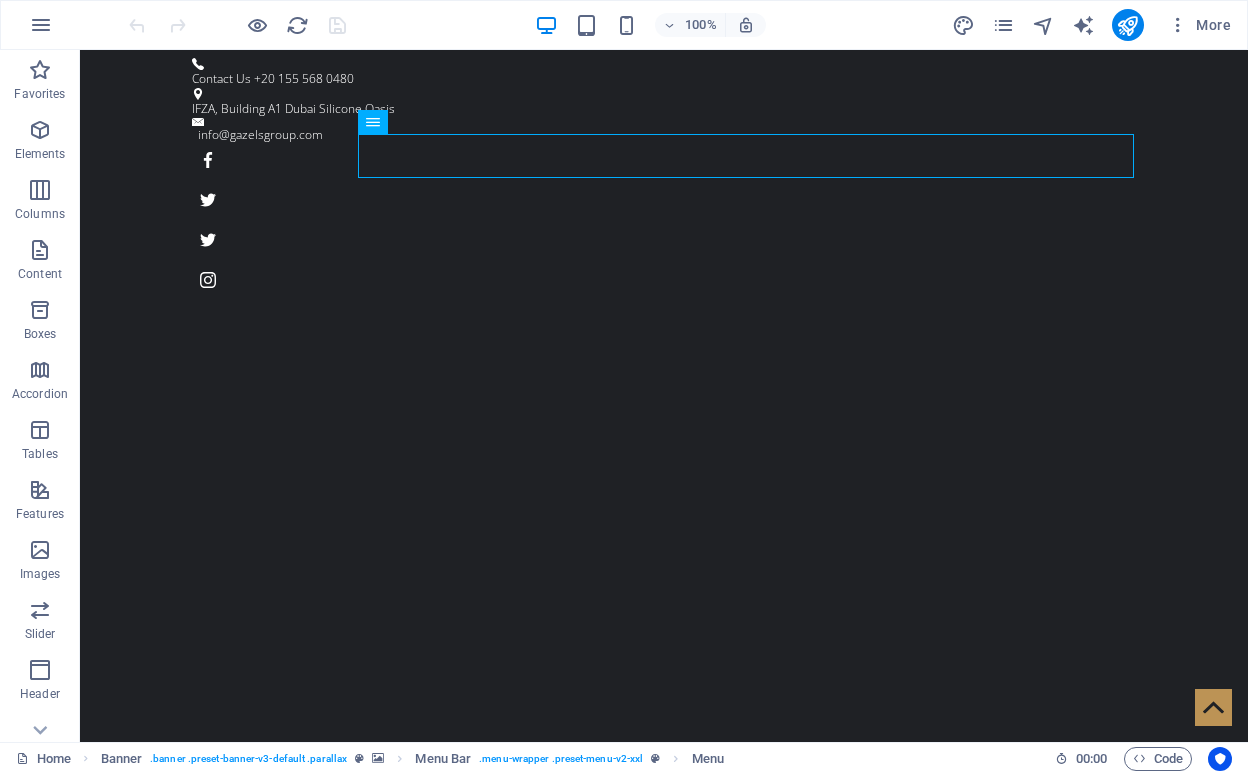 scroll, scrollTop: 0, scrollLeft: 0, axis: both 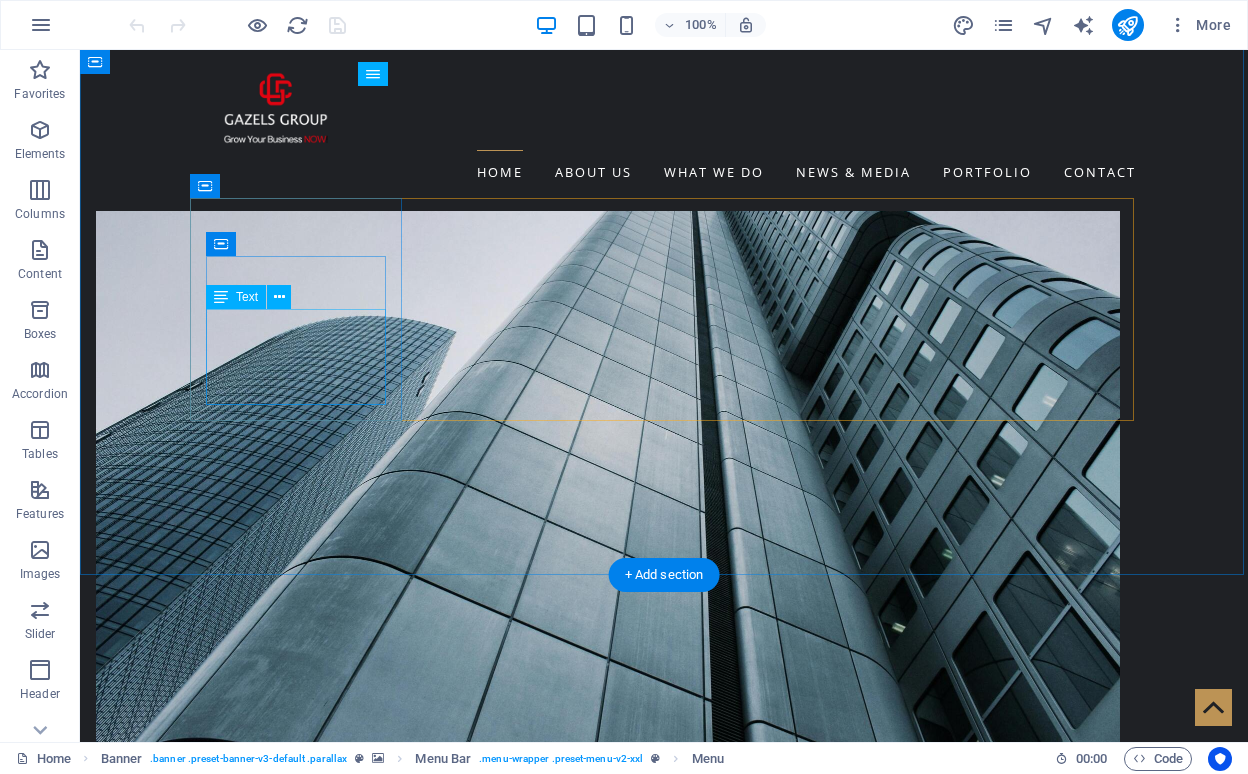 click on "Lorem ipsum dolor sit amet, consectetur adipisicing elit. Veritatis, dolorem!" at bounding box center [298, 2368] 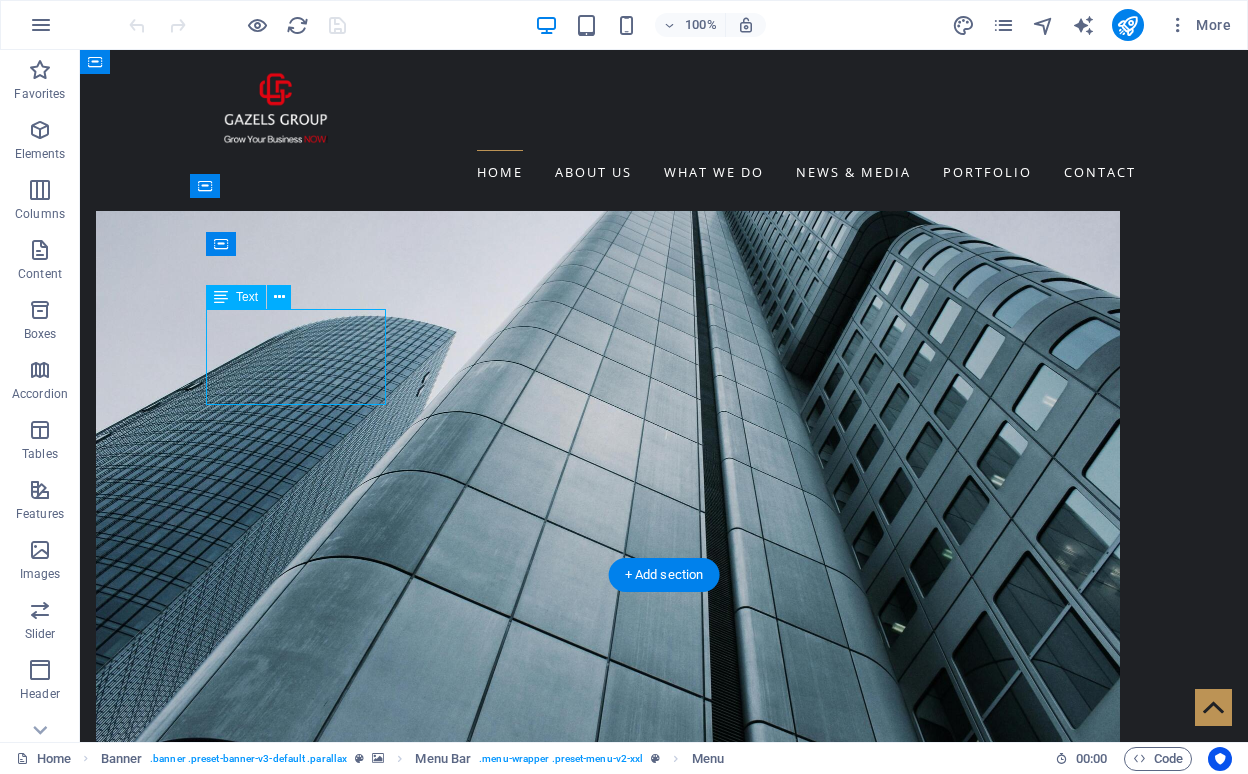 click on "Lorem ipsum dolor sit amet, consectetur adipisicing elit. Veritatis, dolorem!" at bounding box center (298, 2368) 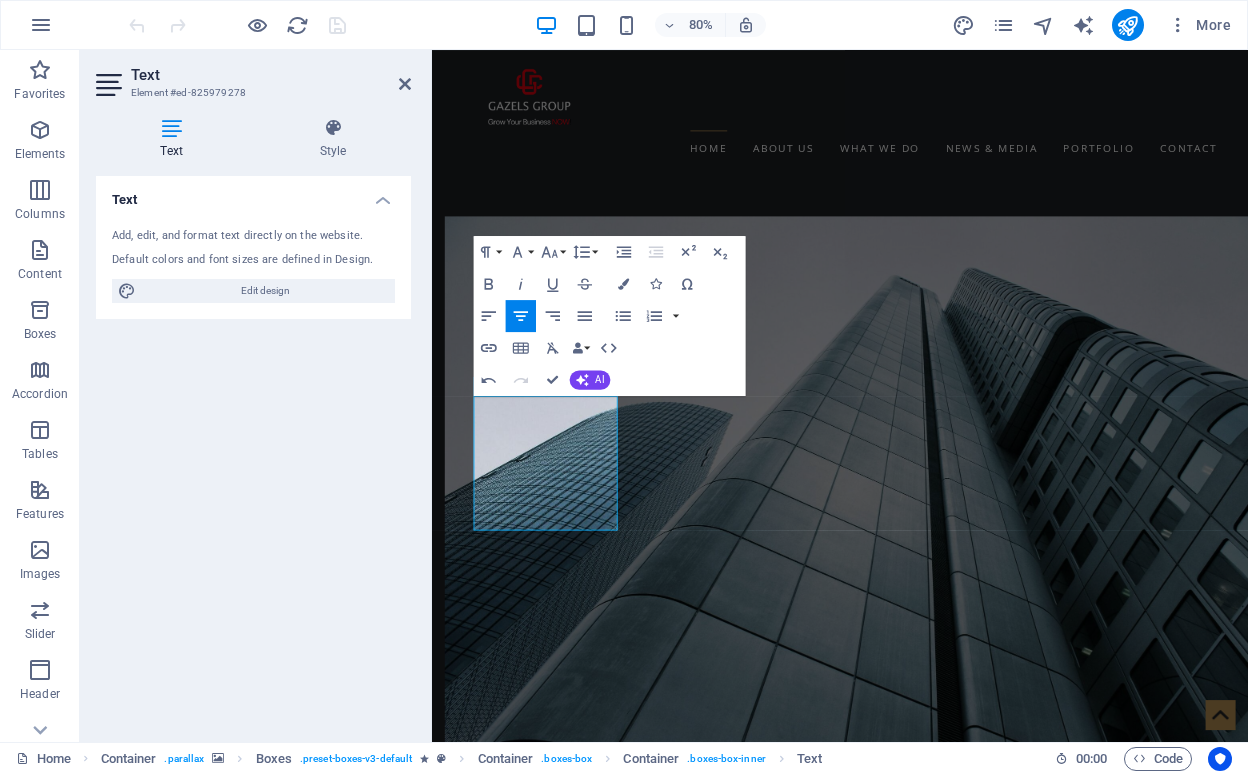 click at bounding box center (942, 1876) 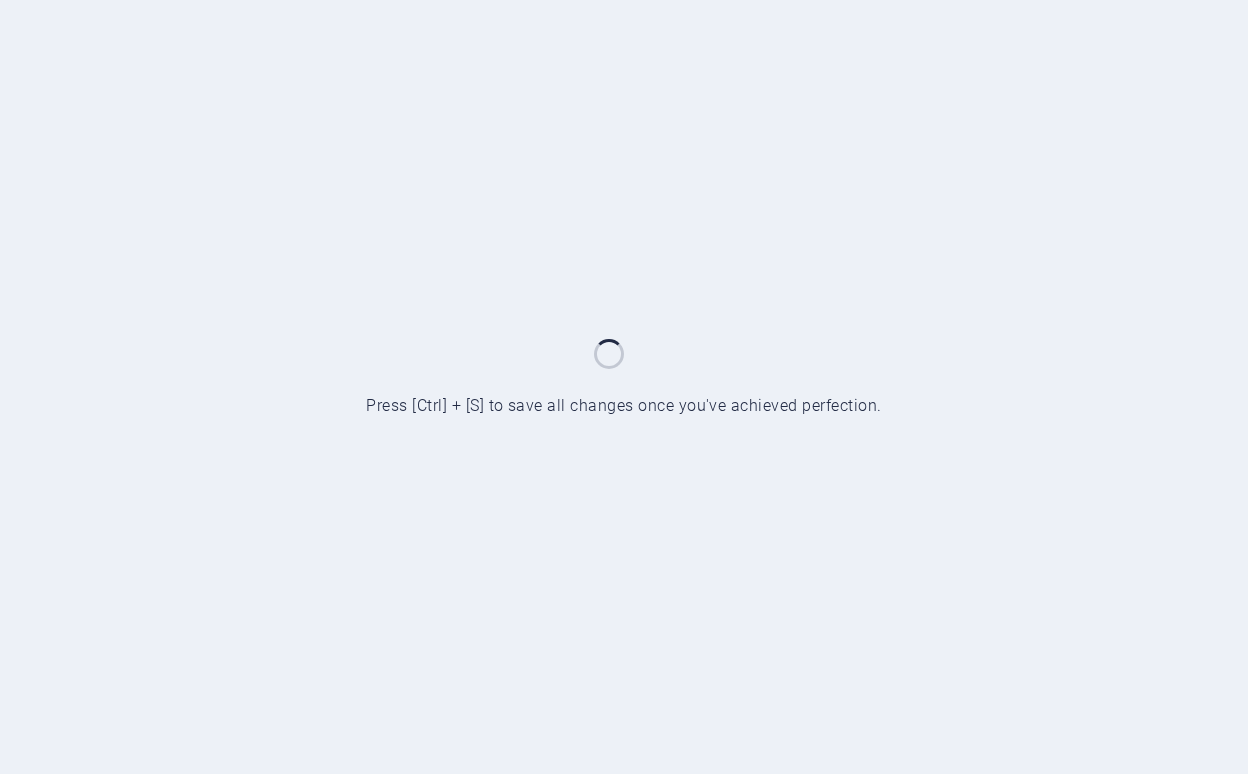 scroll, scrollTop: 0, scrollLeft: 0, axis: both 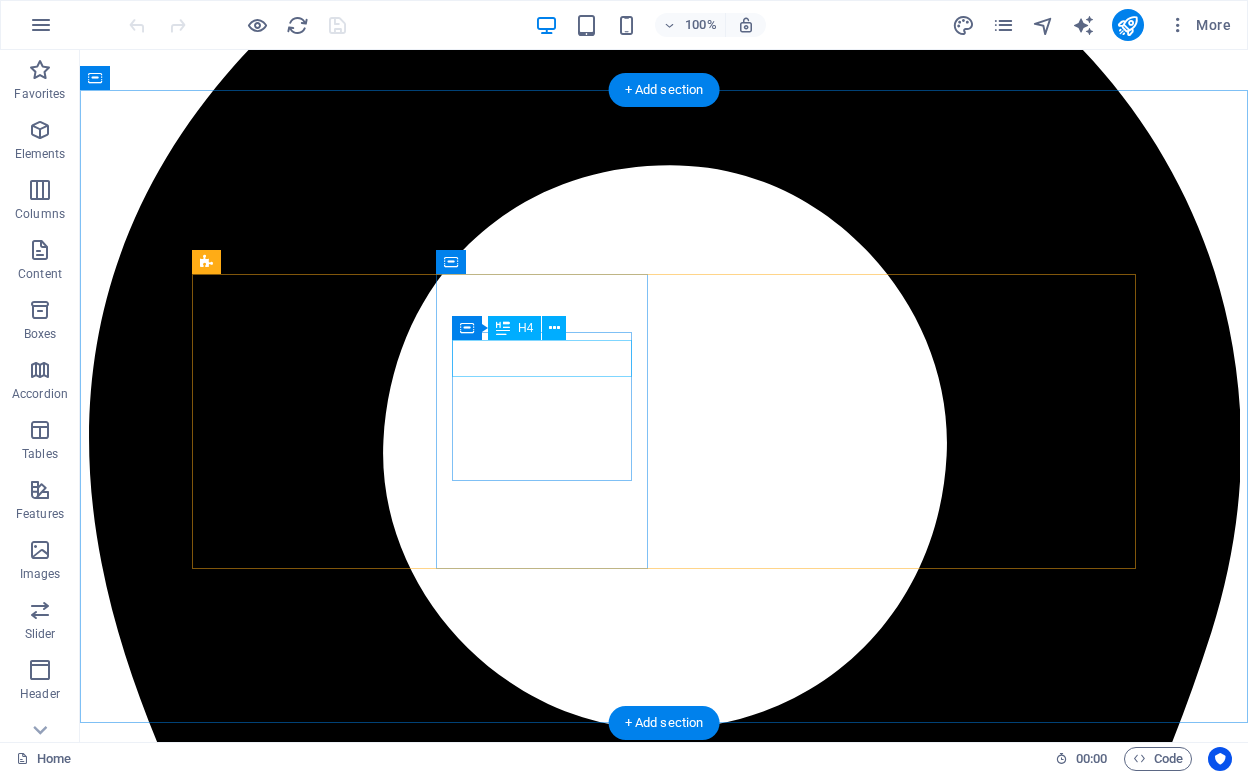 click on "Beard Trim" at bounding box center (664, 19372) 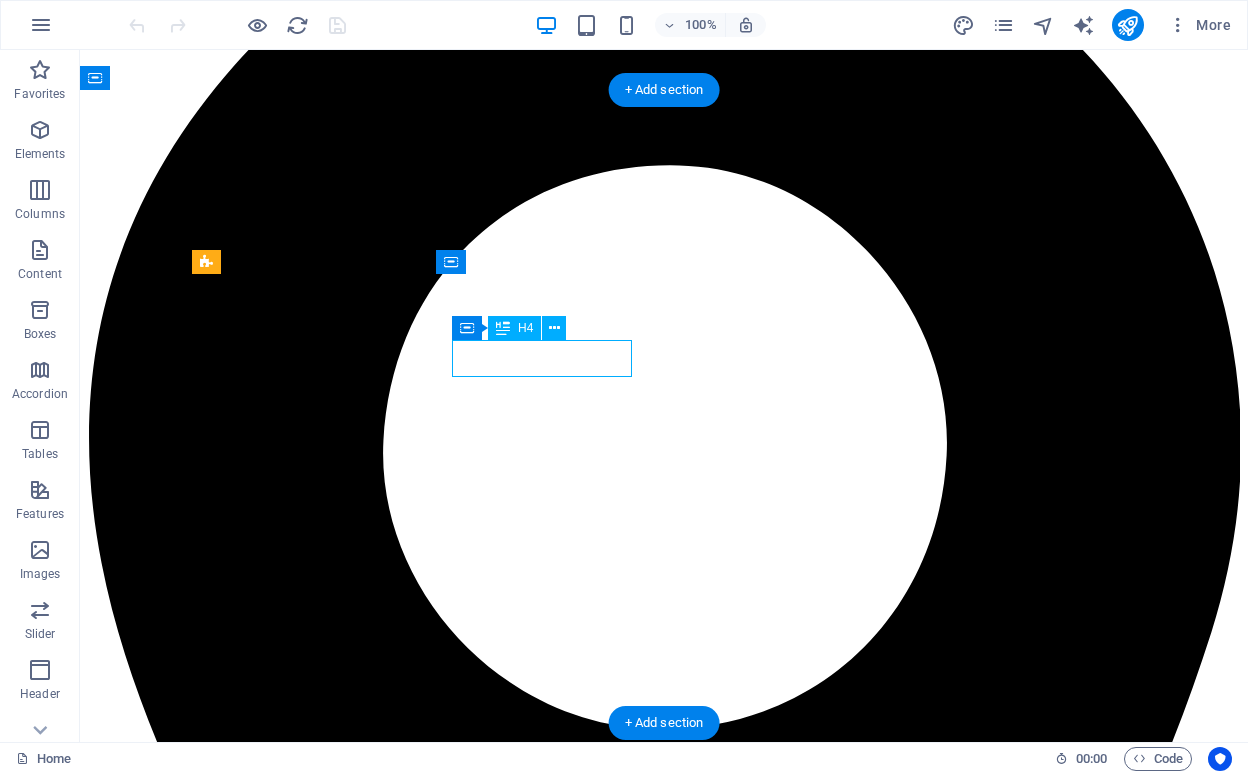 click on "Beard Trim" at bounding box center (664, 19372) 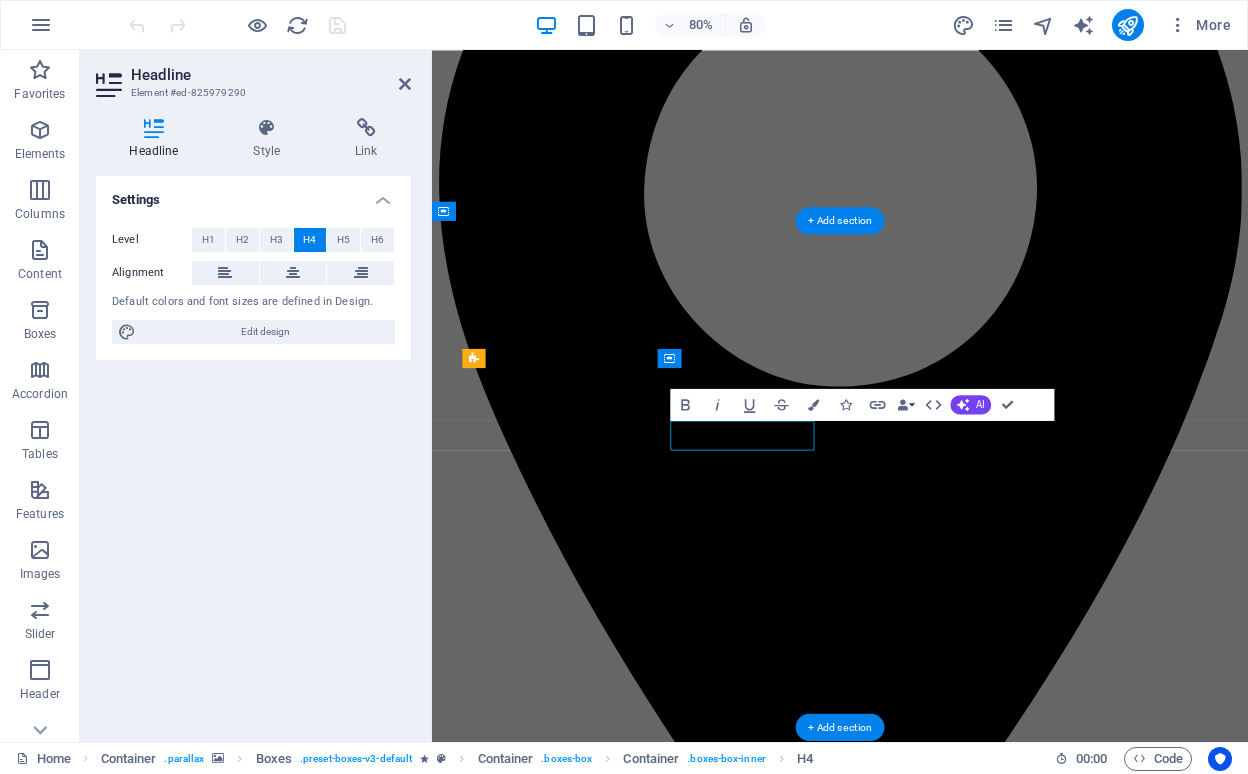 type 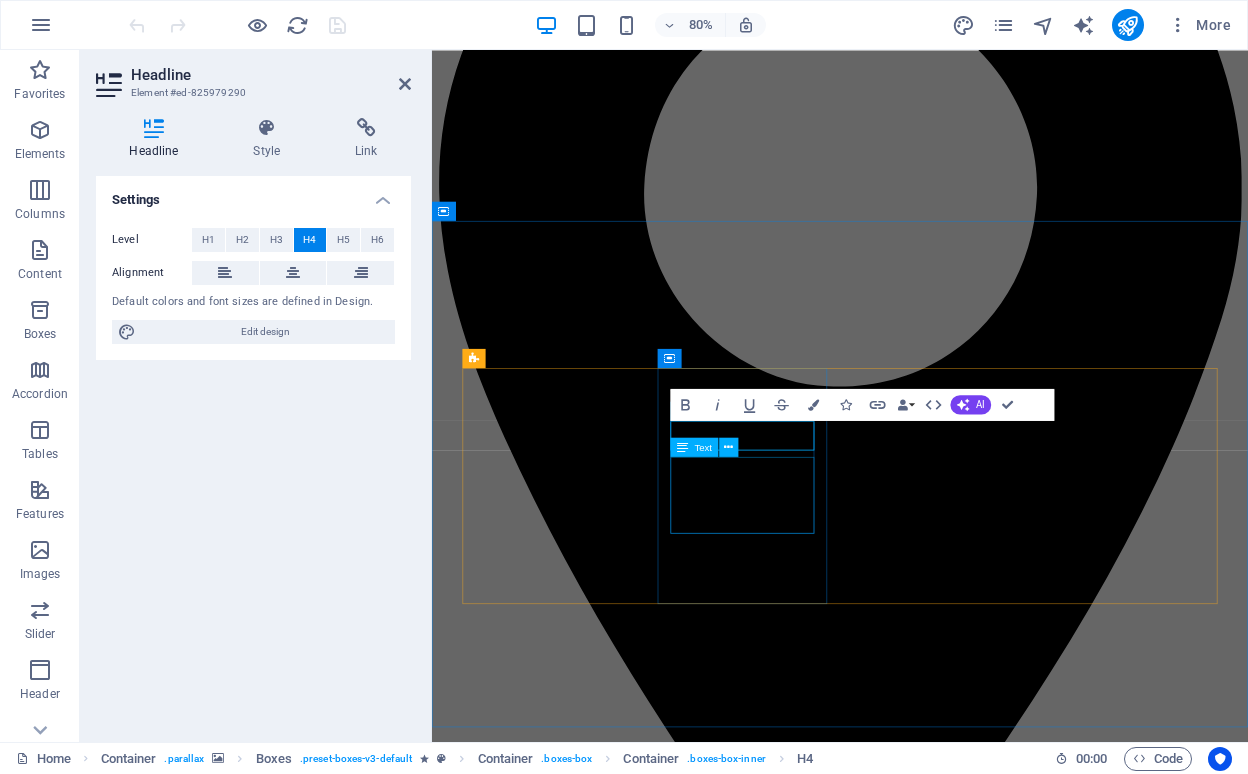 click on "Lorem ipsum dolor sit amet, consectetur adipisicing elit. Veritatis, dolorem!" at bounding box center [942, 17449] 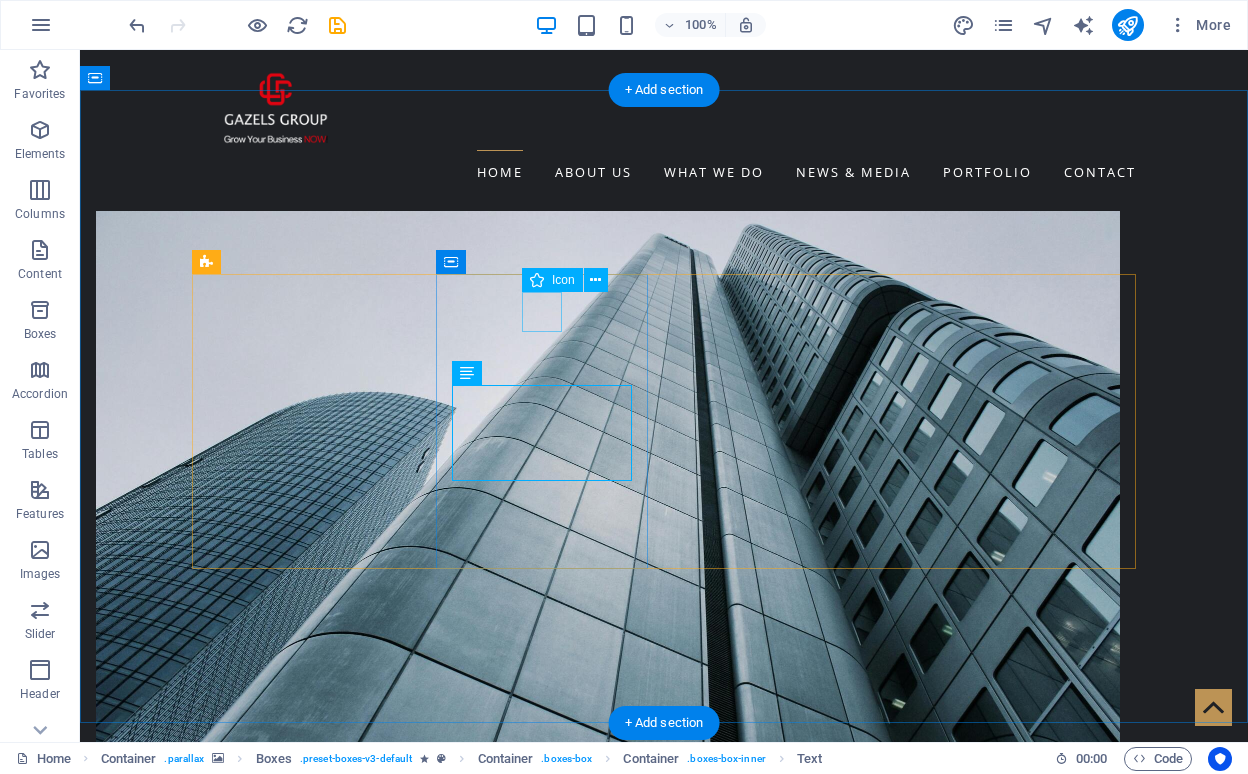 click at bounding box center [298, 2670] 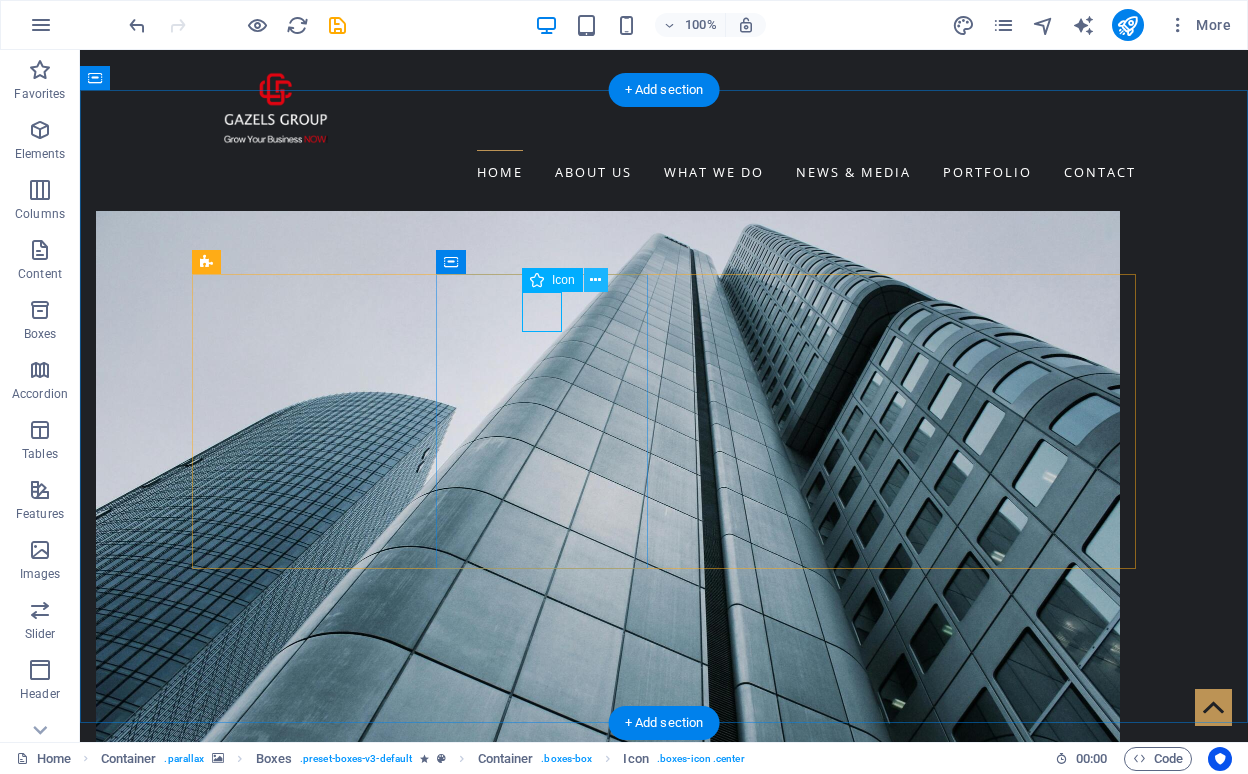 click at bounding box center [595, 280] 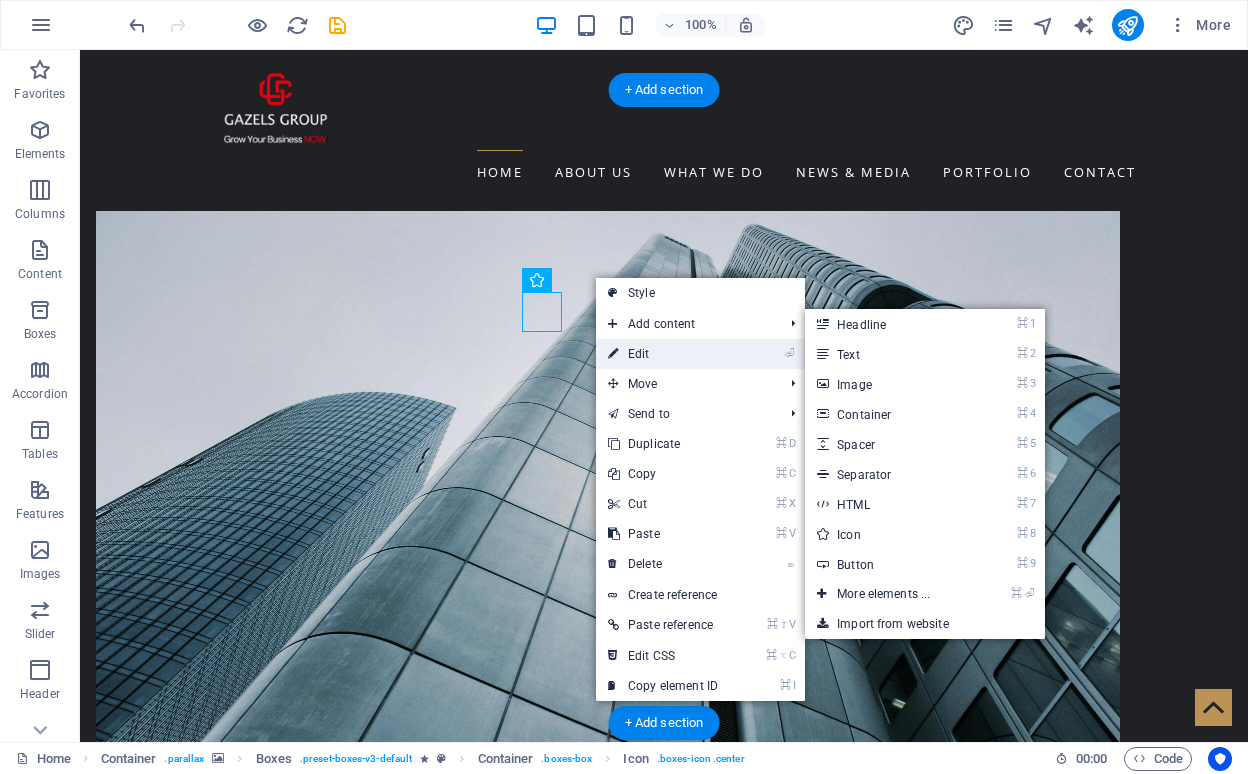 click on "⏎  Edit" at bounding box center [663, 354] 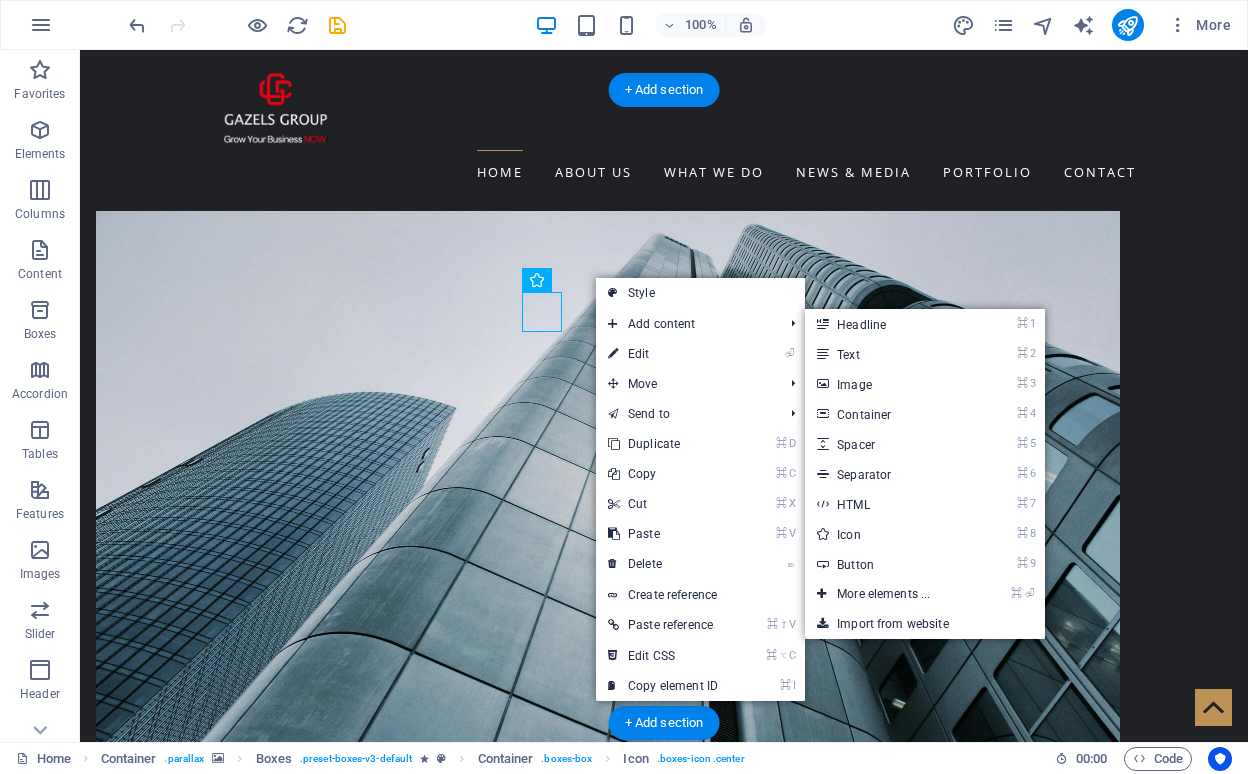 select on "xMidYMid" 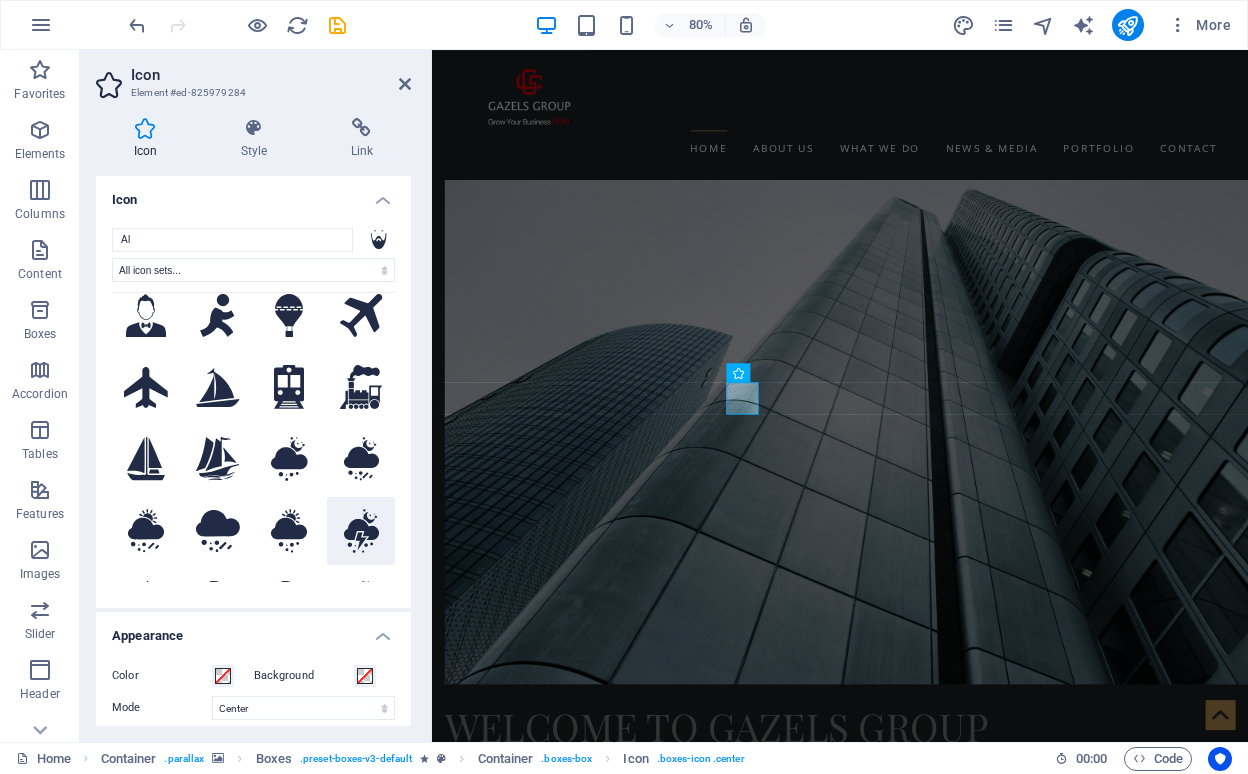 scroll, scrollTop: 620, scrollLeft: 0, axis: vertical 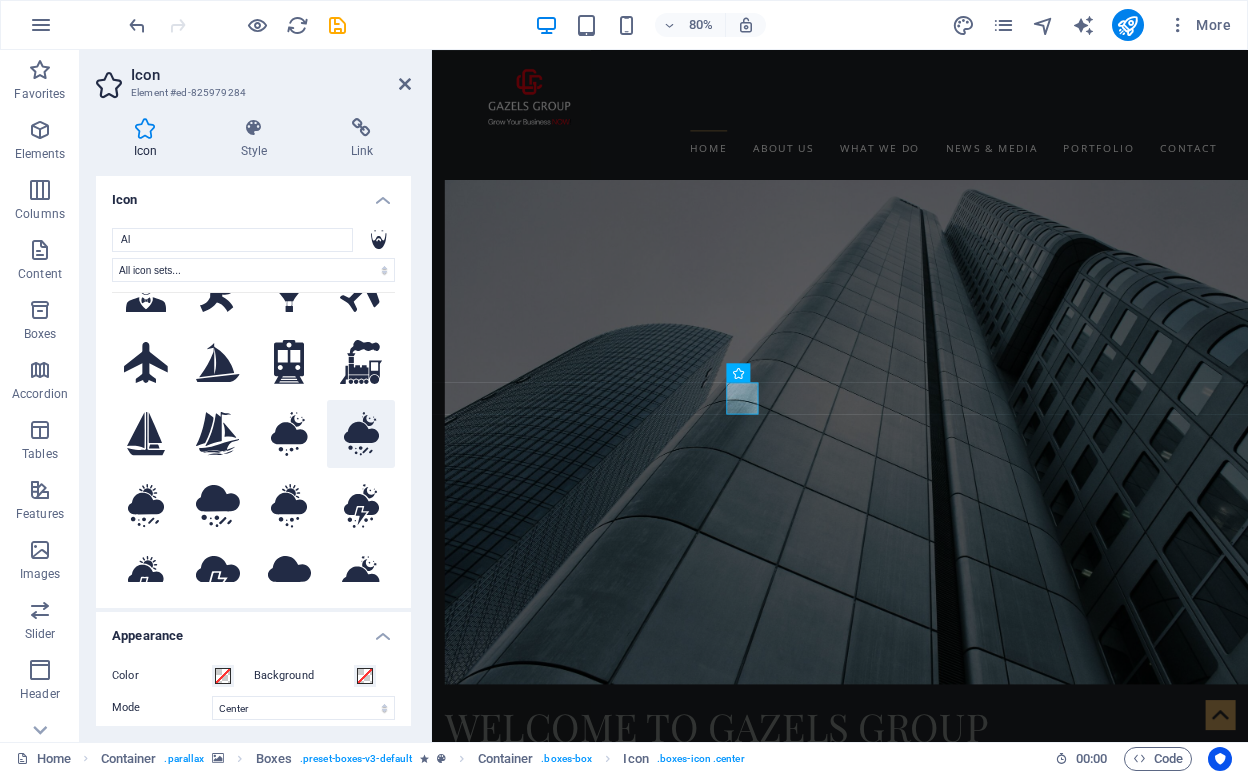 type on "AI" 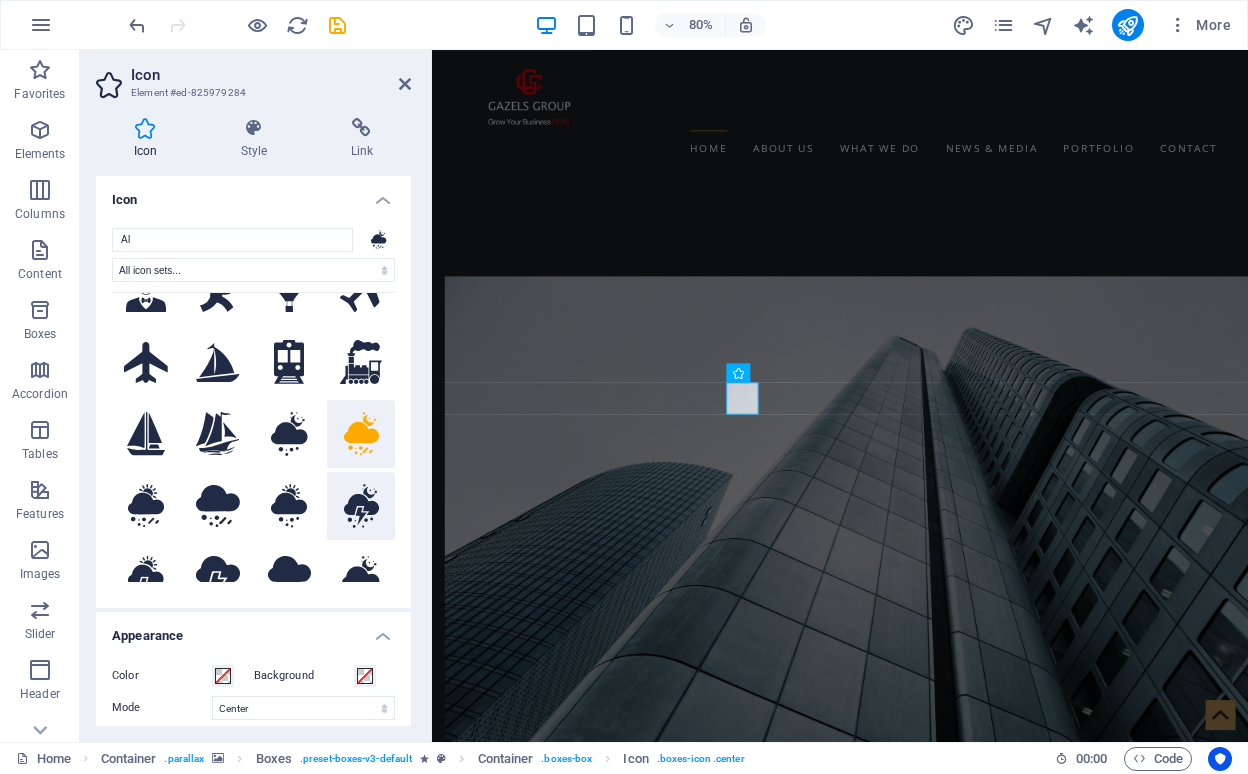 click at bounding box center (361, 506) 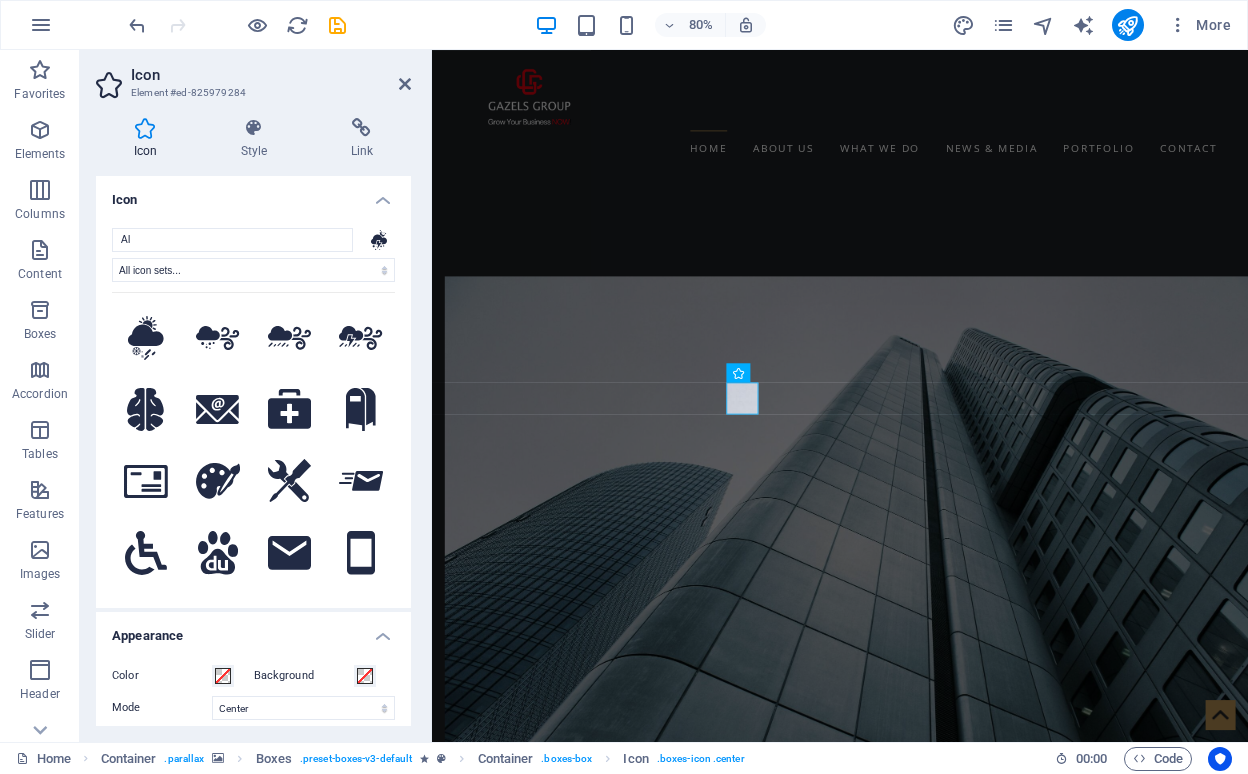 scroll, scrollTop: 1133, scrollLeft: 0, axis: vertical 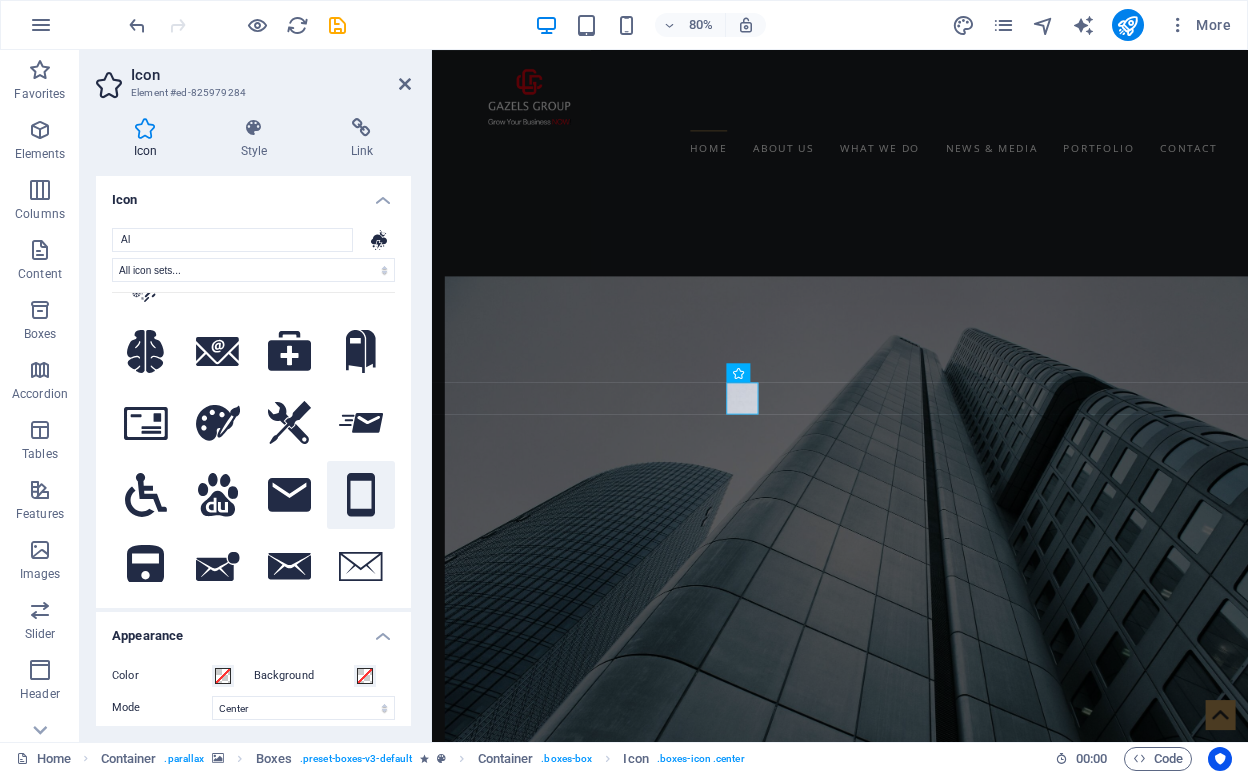 click at bounding box center (361, 495) 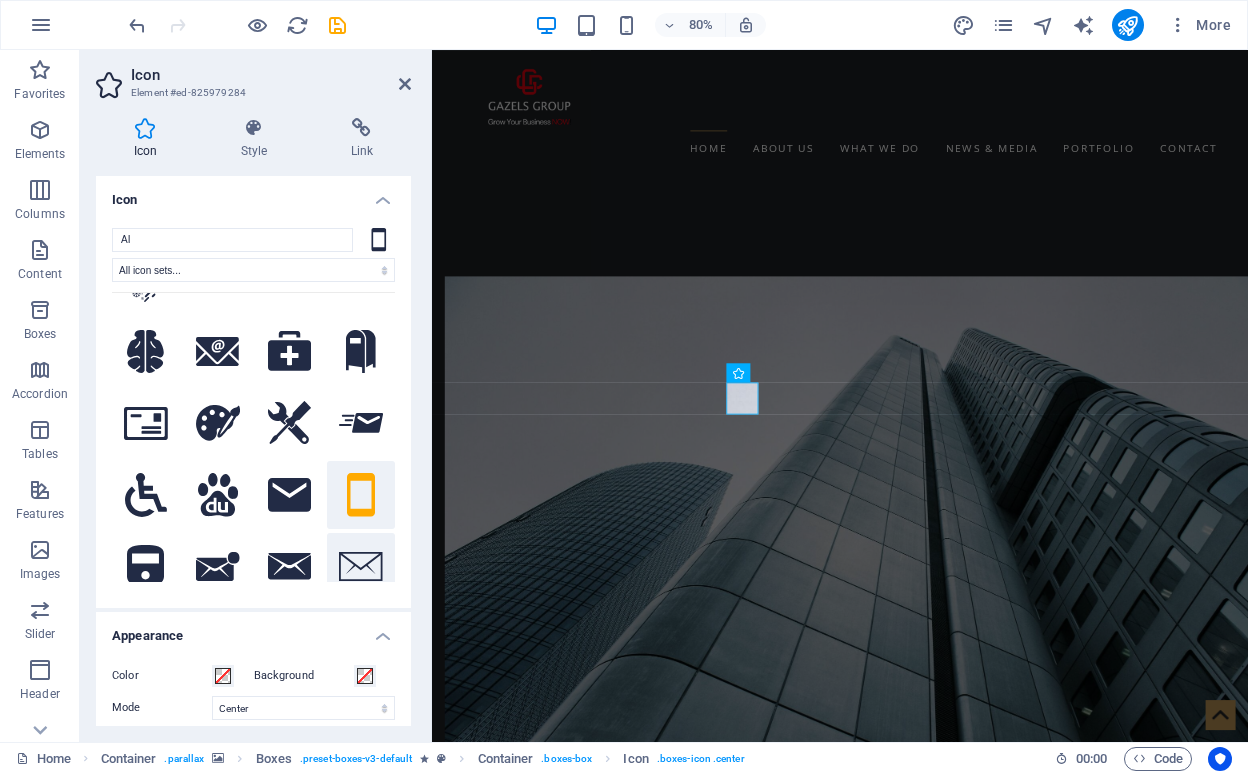 click at bounding box center [361, 567] 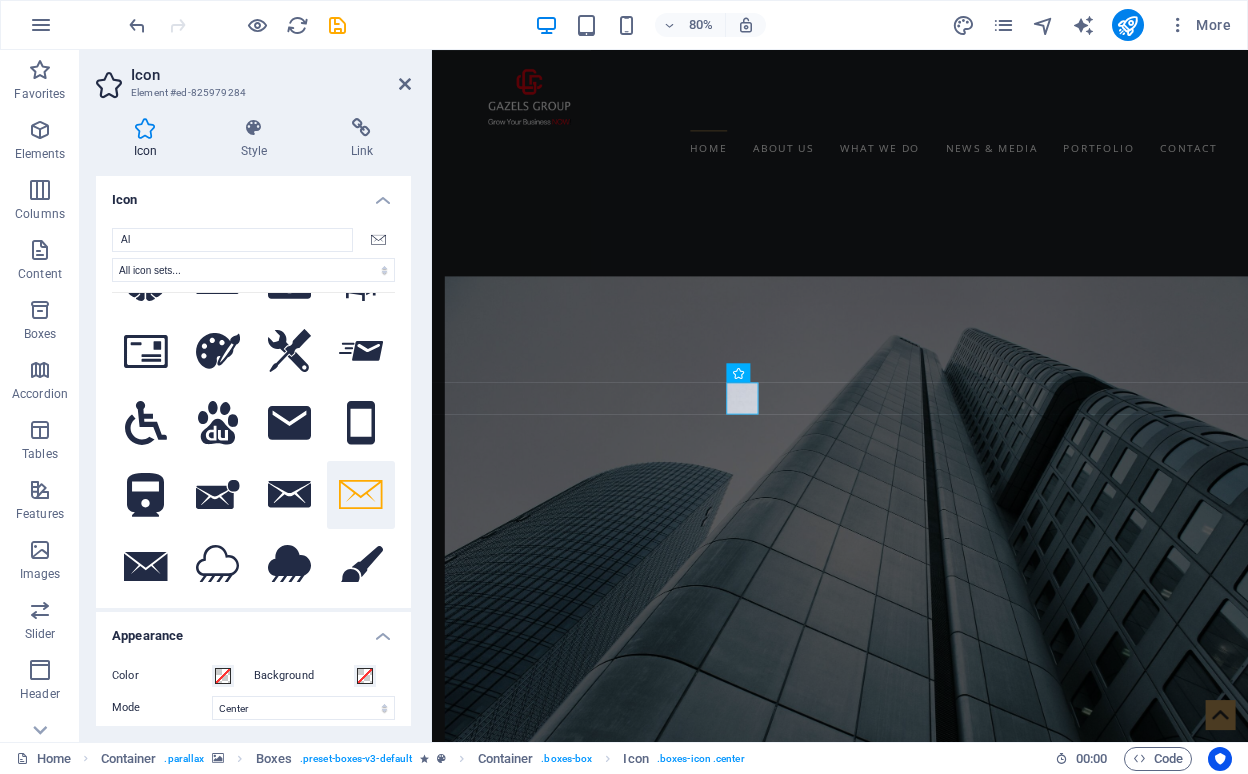 scroll, scrollTop: 1224, scrollLeft: 0, axis: vertical 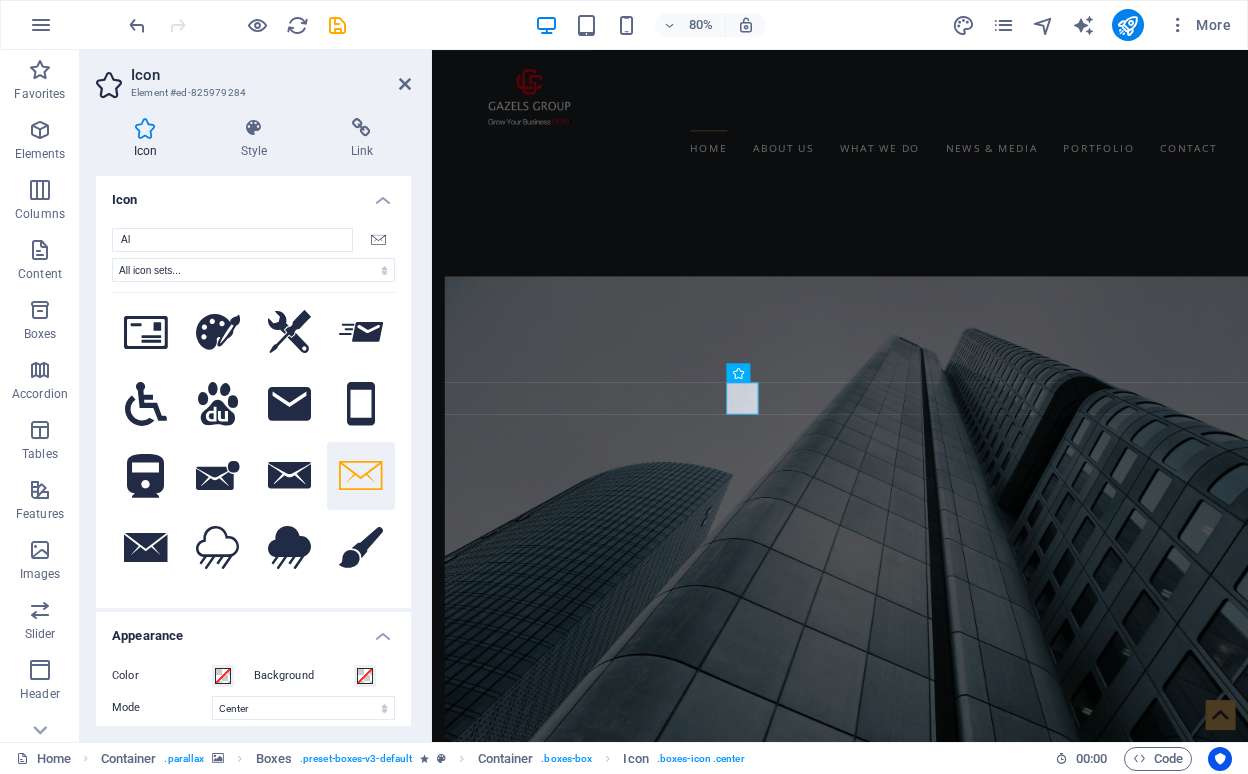 click on ".fa-secondary{opacity:.4} .fa-secondary{opacity:.4} .fa-secondary{opacity:.4} .fa-secondary{opacity:.4} .fa-secondary{opacity:.4} .fa-secondary{opacity:.4} .fa-secondary{opacity:.4} .fa-secondary{opacity:.4} .fa-secondary{opacity:.4} .fa-secondary{opacity:.4} .fa-secondary{opacity:.4} .fa-secondary{opacity:.4} .fa-secondary{opacity:.4} .fa-secondary{opacity:.4} .fa-secondary{opacity:.4} .fa-secondary{opacity:.4} .fa-secondary{opacity:.4} .fa-secondary{opacity:.4} .fa-secondary{opacity:.4} .fa-secondary{opacity:.4} .fa-secondary{opacity:.4} .fa-secondary{opacity:.4} .fa-secondary{opacity:.4} .fa-secondary{opacity:.4} .fa-secondary{opacity:.4} .fa-secondary{opacity:.4} .fa-secondary{opacity:.4} .fa-secondary{opacity:.4} .fa-secondary{opacity:.4} .fa-secondary{opacity:.4} .fa-secondary{opacity:.4} .fa-secondary{opacity:.4} .fa-secondary{opacity:.4} .fa-secondary{opacity:.4} .fa-secondary{opacity:.4} .fa-secondary{opacity:.4} .fa-secondary{opacity:.4} .fa-secondary{opacity:.4} .fa-secondary{opacity:.4}" at bounding box center [253, 437] 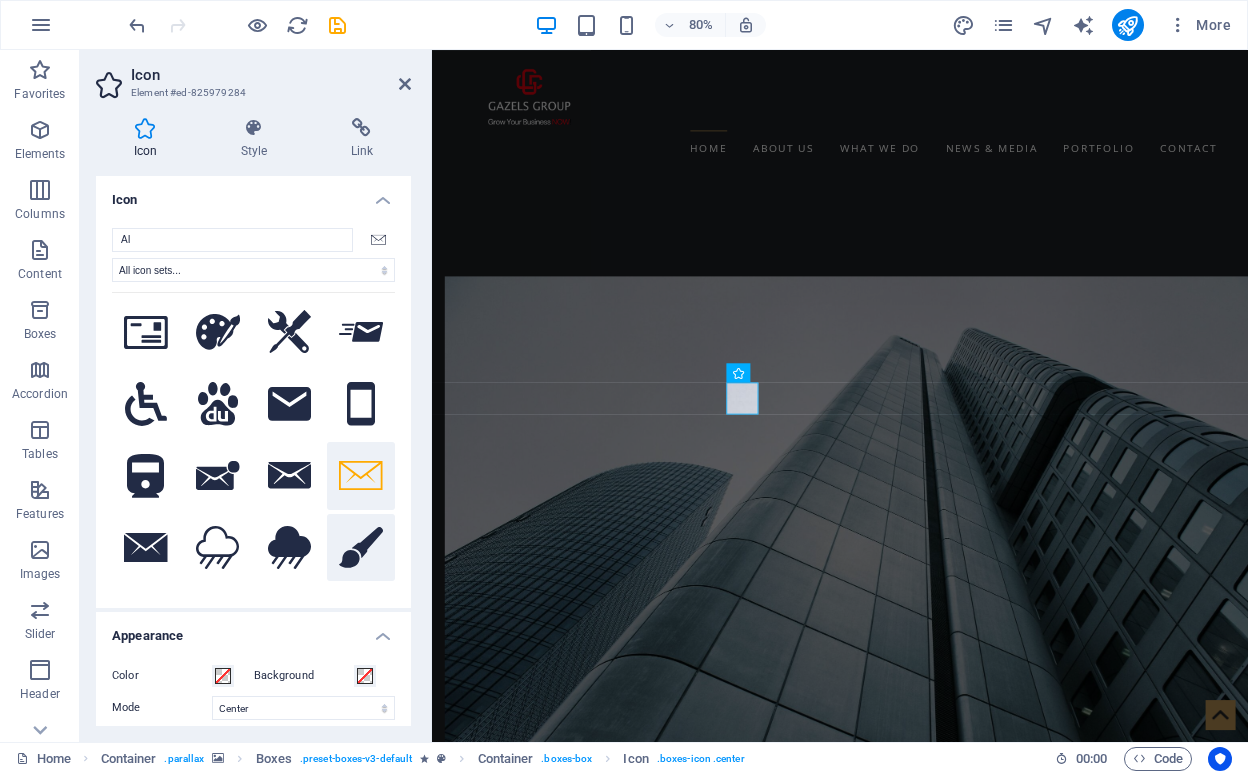 click at bounding box center (361, 548) 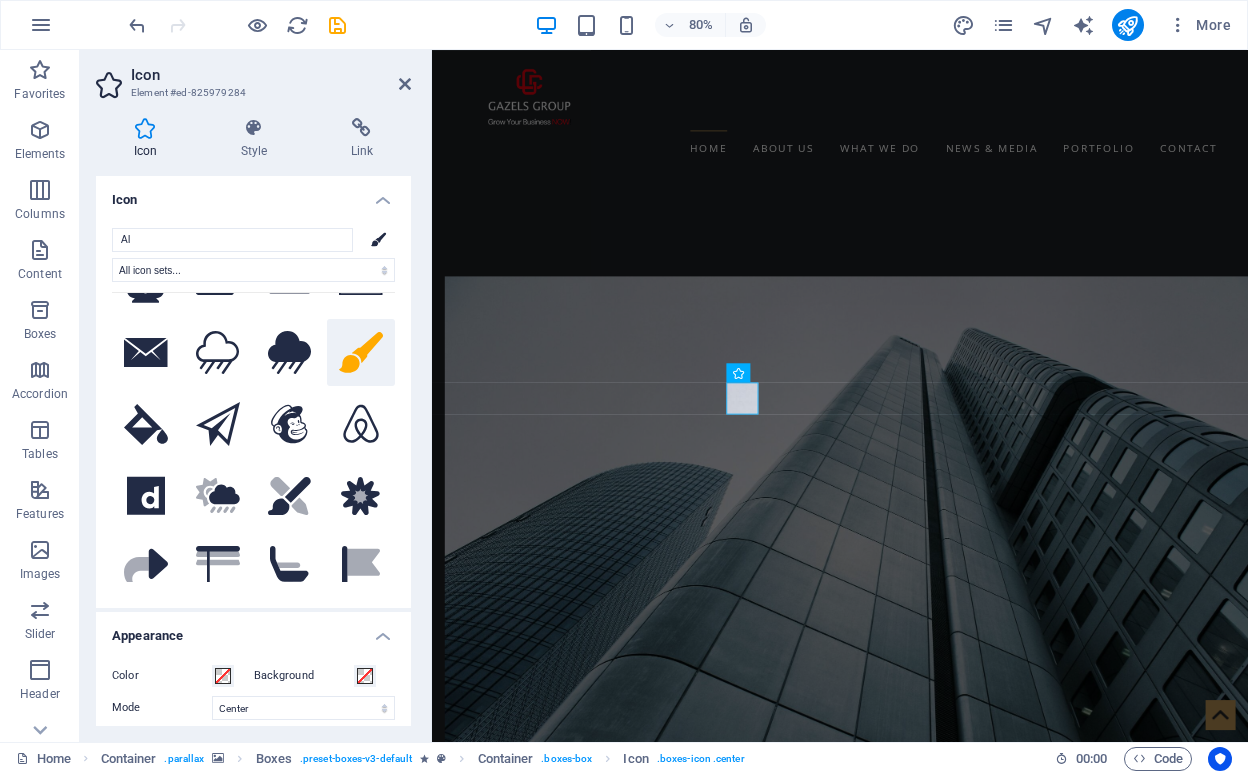 scroll, scrollTop: 1436, scrollLeft: 0, axis: vertical 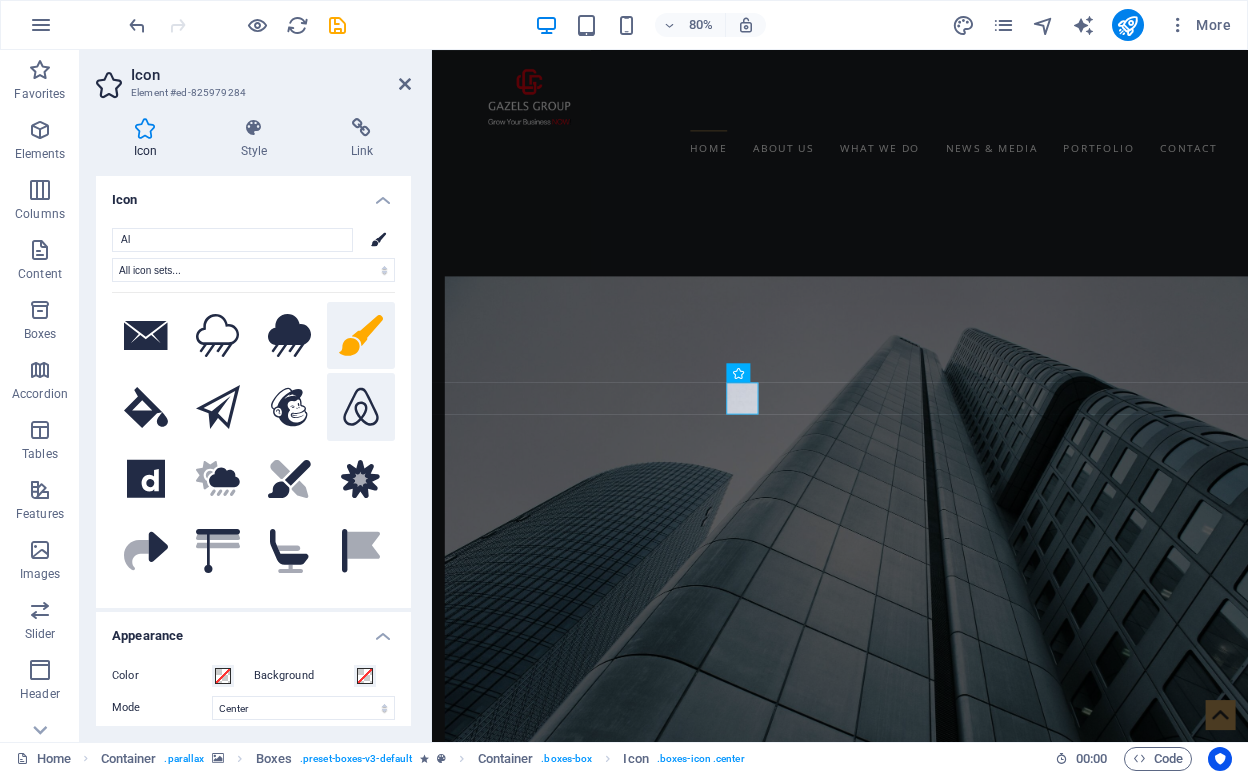 click at bounding box center (361, 407) 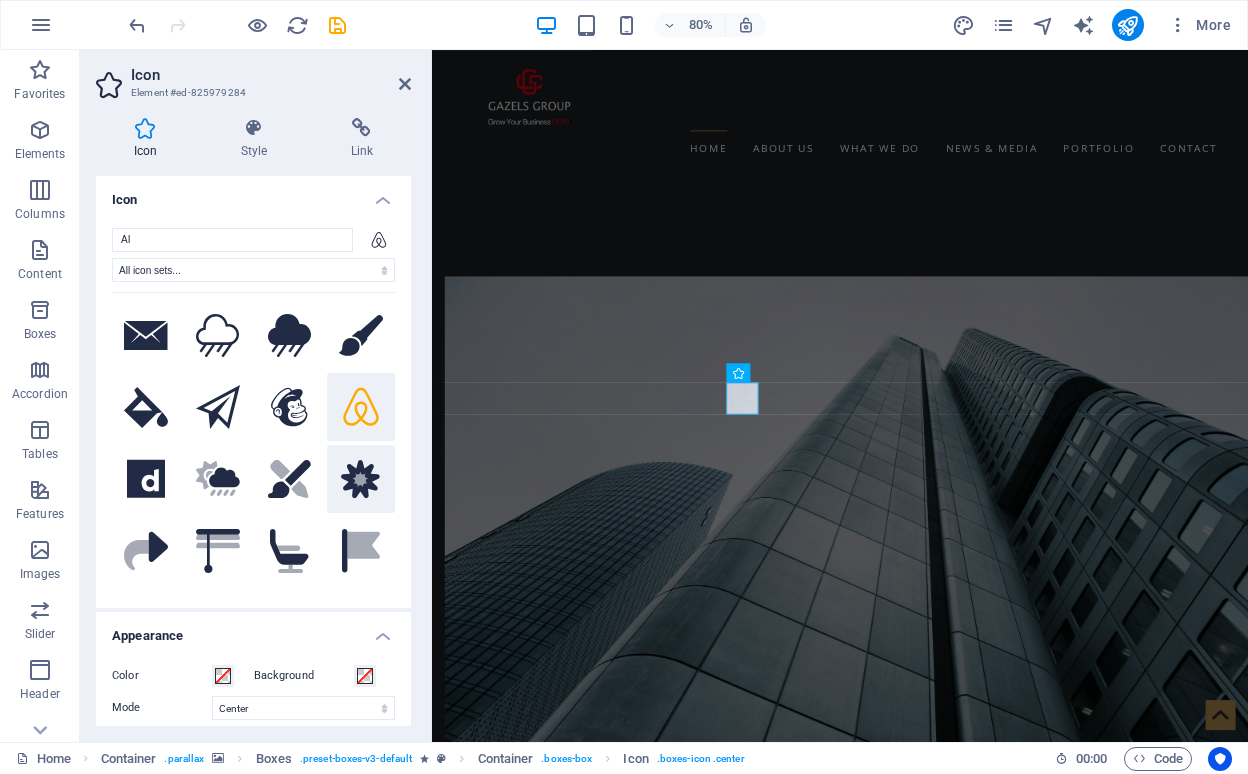 click on ".fa-secondary{opacity:.4}" at bounding box center [361, 479] 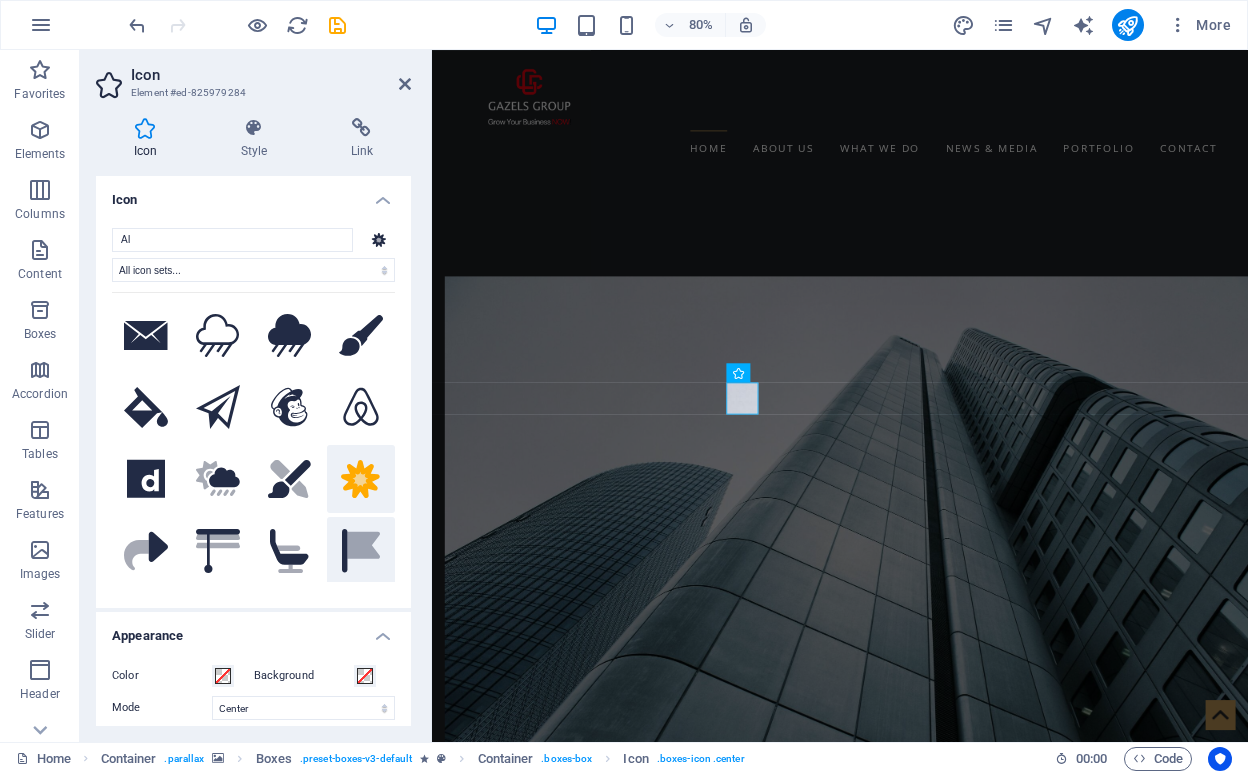 click on ".fa-secondary{opacity:.4}" at bounding box center [361, 551] 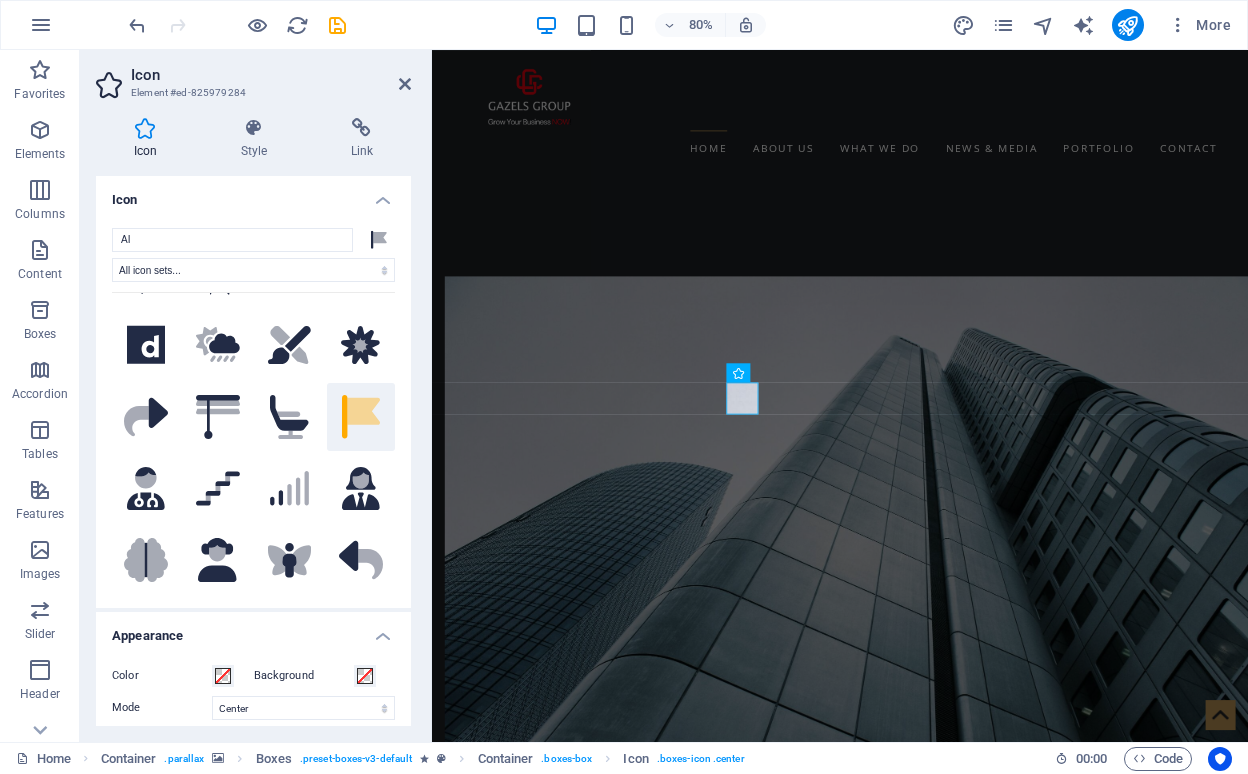 scroll, scrollTop: 1568, scrollLeft: 0, axis: vertical 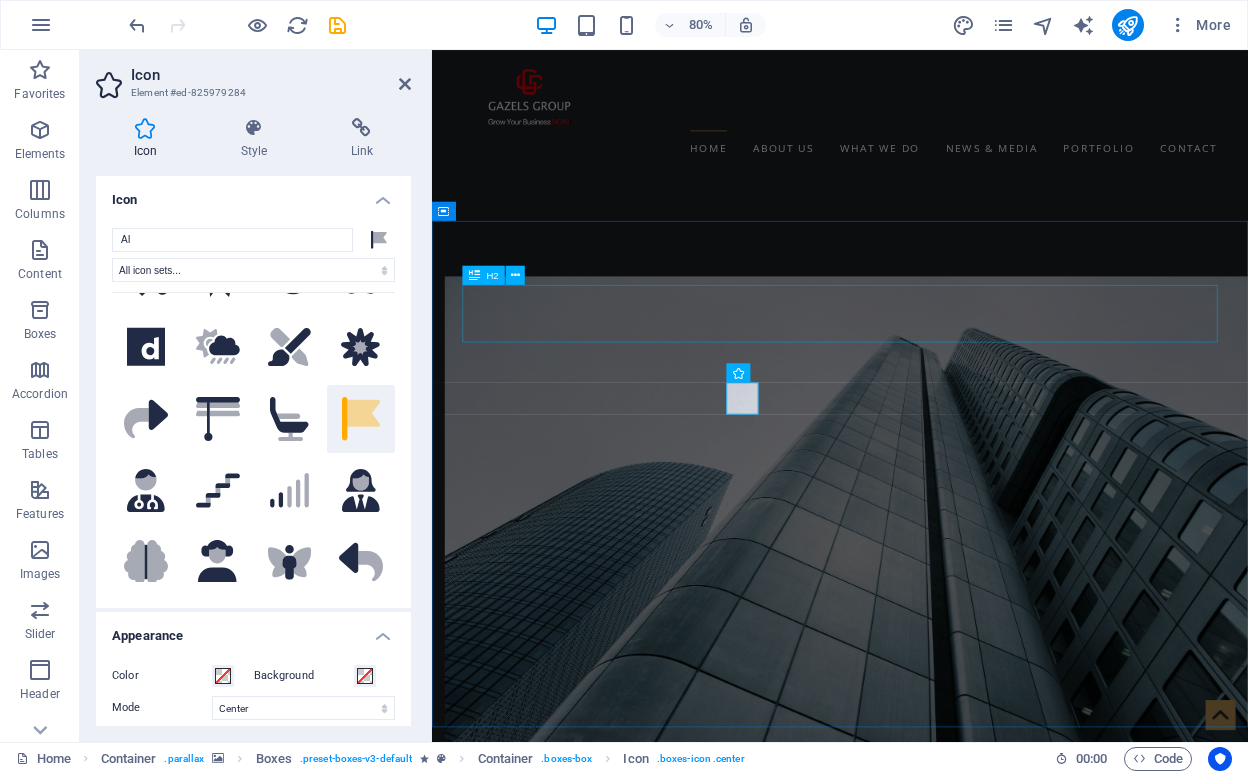click at bounding box center (942, 1914) 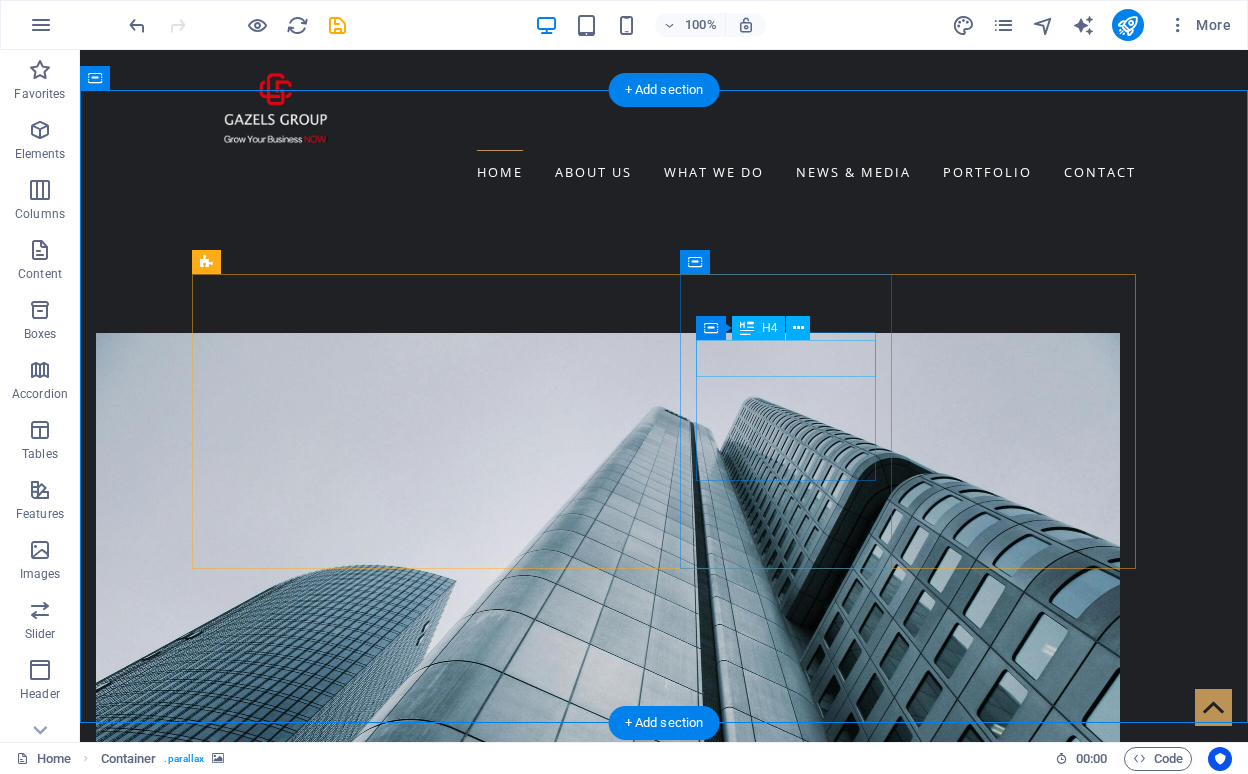 click on "Styling" at bounding box center (298, 3214) 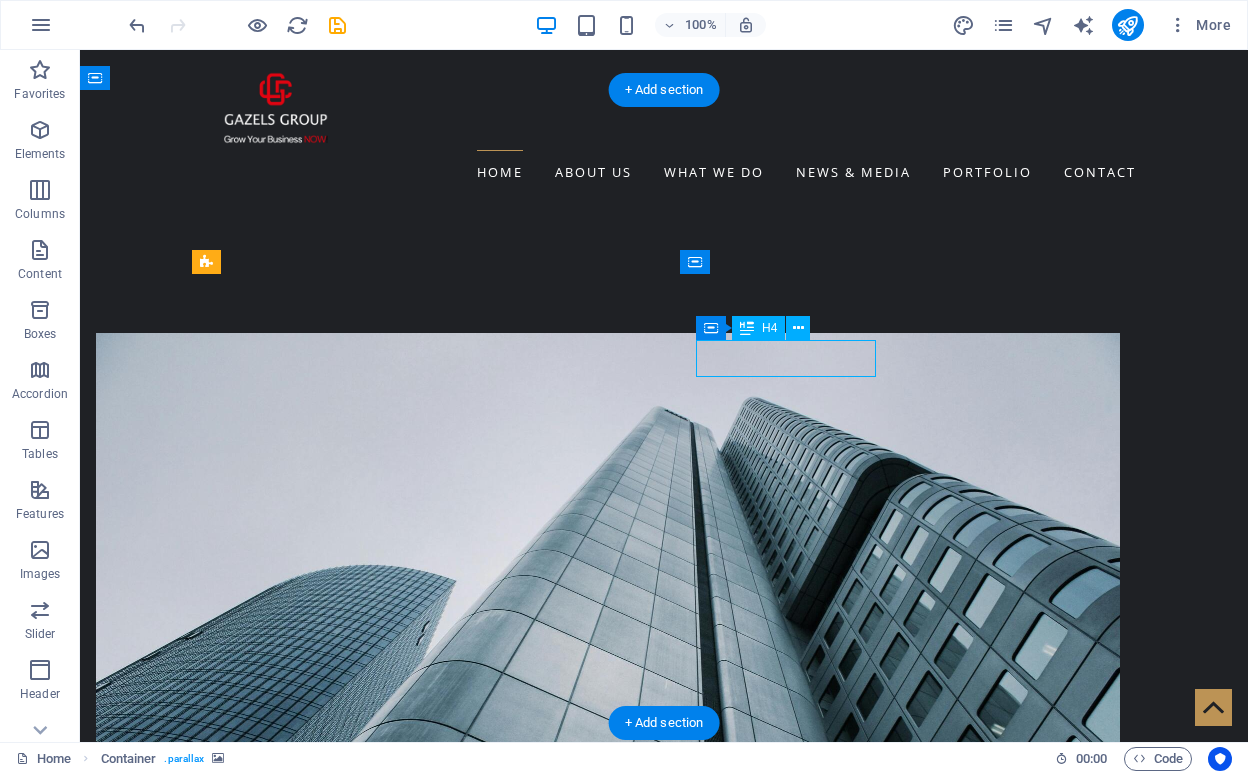 click on "Styling" at bounding box center [298, 3214] 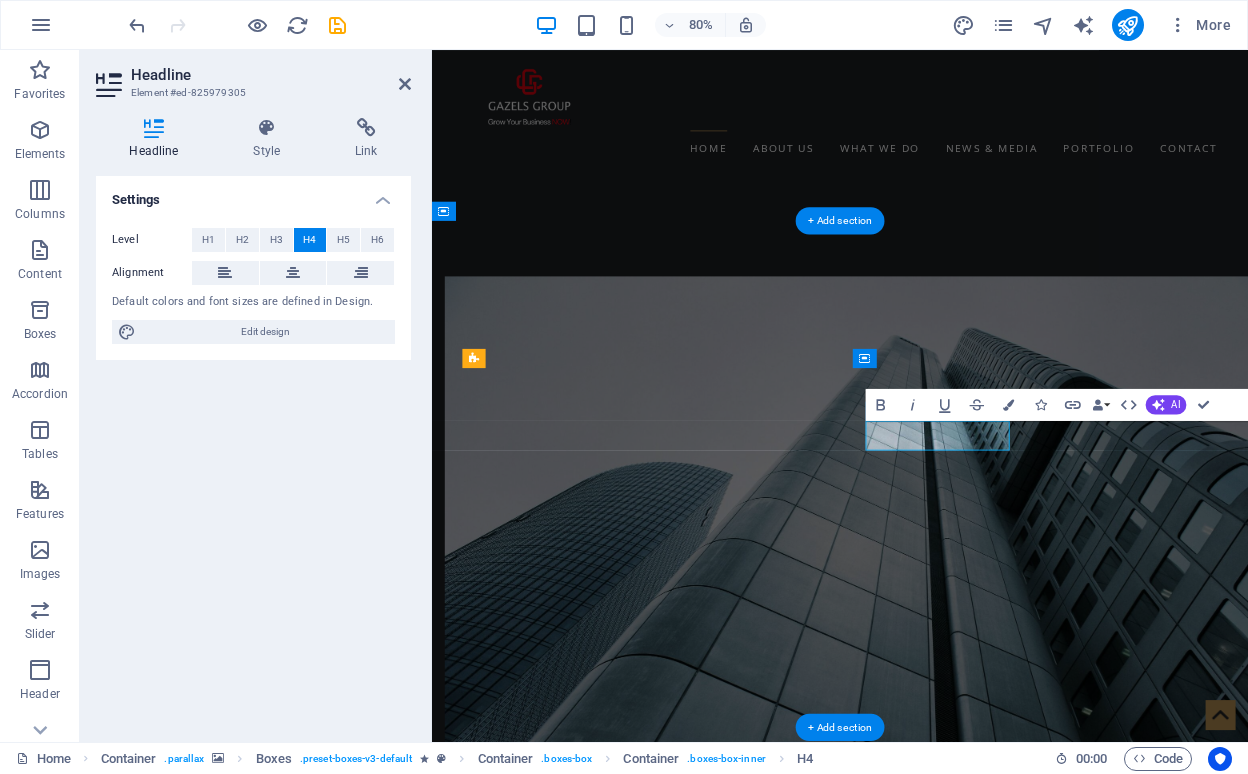 type 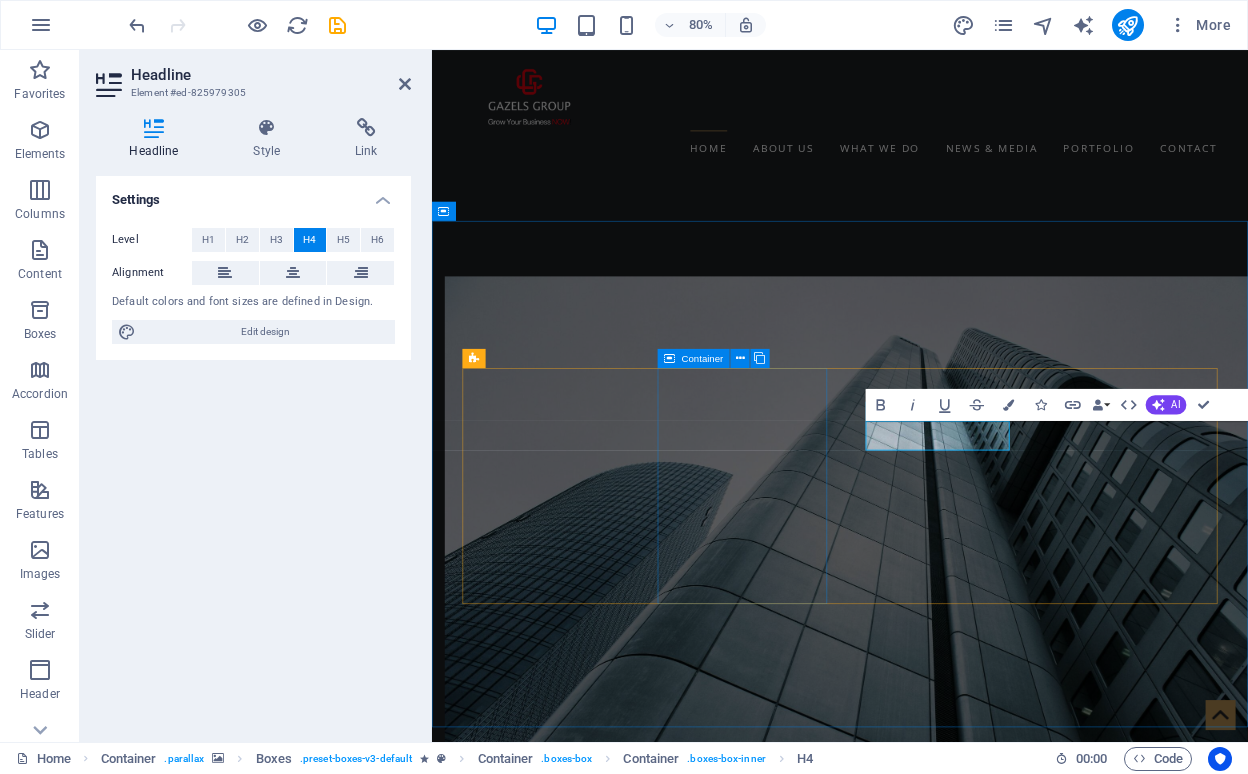 click on ".fa-secondary{opacity:.4} event Lorem ipsum dolor sit amet, consectetur adipisicing elit. Veritatis, dolorem!" at bounding box center [576, 3002] 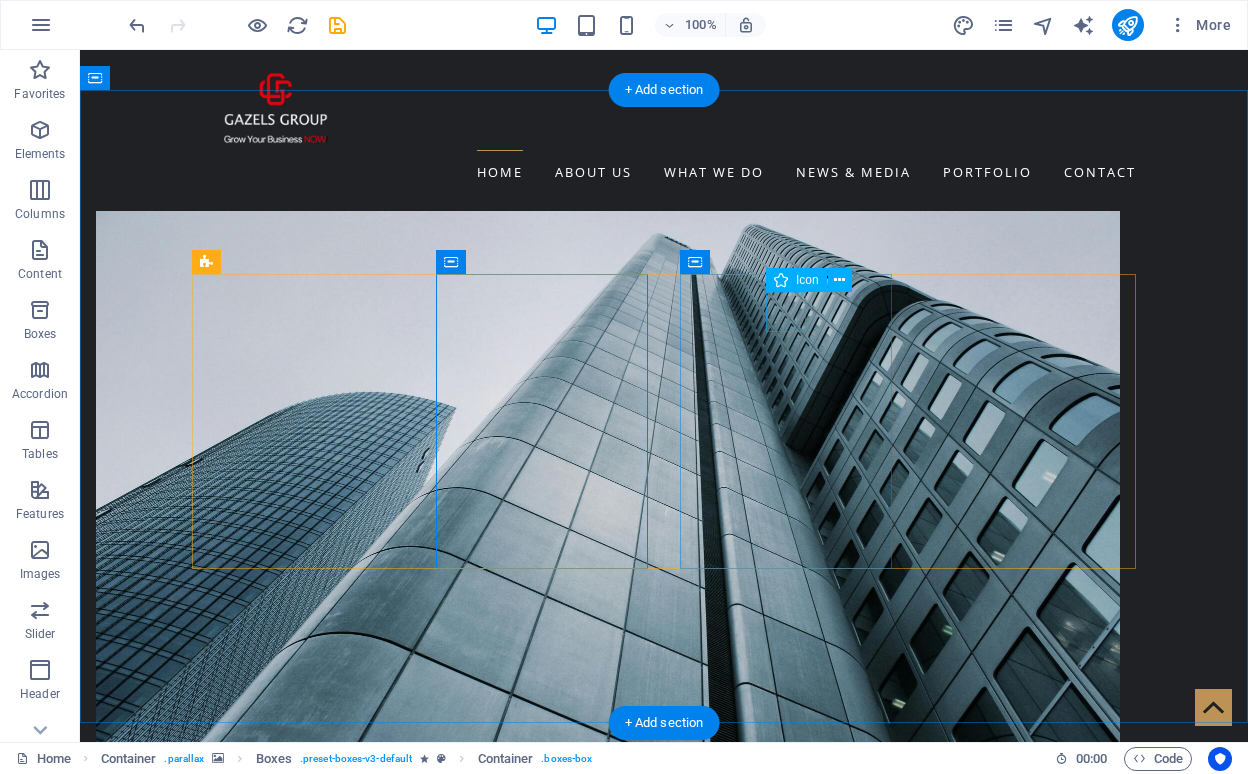 click at bounding box center [298, 2909] 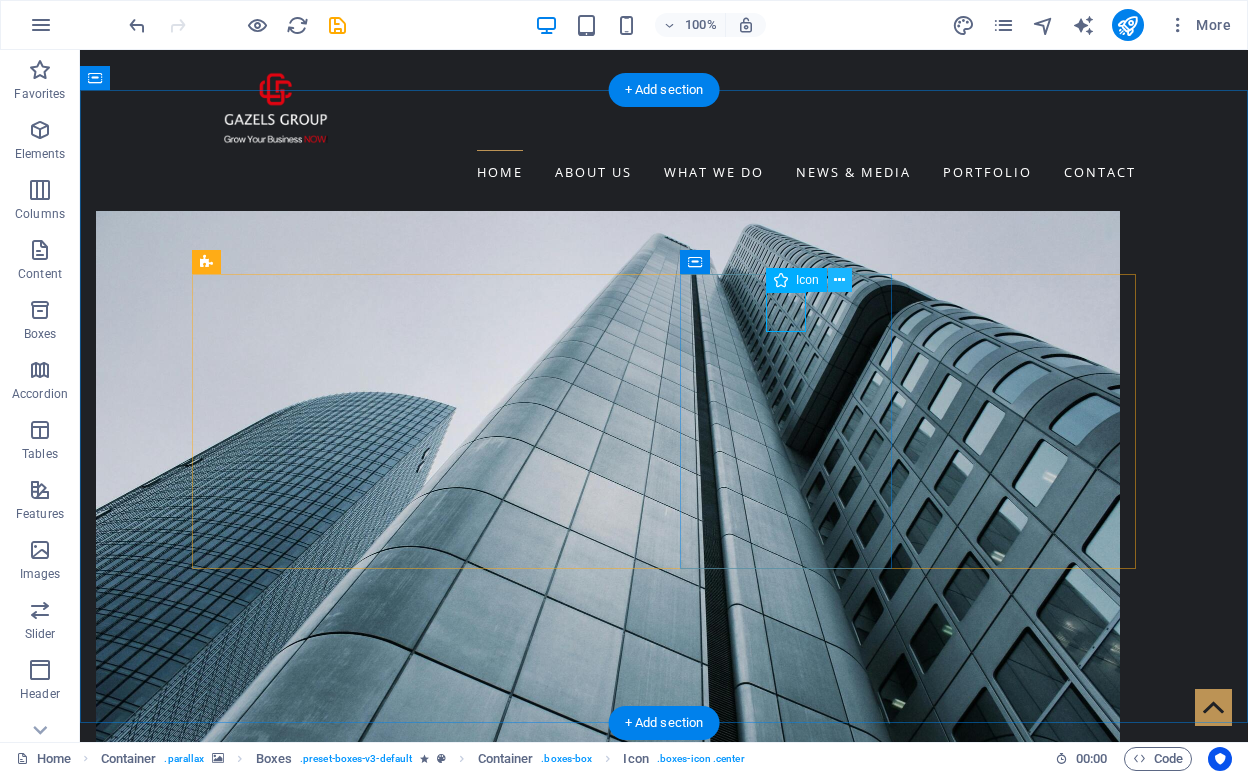 click at bounding box center [839, 280] 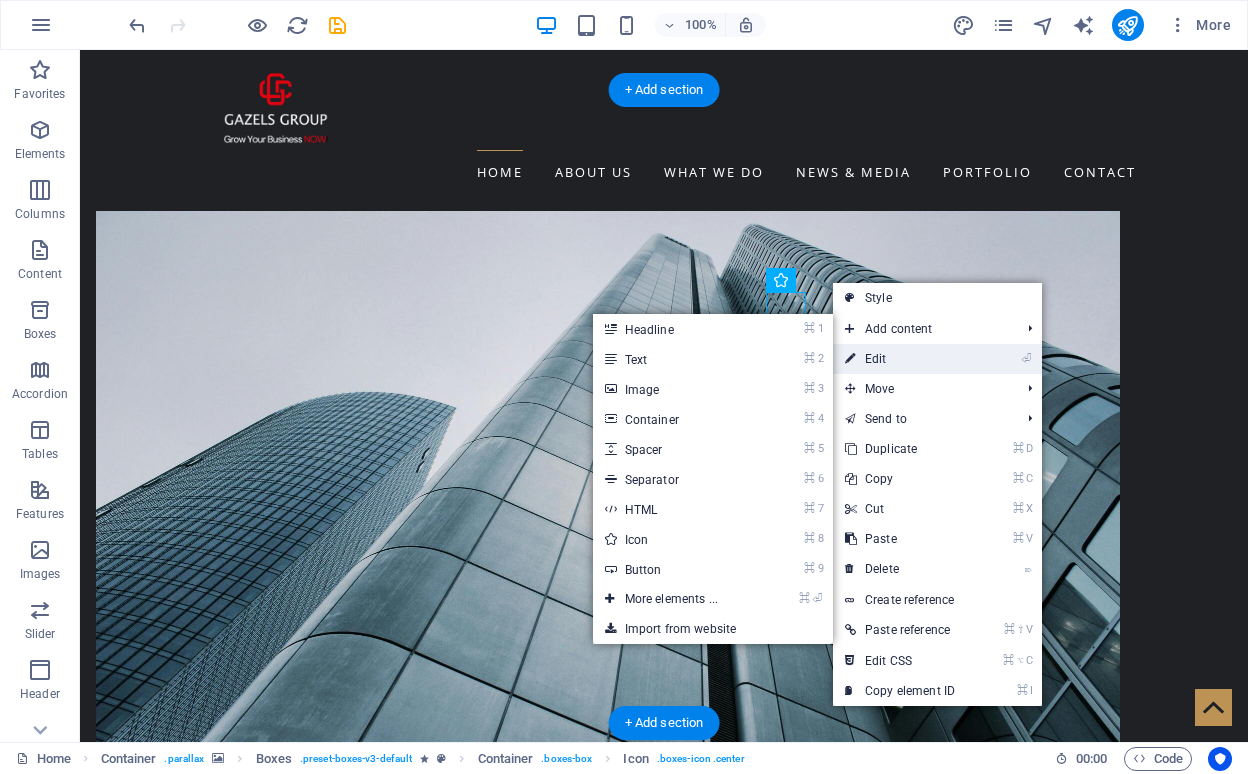 click on "⏎  Edit" at bounding box center (900, 359) 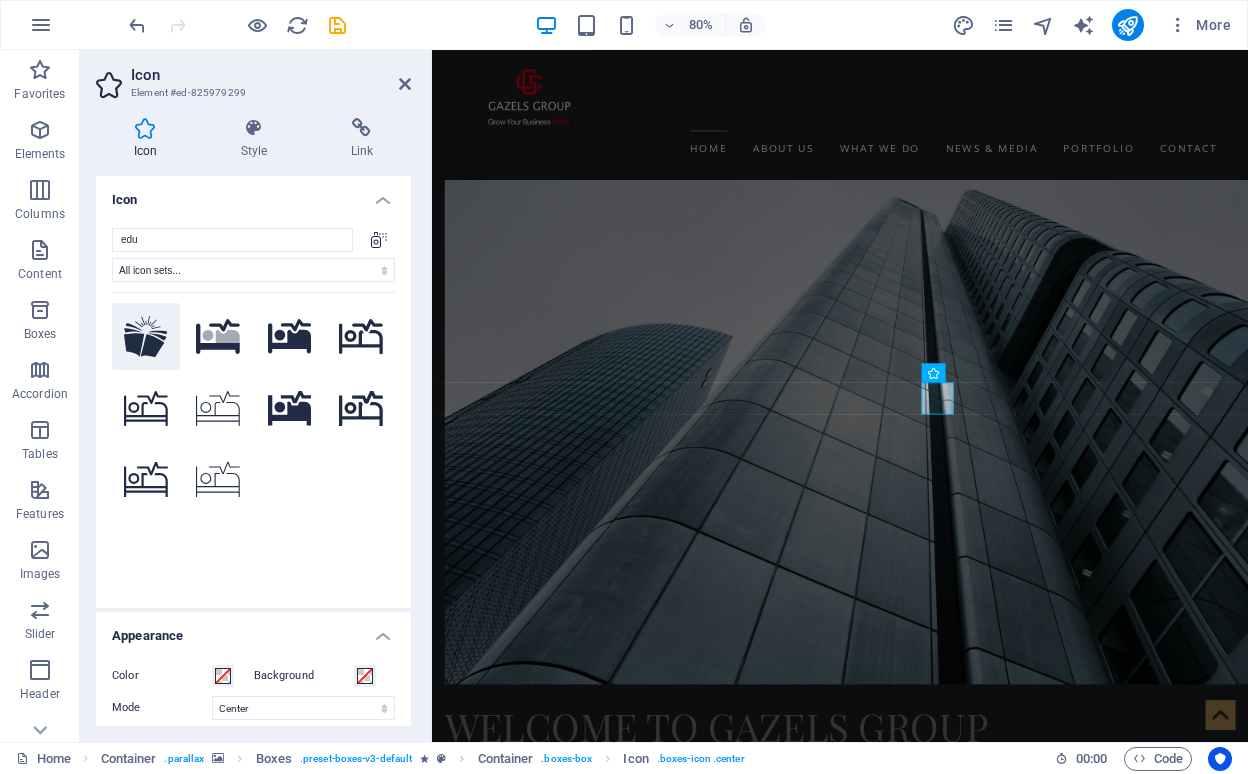 type on "edu" 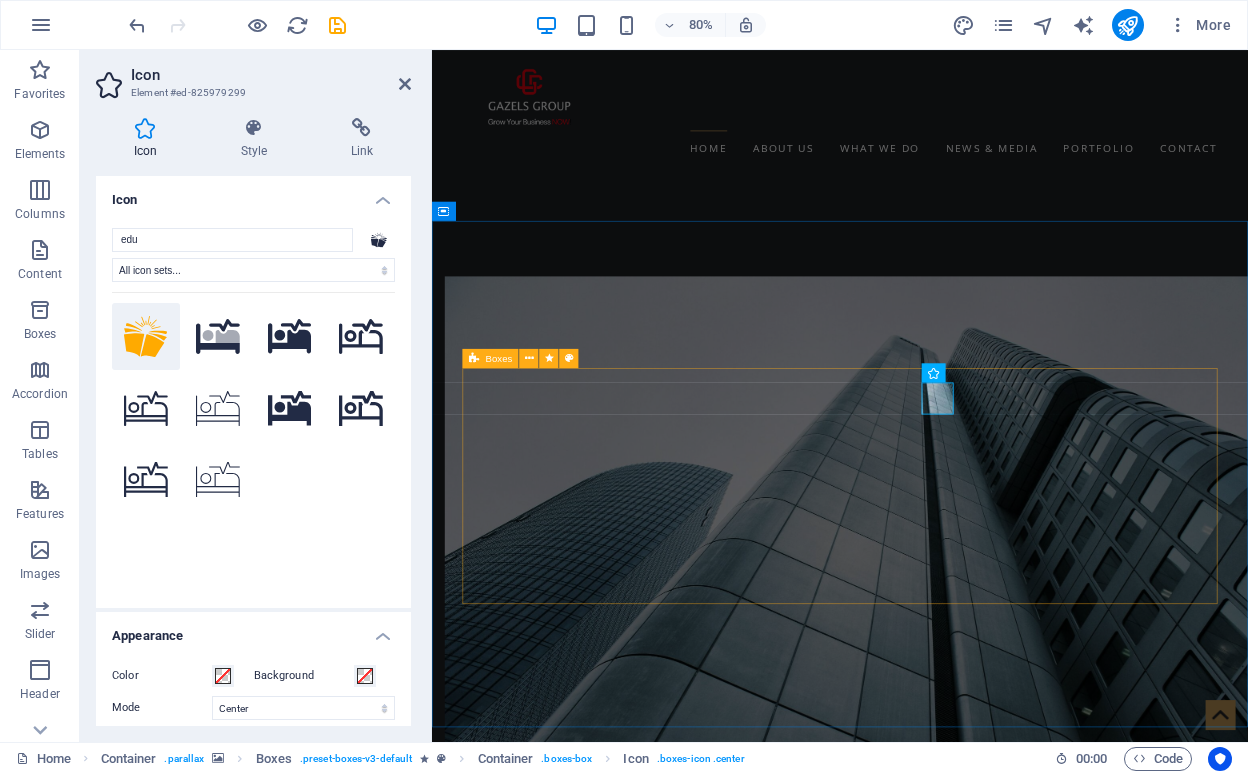 click on "marketing Gazels Marketing Consultancy is a dynamic and innovative marketing company that empowers businesses to achieve their goals through strategic marketing solutions.  .fa-secondary{opacity:.4} event Lorem ipsum dolor sit amet, consectetur adipisicing elit. Veritatis, dolorem!  Training Lorem ipsum dolor sit amet, consectetur adipisicing elit. Veritatis, dolorem!  Shaves Lorem ipsum dolor sit amet, consectetur adipisicing elit. Veritatis, dolorem!" at bounding box center [942, 3086] 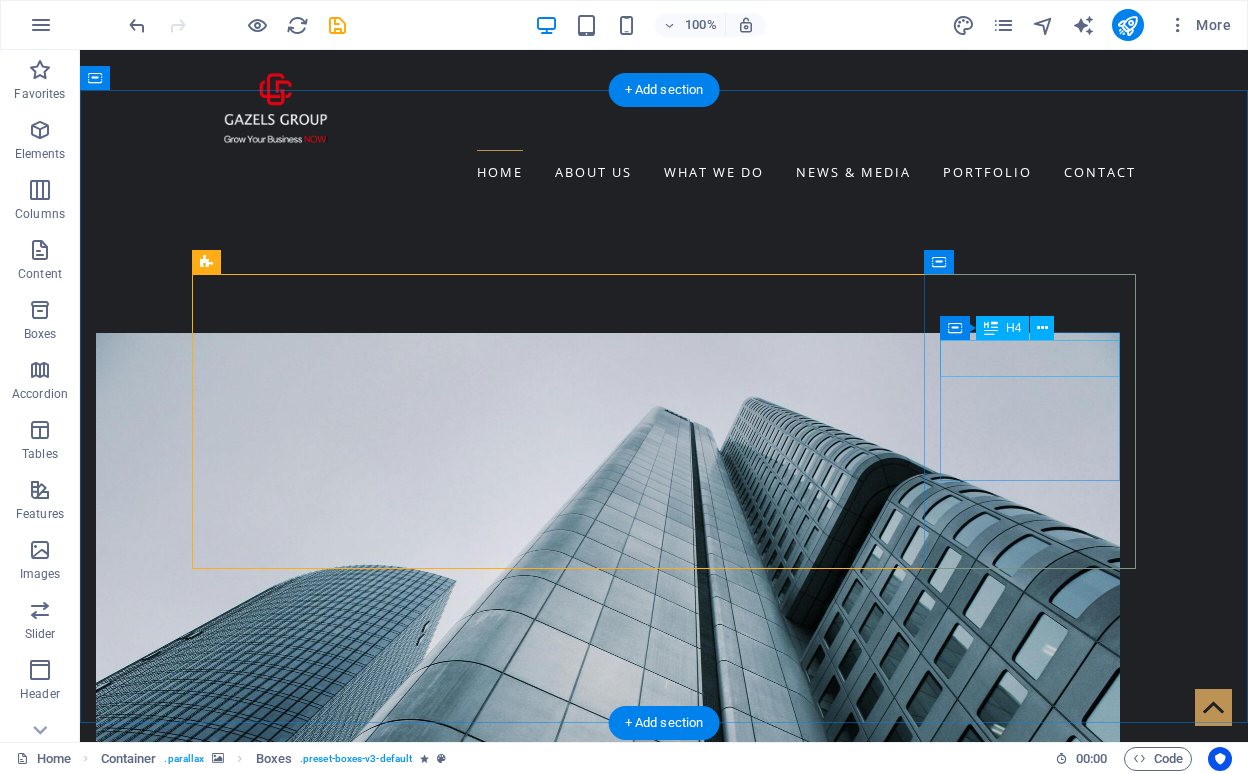 click on "Shaves" at bounding box center (298, 3453) 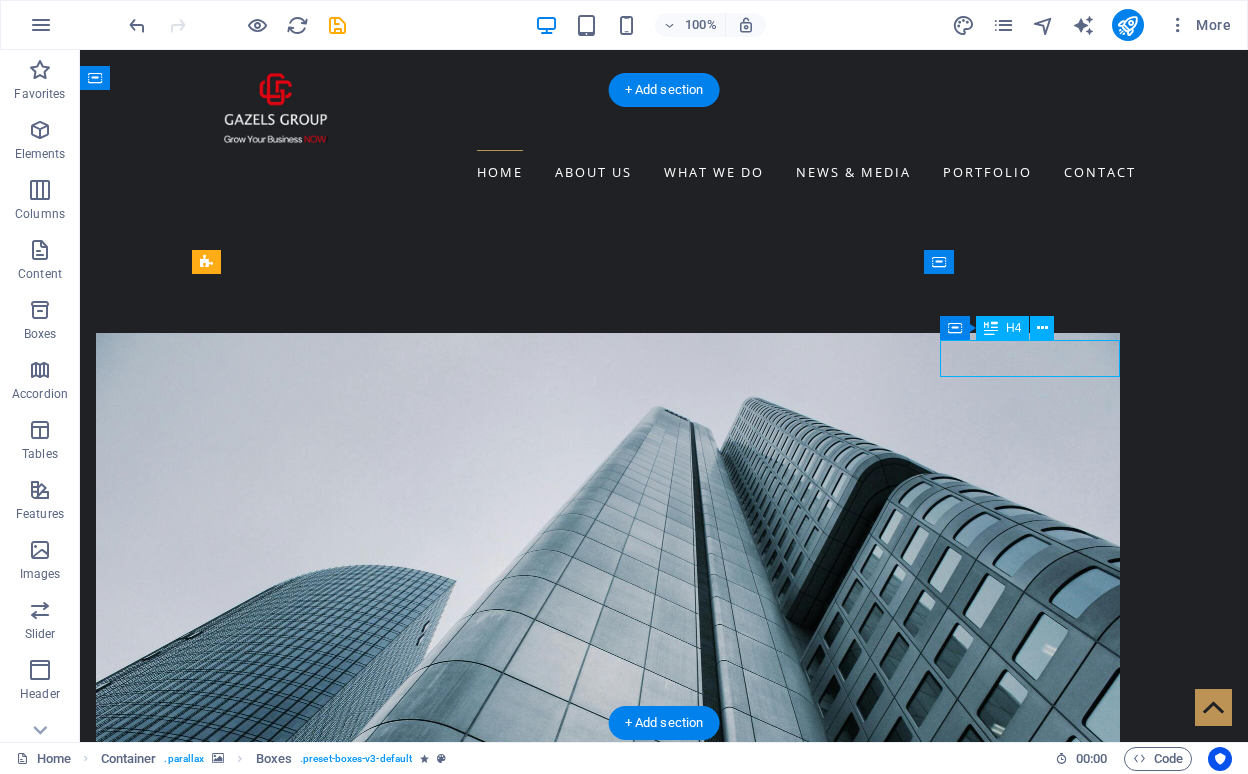 click on "Shaves" at bounding box center [298, 3453] 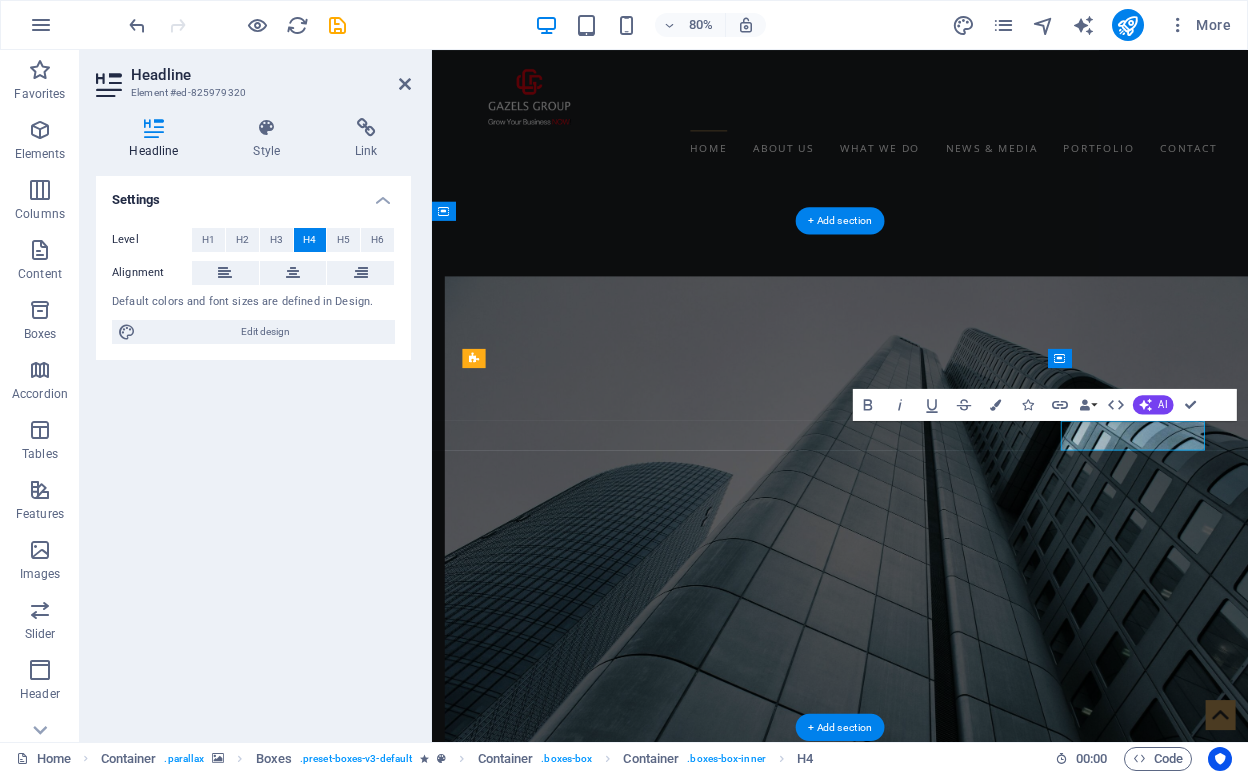 type 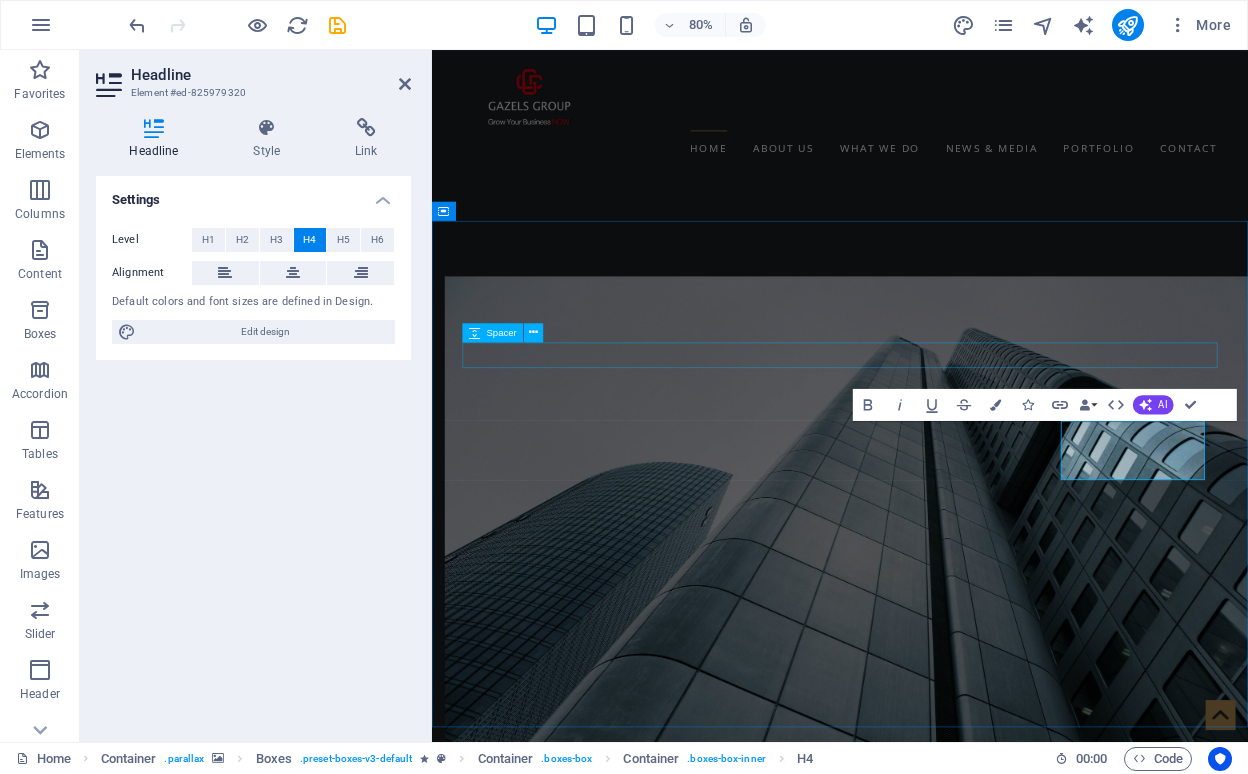 click at bounding box center [942, 2564] 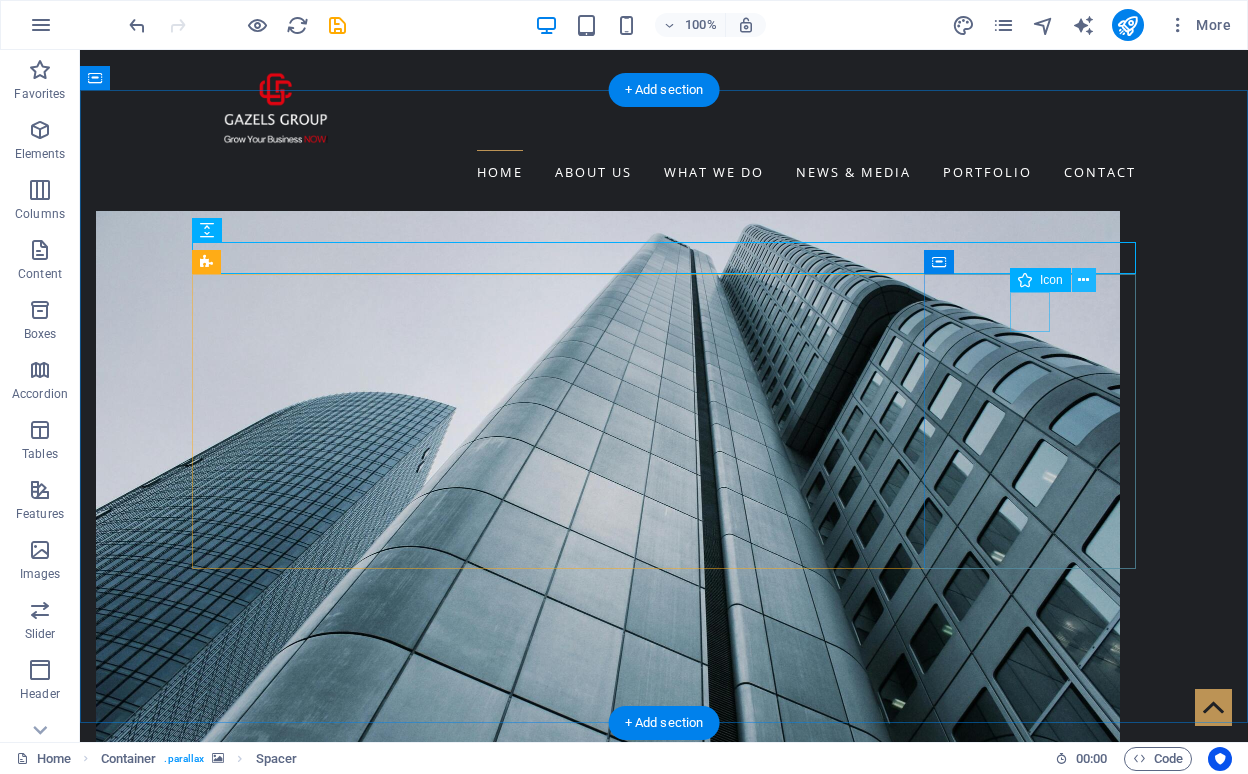 click at bounding box center [1083, 280] 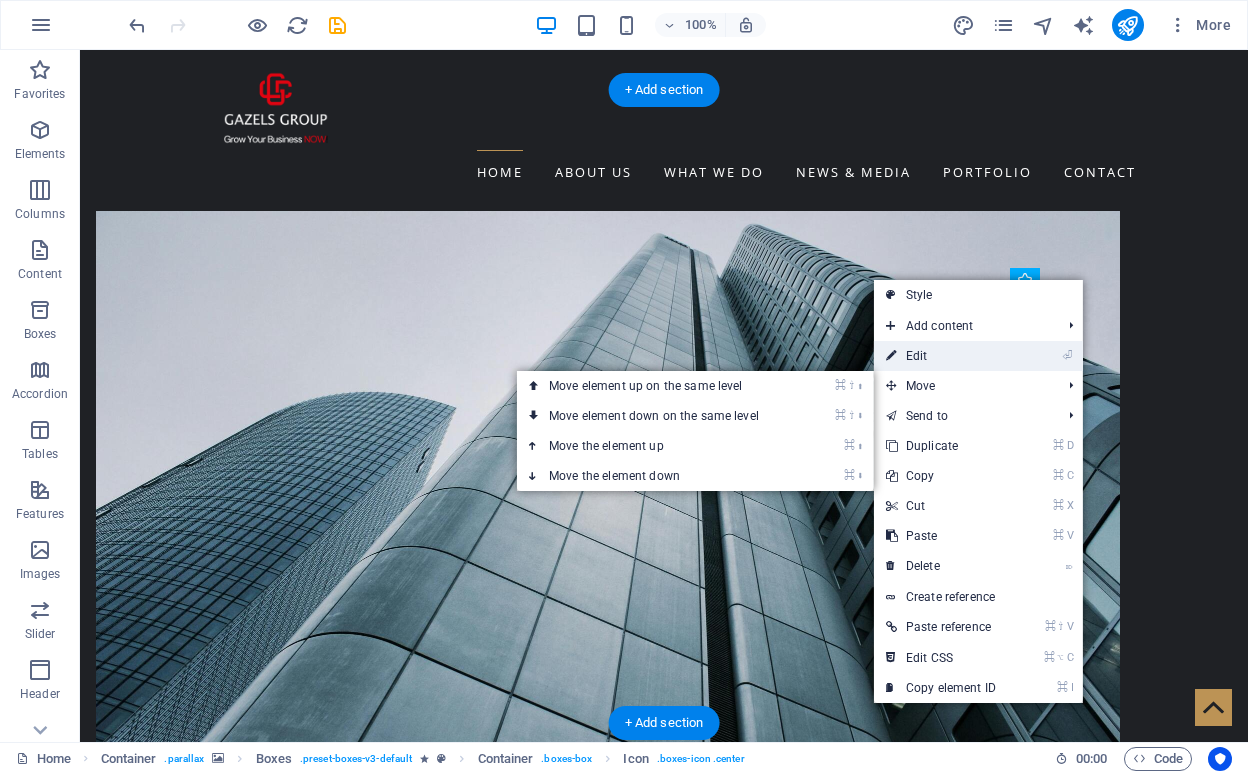 click on "⏎  Edit" at bounding box center [941, 356] 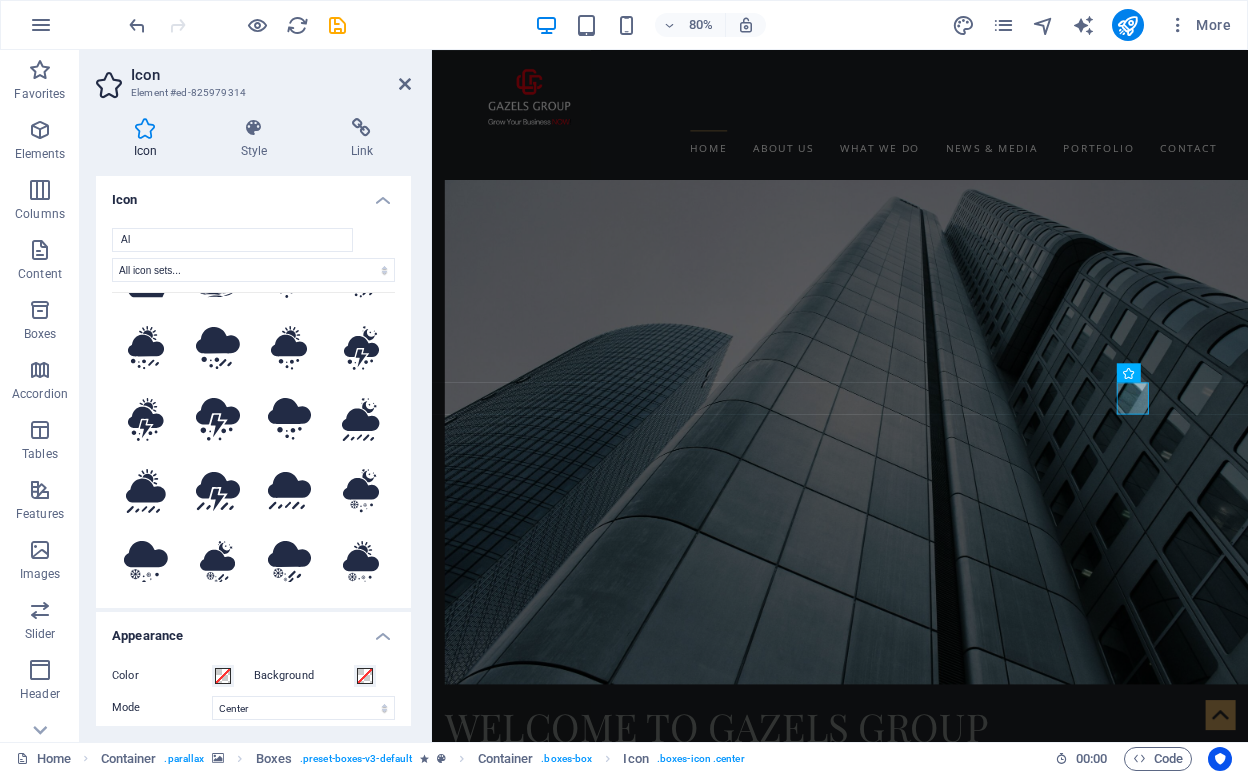 scroll, scrollTop: 952, scrollLeft: 0, axis: vertical 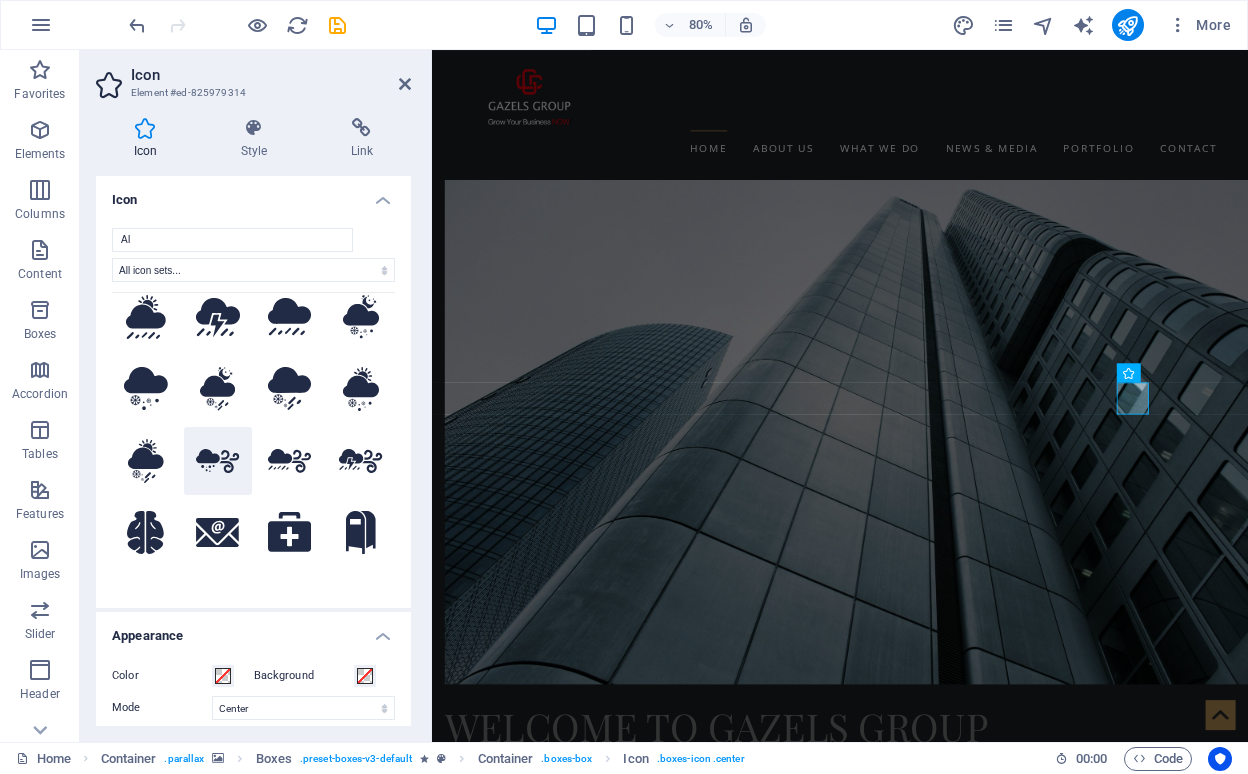 type on "AI" 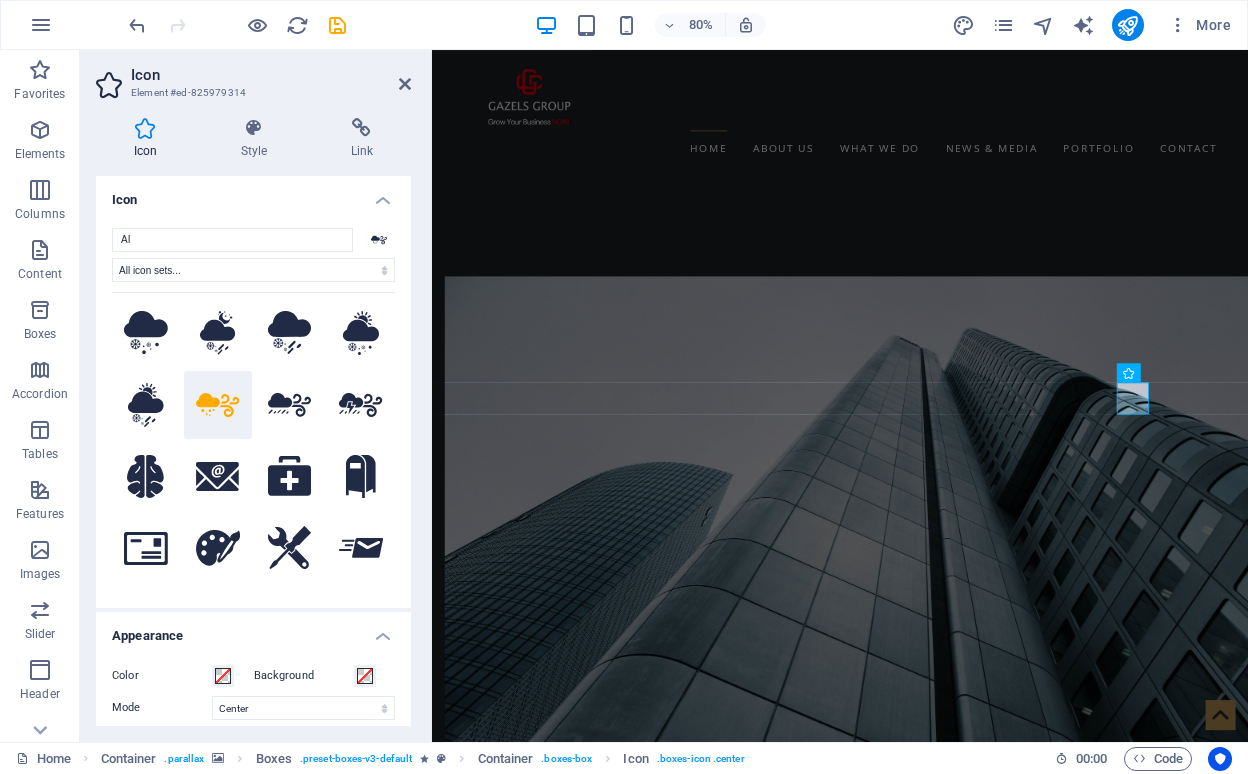 scroll, scrollTop: 1065, scrollLeft: 0, axis: vertical 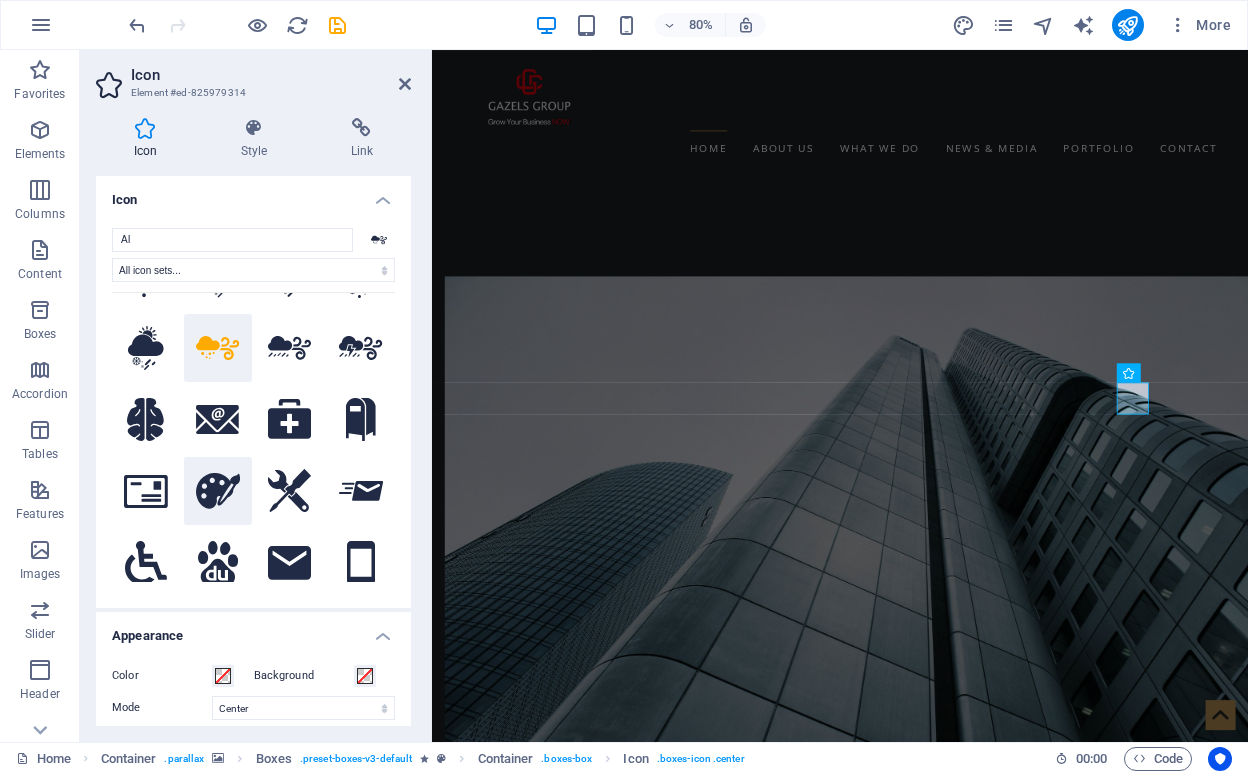 click at bounding box center [218, 491] 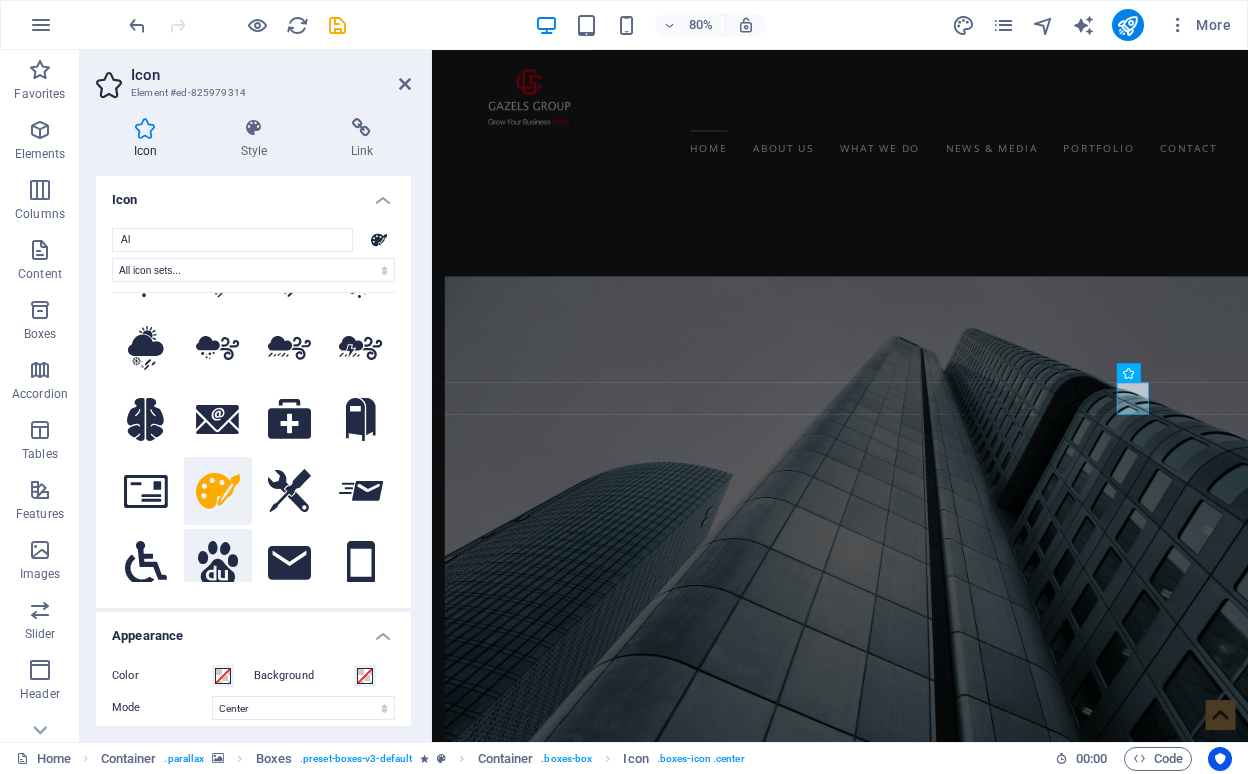 click at bounding box center [218, 563] 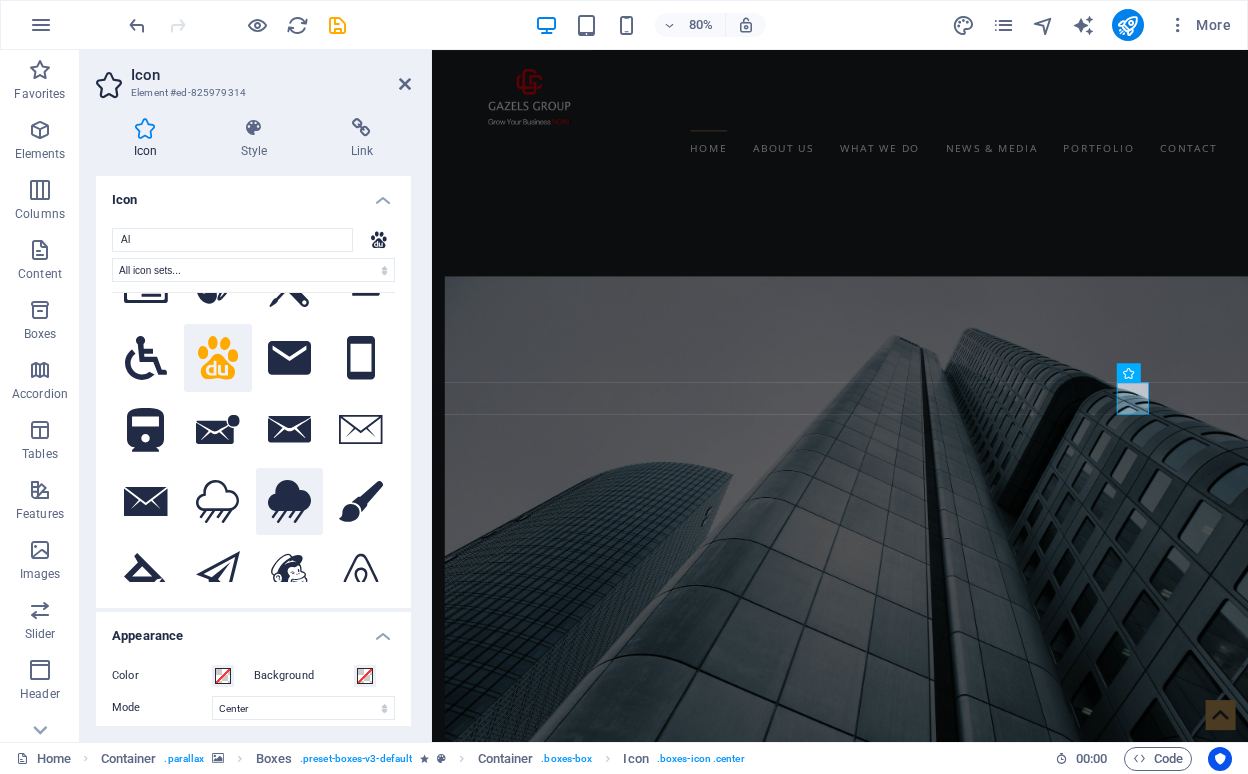 scroll, scrollTop: 1278, scrollLeft: 0, axis: vertical 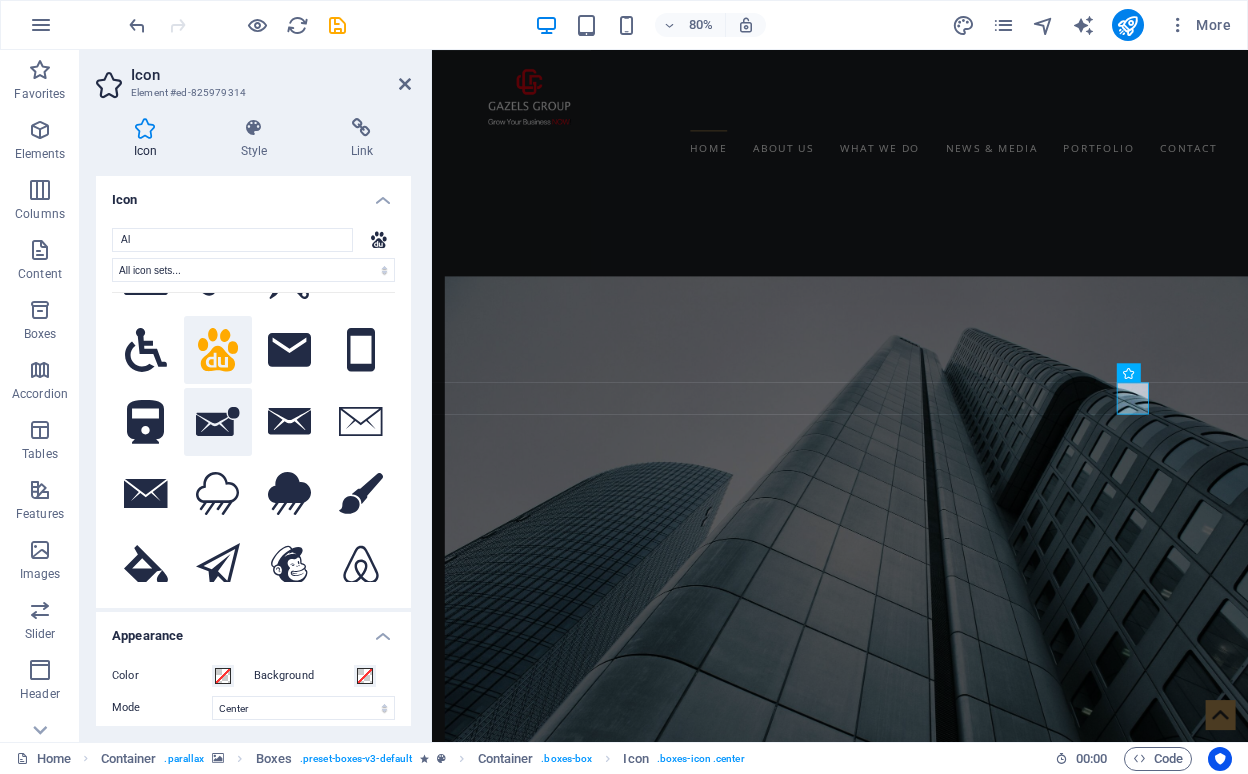 click at bounding box center (218, 422) 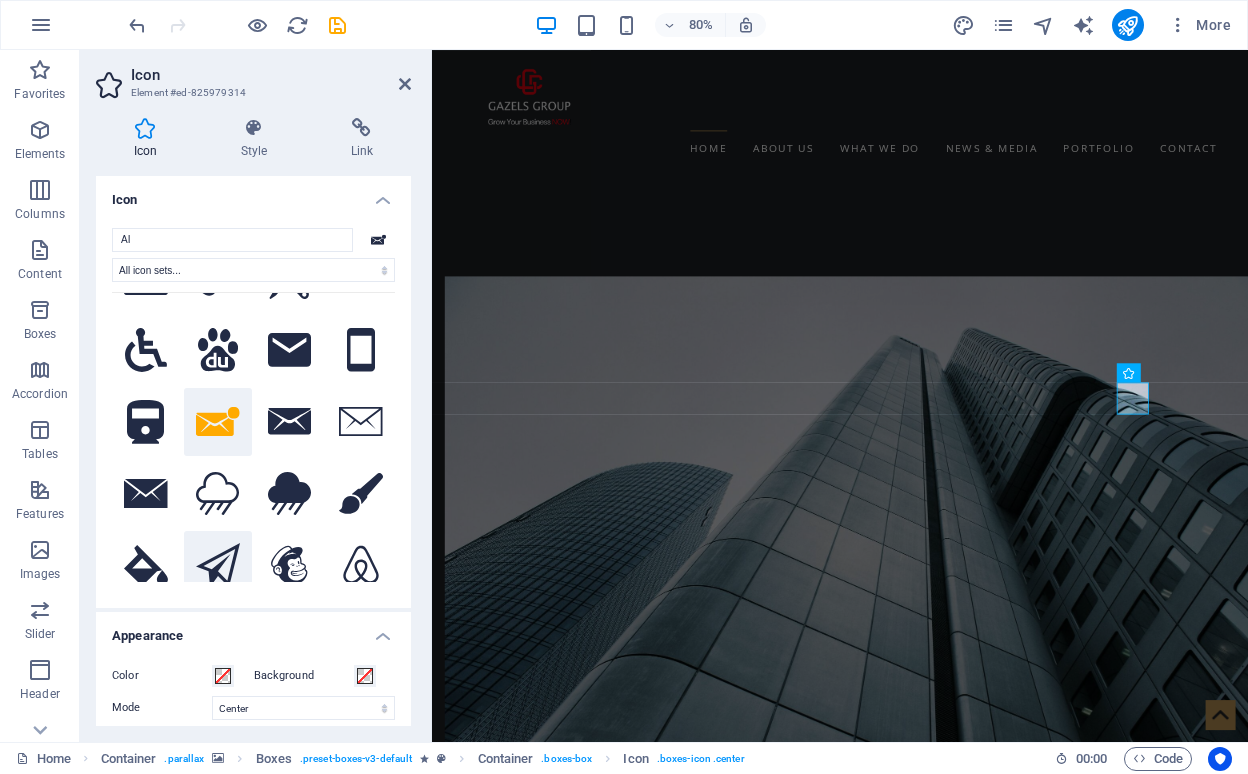 click at bounding box center [218, 565] 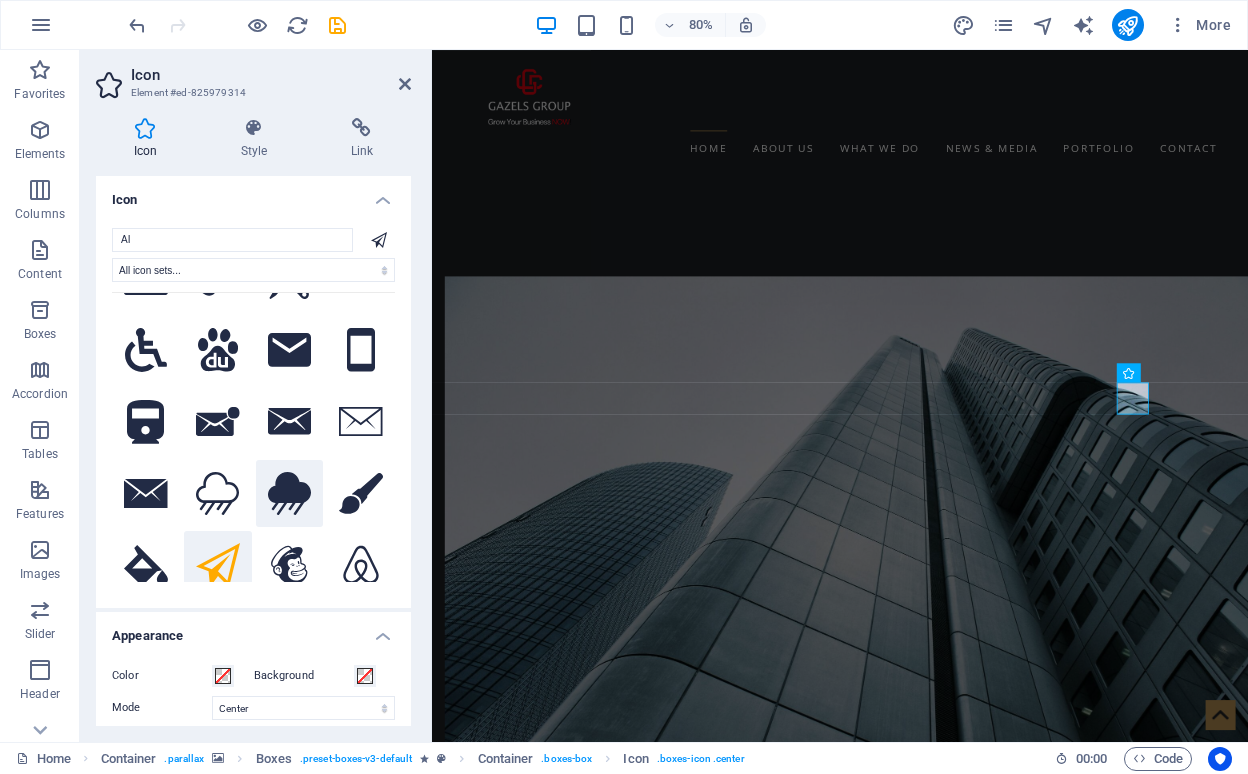 click at bounding box center [290, 494] 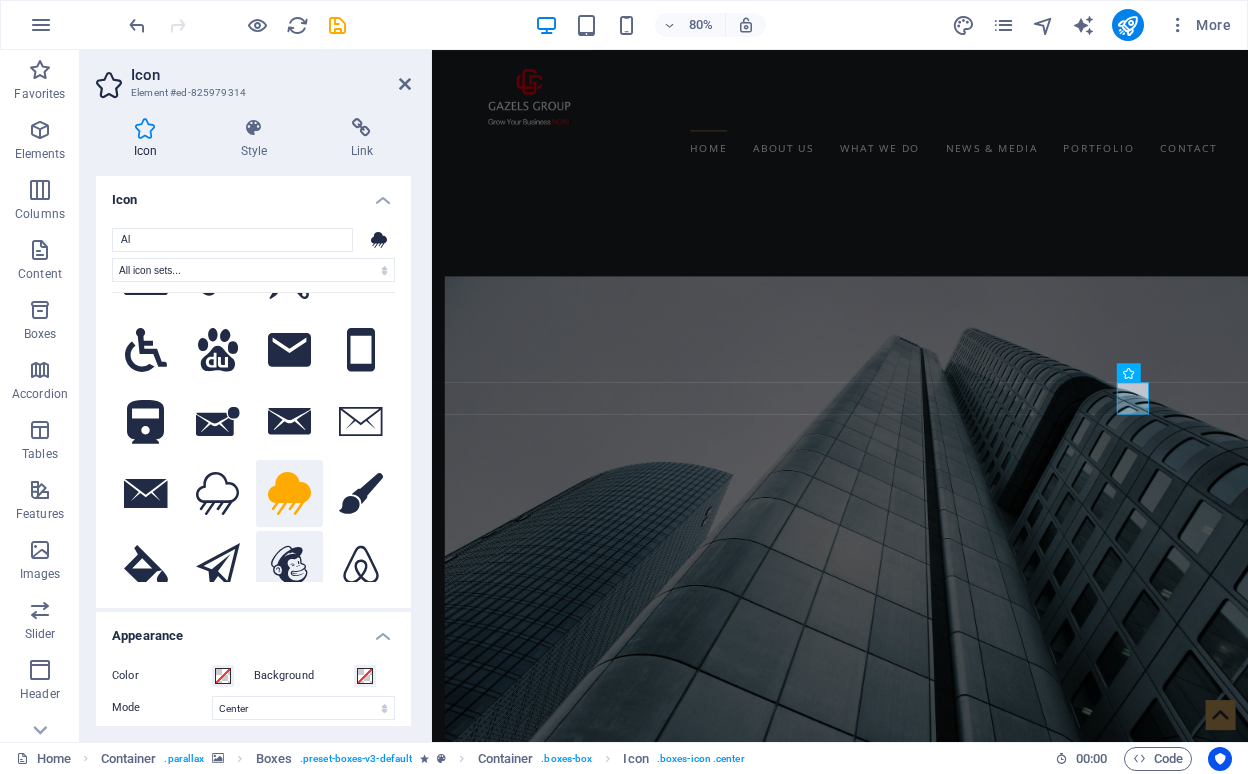 click at bounding box center [290, 565] 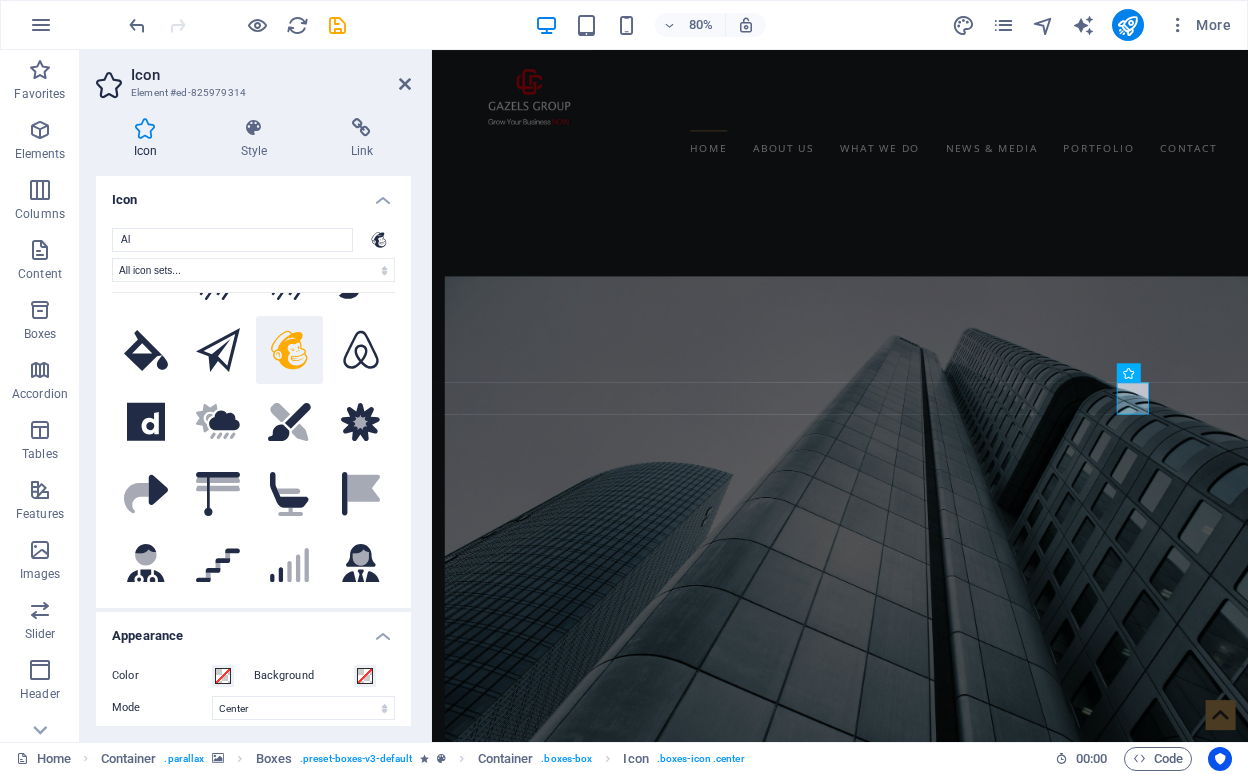 scroll, scrollTop: 1521, scrollLeft: 0, axis: vertical 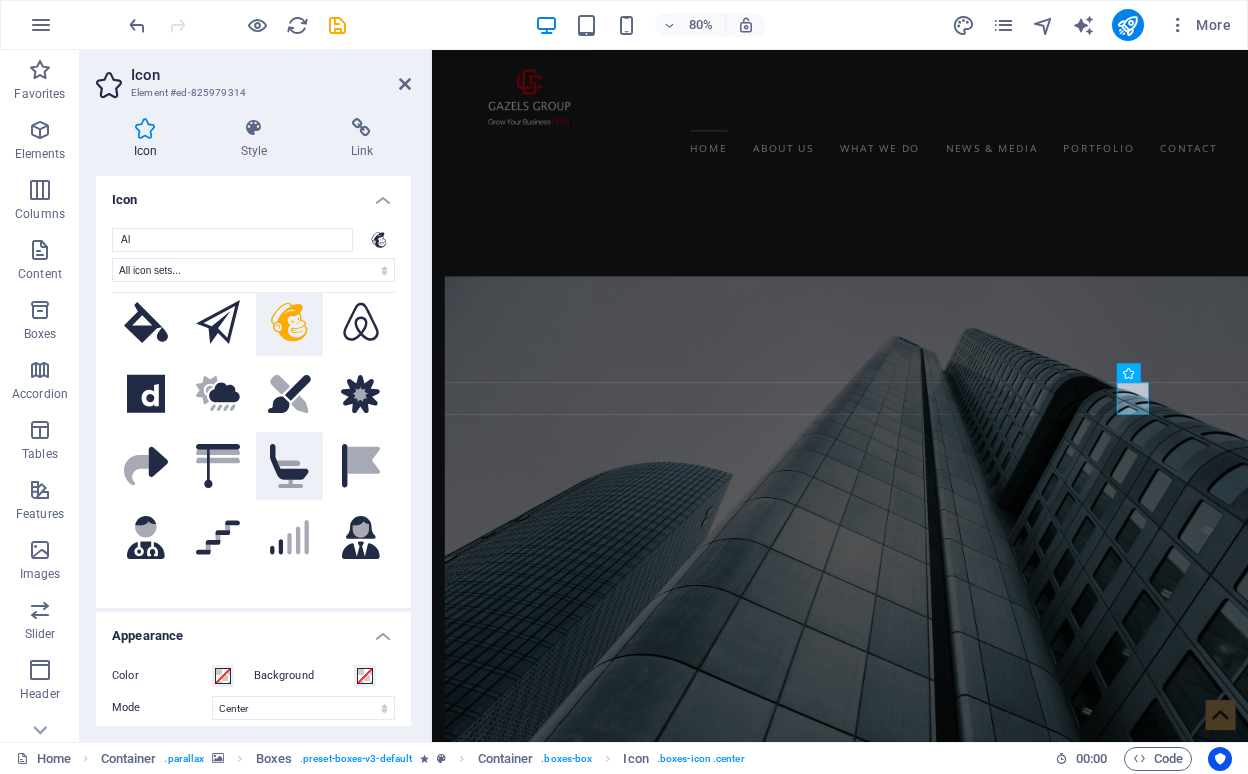 click on ".fa-secondary{opacity:.4}" at bounding box center [290, 466] 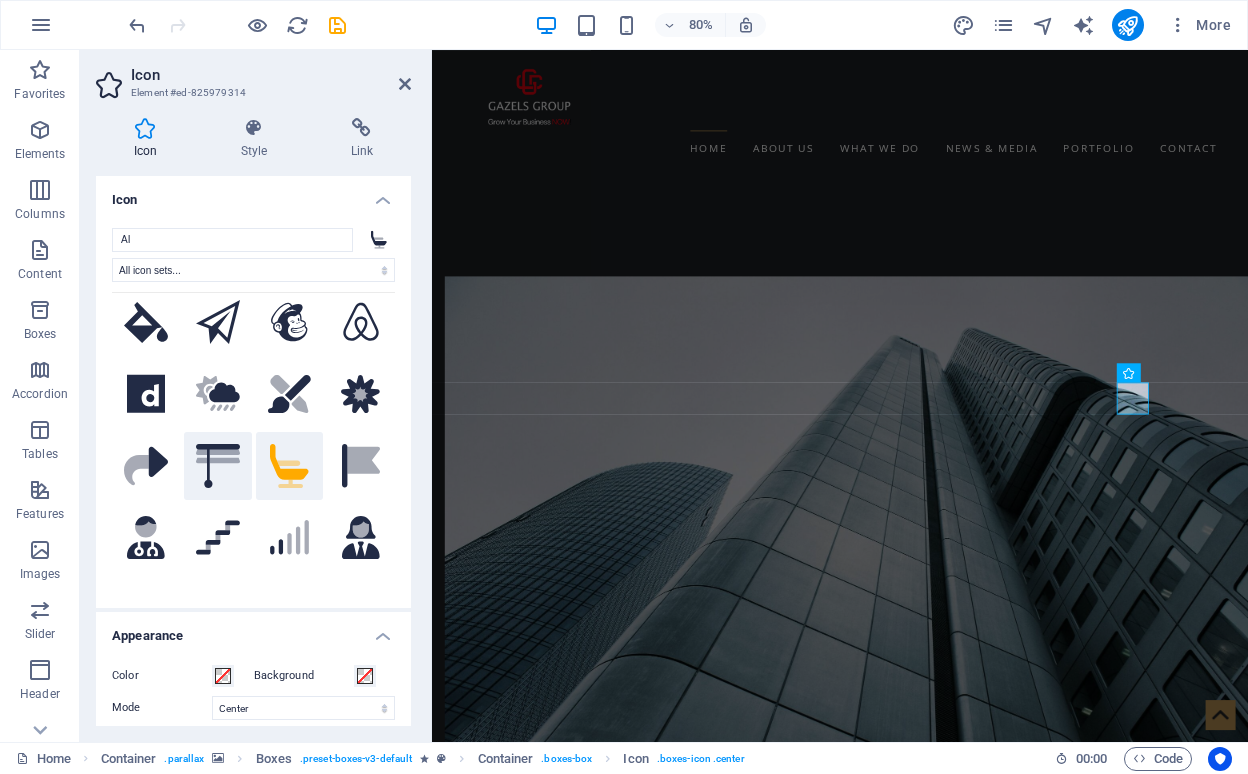 click on ".fa-secondary{opacity:.4}" at bounding box center (218, 466) 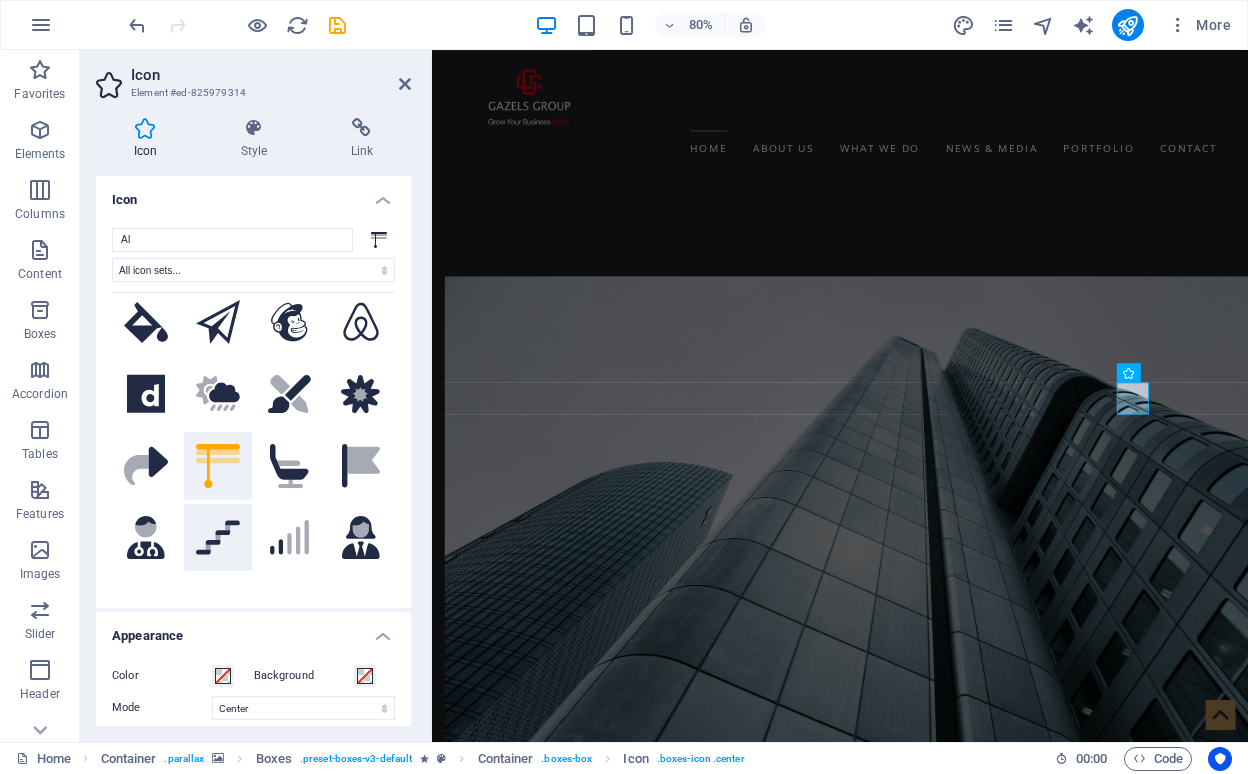 click on ".fa-secondary{opacity:.4}" at bounding box center [218, 538] 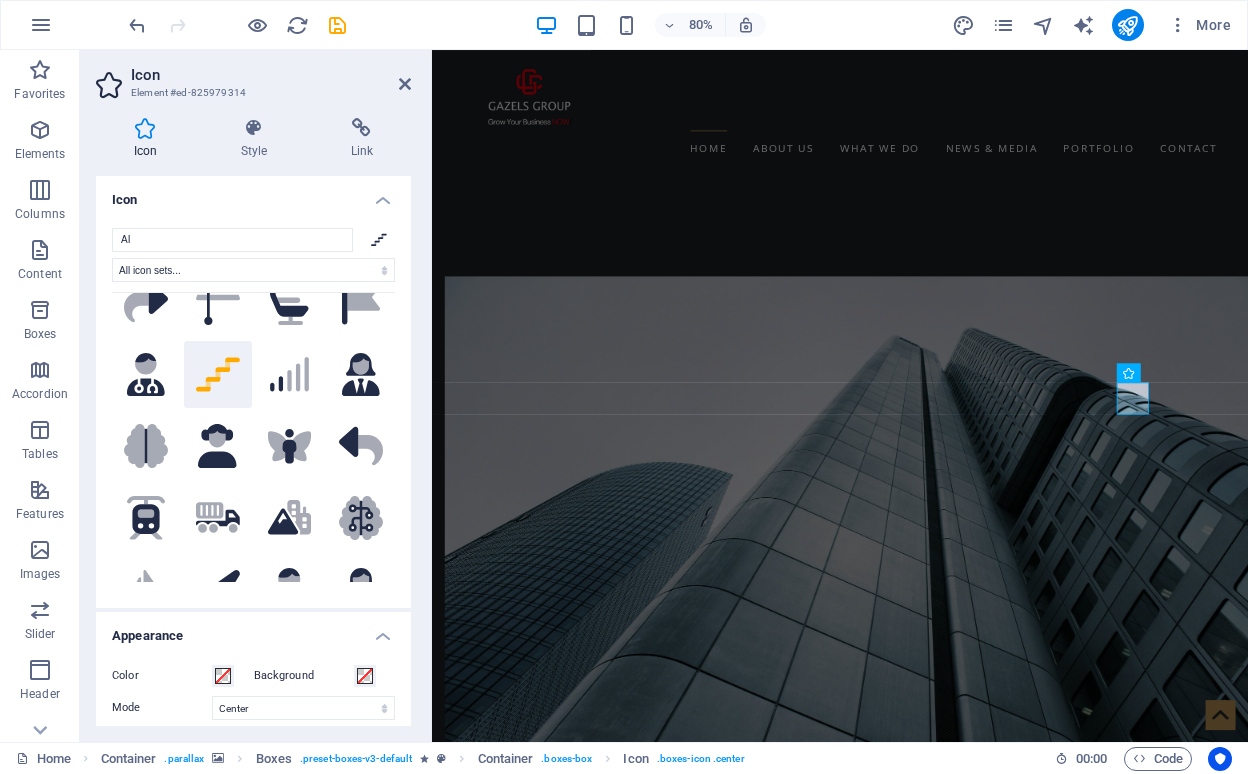 scroll, scrollTop: 1685, scrollLeft: 0, axis: vertical 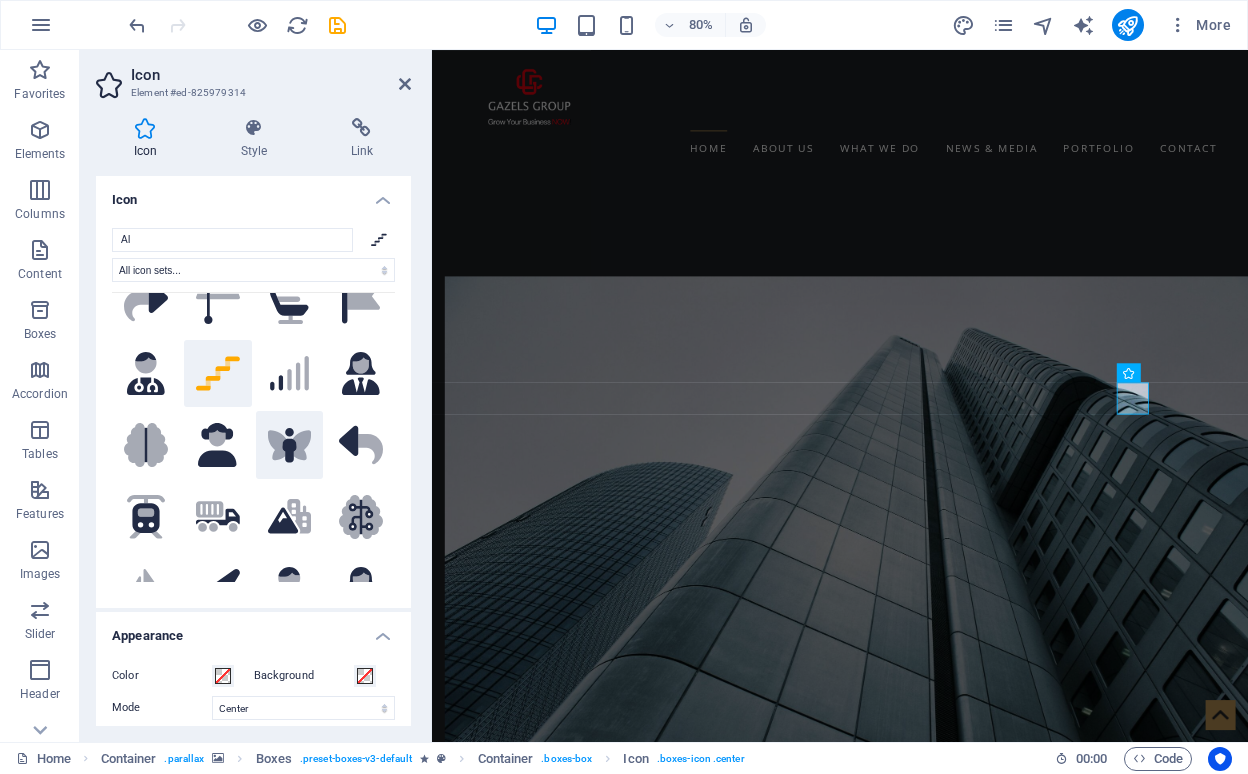 click on ".fa-secondary{opacity:.4}" at bounding box center [290, 445] 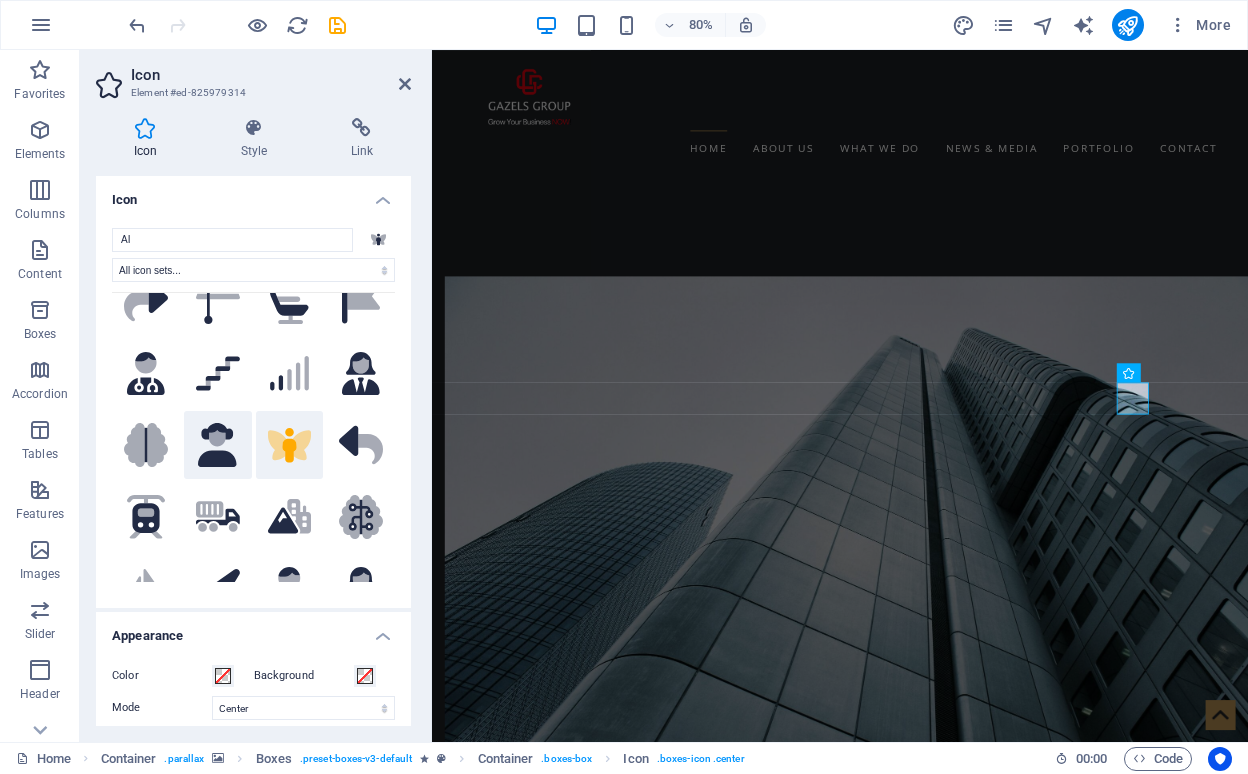 click on ".fa-secondary{opacity:.4}" at bounding box center [218, 445] 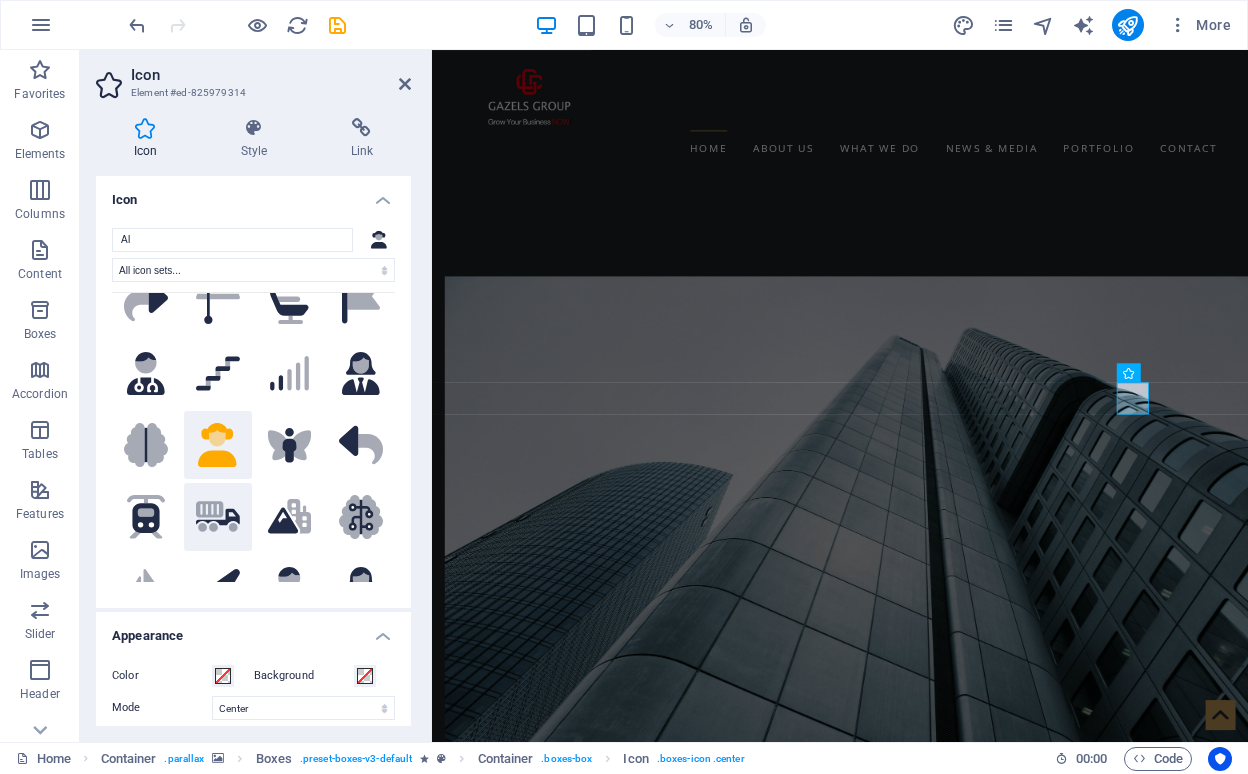 click on ".fa-secondary{opacity:.4}" at bounding box center (218, 517) 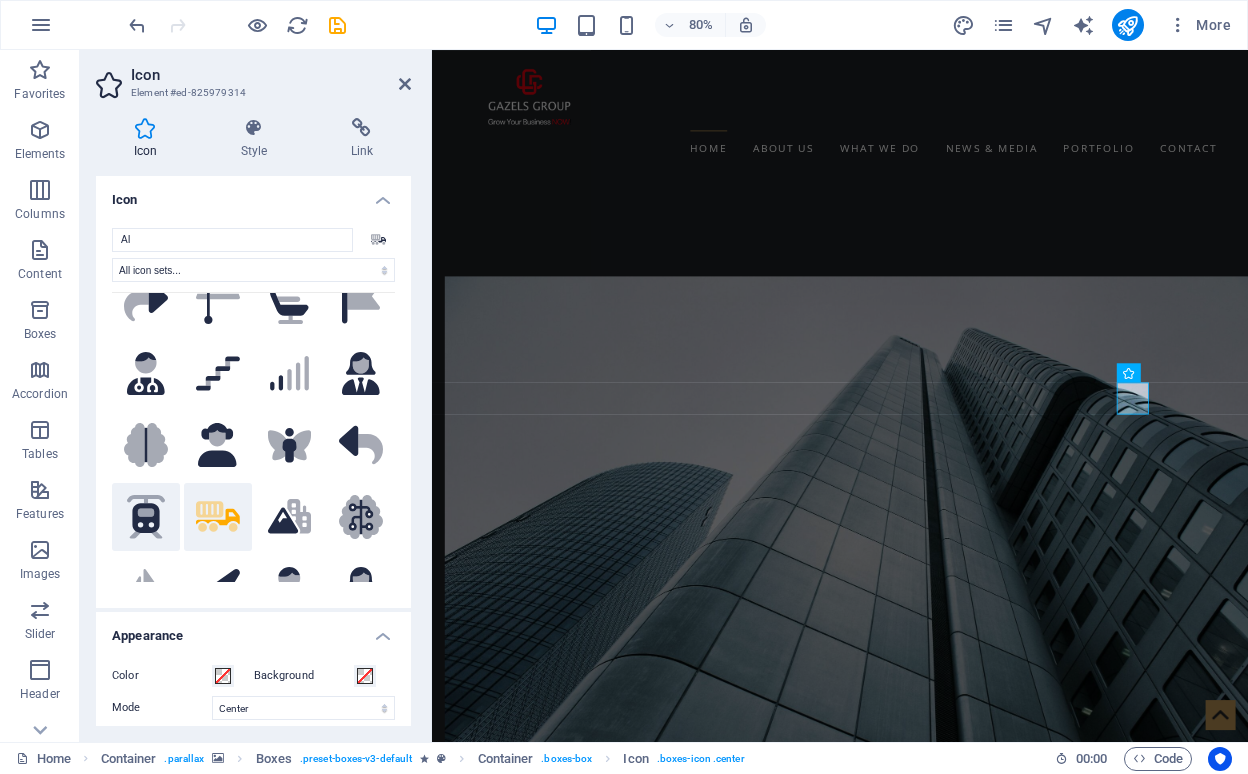 click on ".fa-secondary{opacity:.4}" at bounding box center (146, 517) 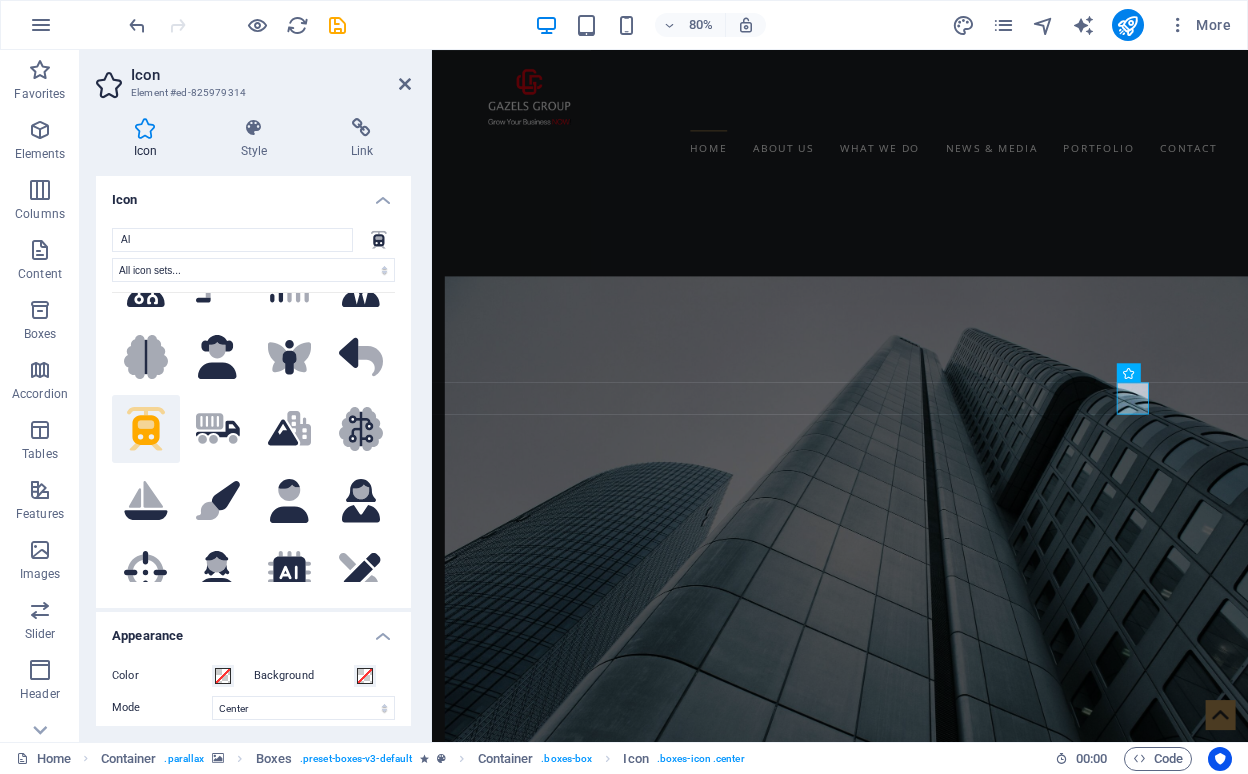 scroll, scrollTop: 1776, scrollLeft: 0, axis: vertical 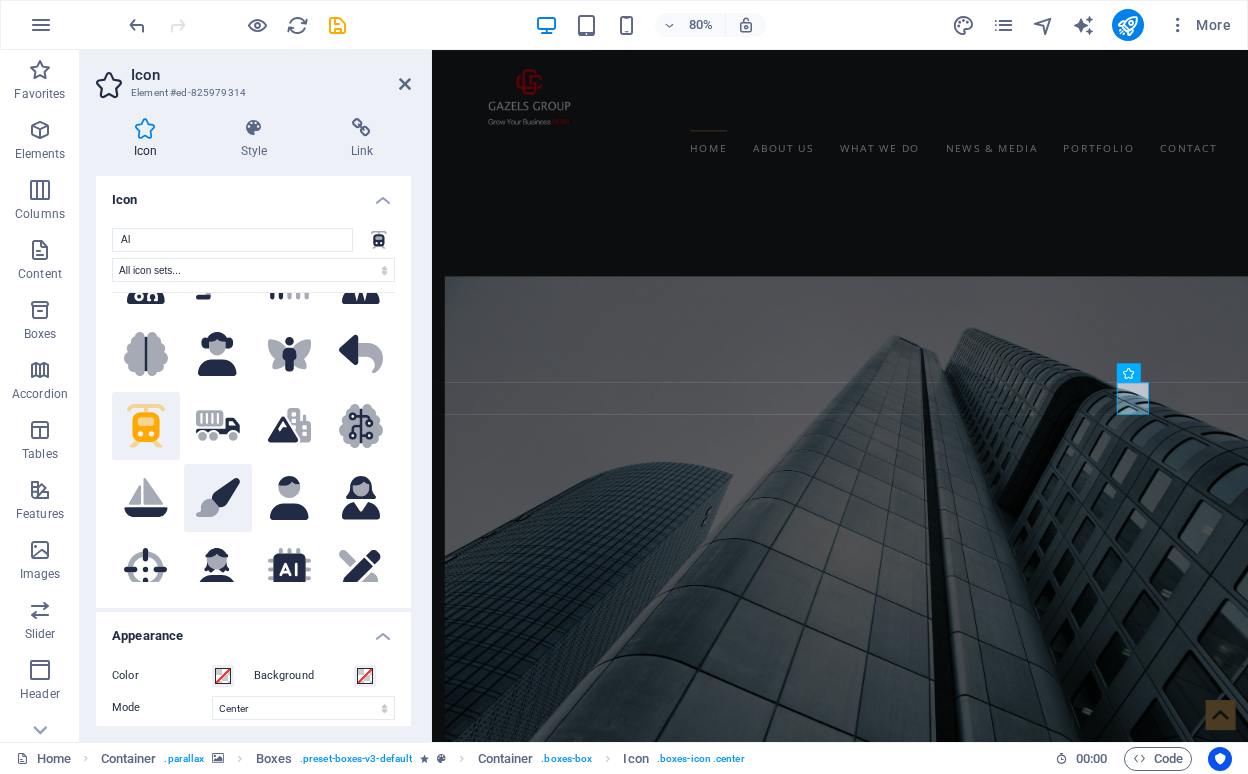 click on ".fa-secondary{opacity:.4}" at bounding box center [218, 498] 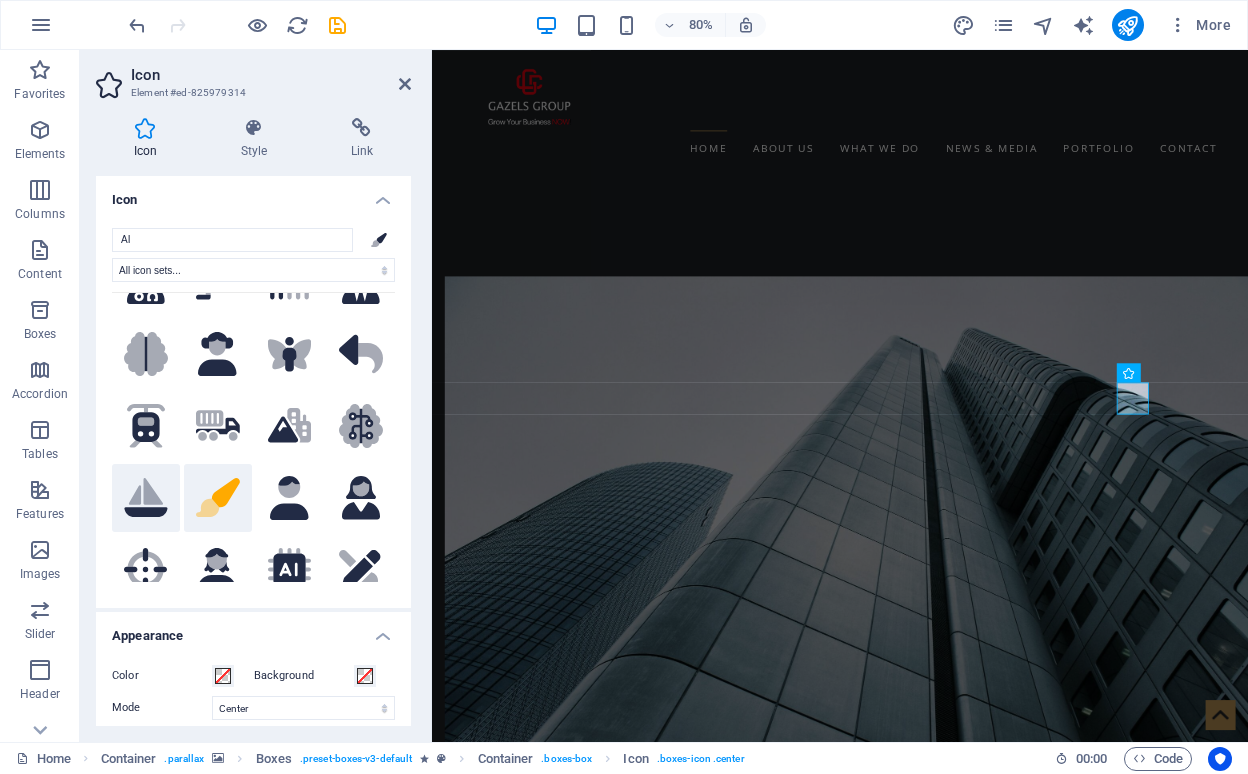 click on ".fa-secondary{opacity:.4}" at bounding box center (146, 498) 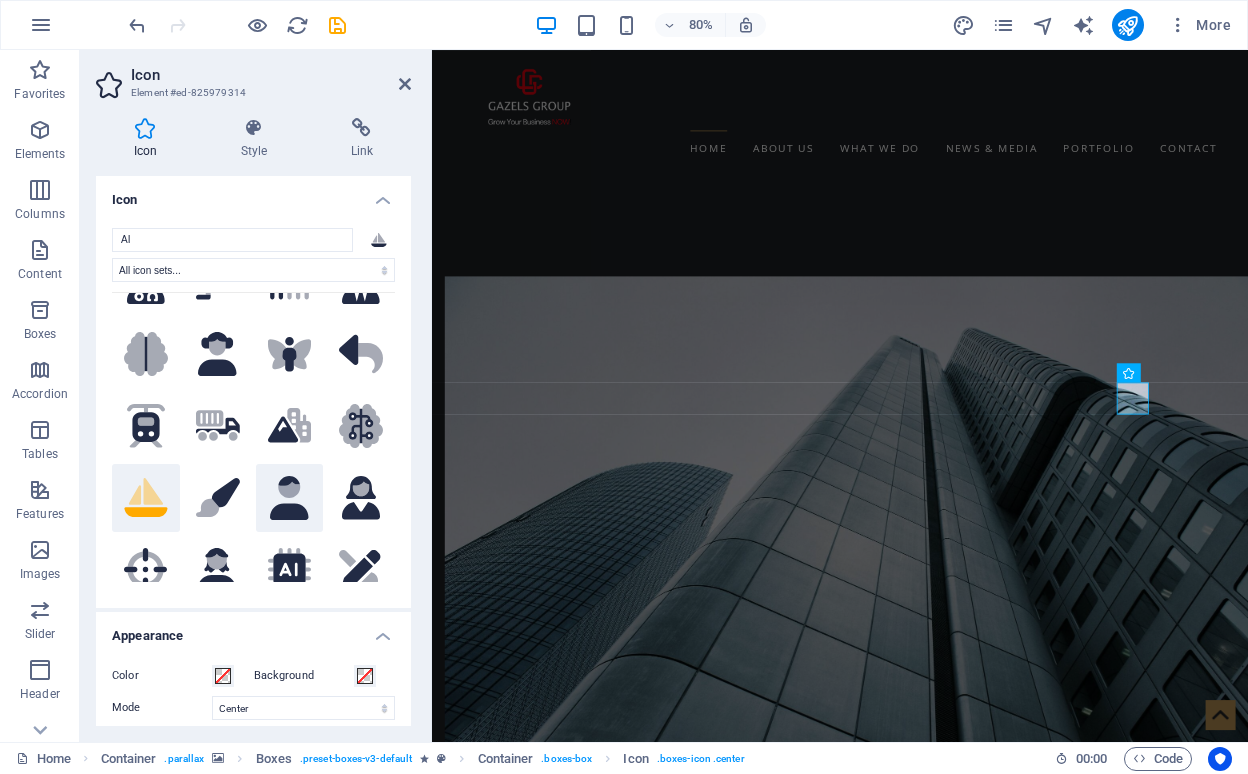 click on ".fa-secondary{opacity:.4}" at bounding box center [290, 498] 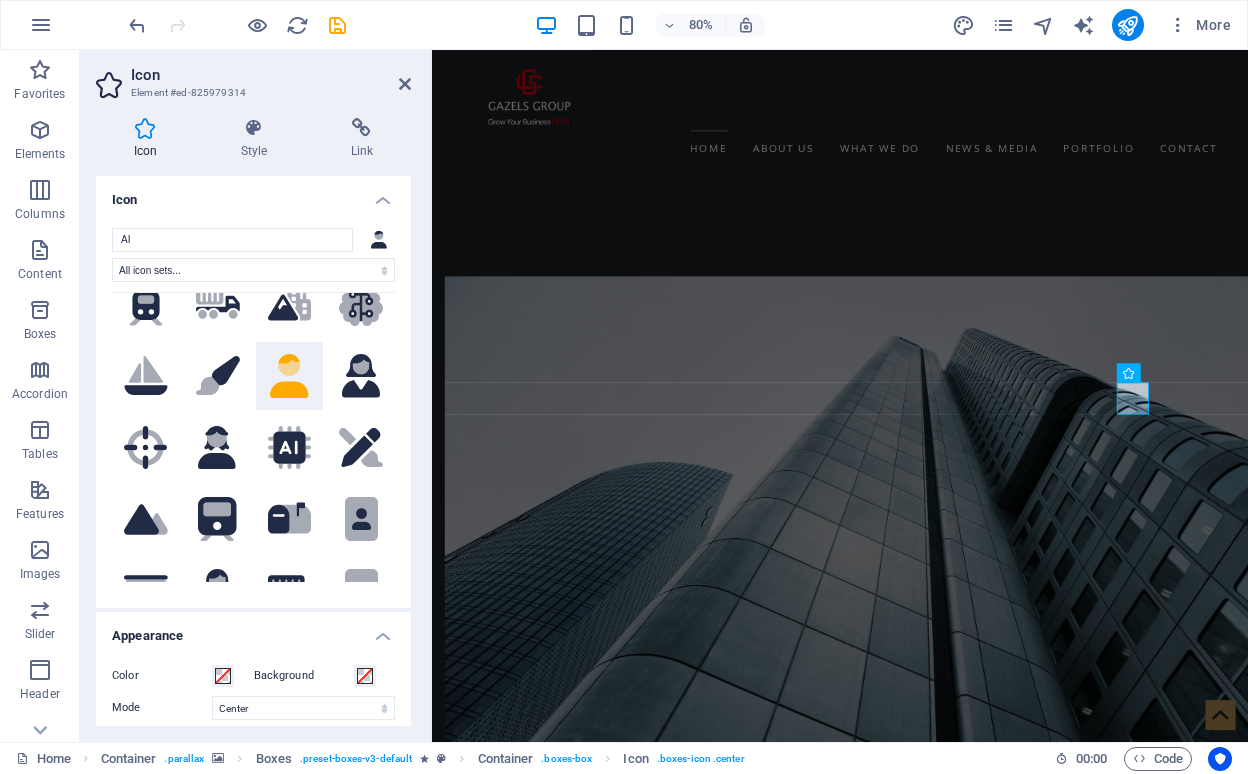 scroll, scrollTop: 1899, scrollLeft: 0, axis: vertical 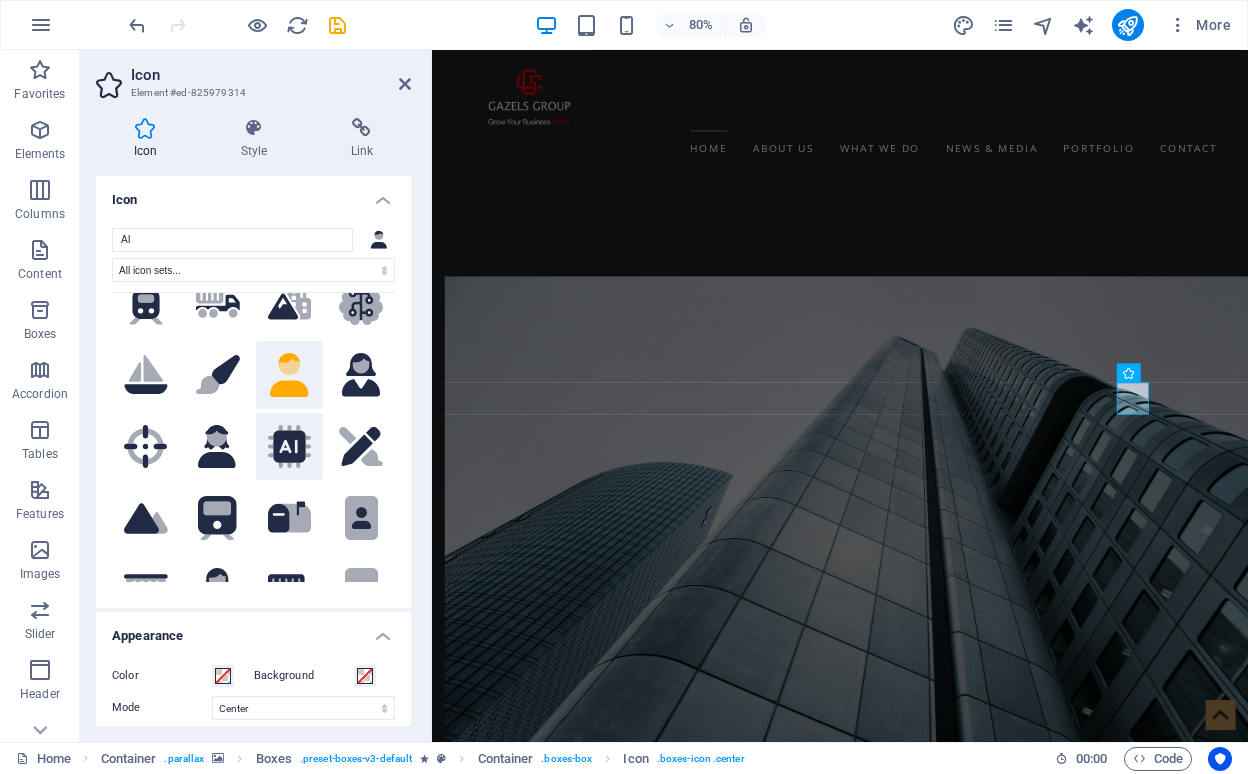 click on ".fa-secondary{opacity:.4}" at bounding box center (290, 447) 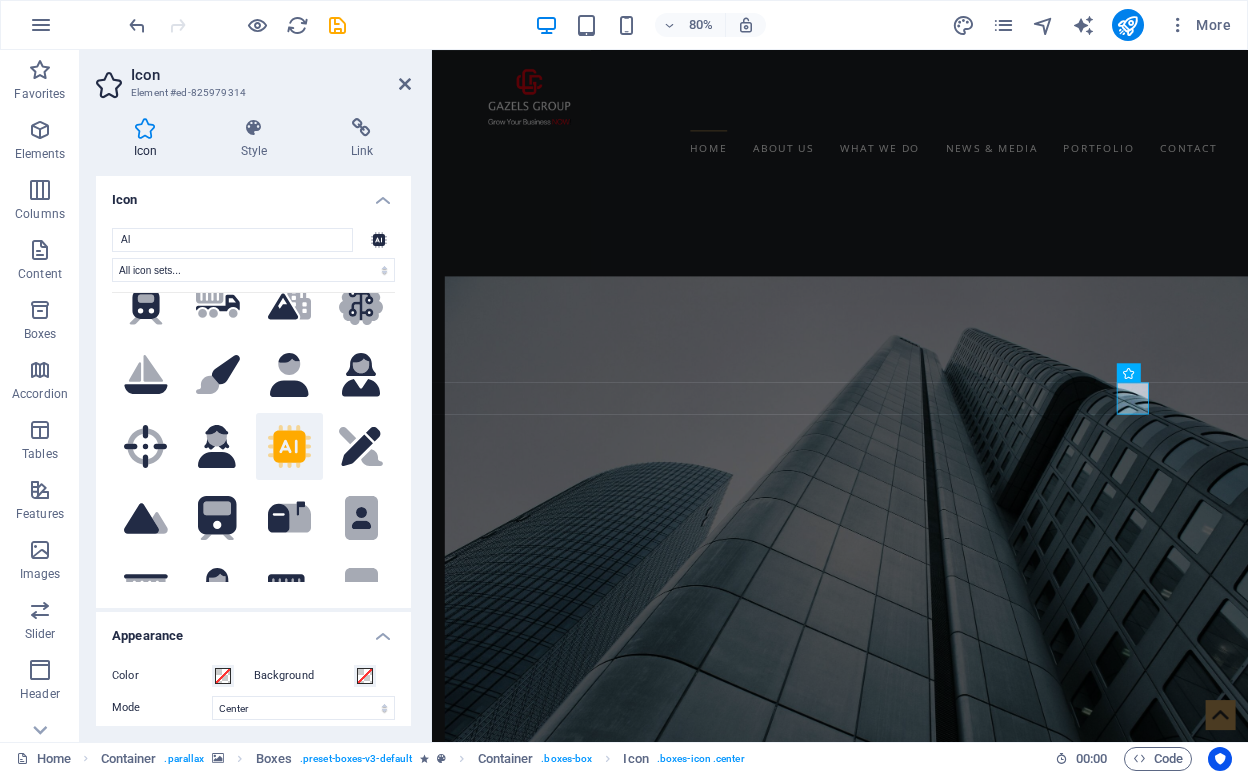 click at bounding box center (942, 1914) 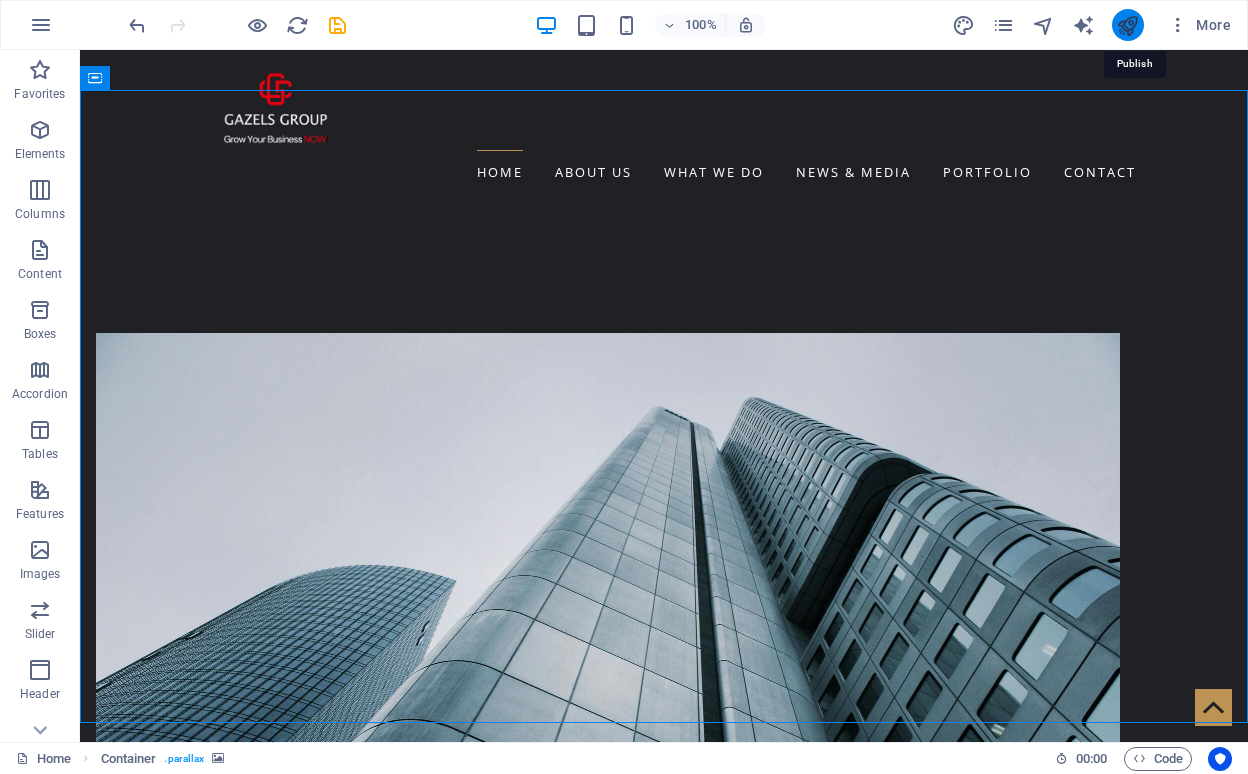 click at bounding box center (1127, 25) 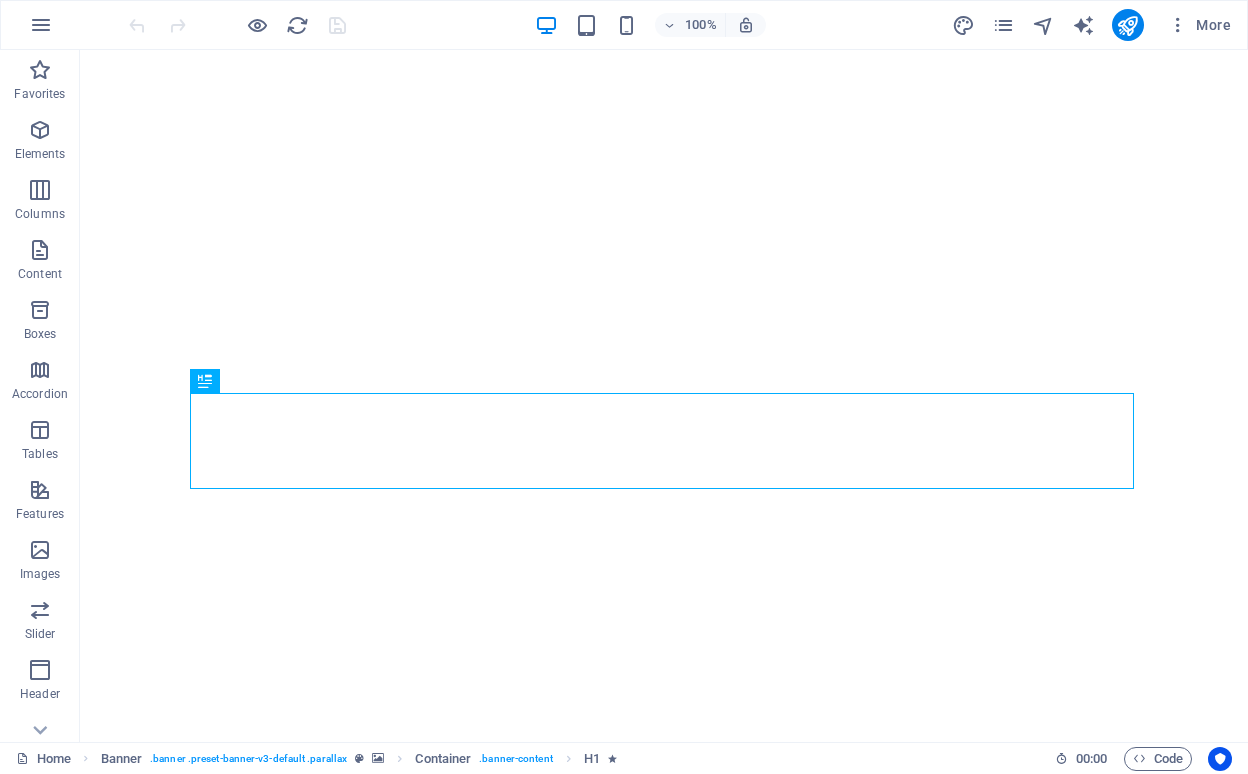 scroll, scrollTop: 0, scrollLeft: 0, axis: both 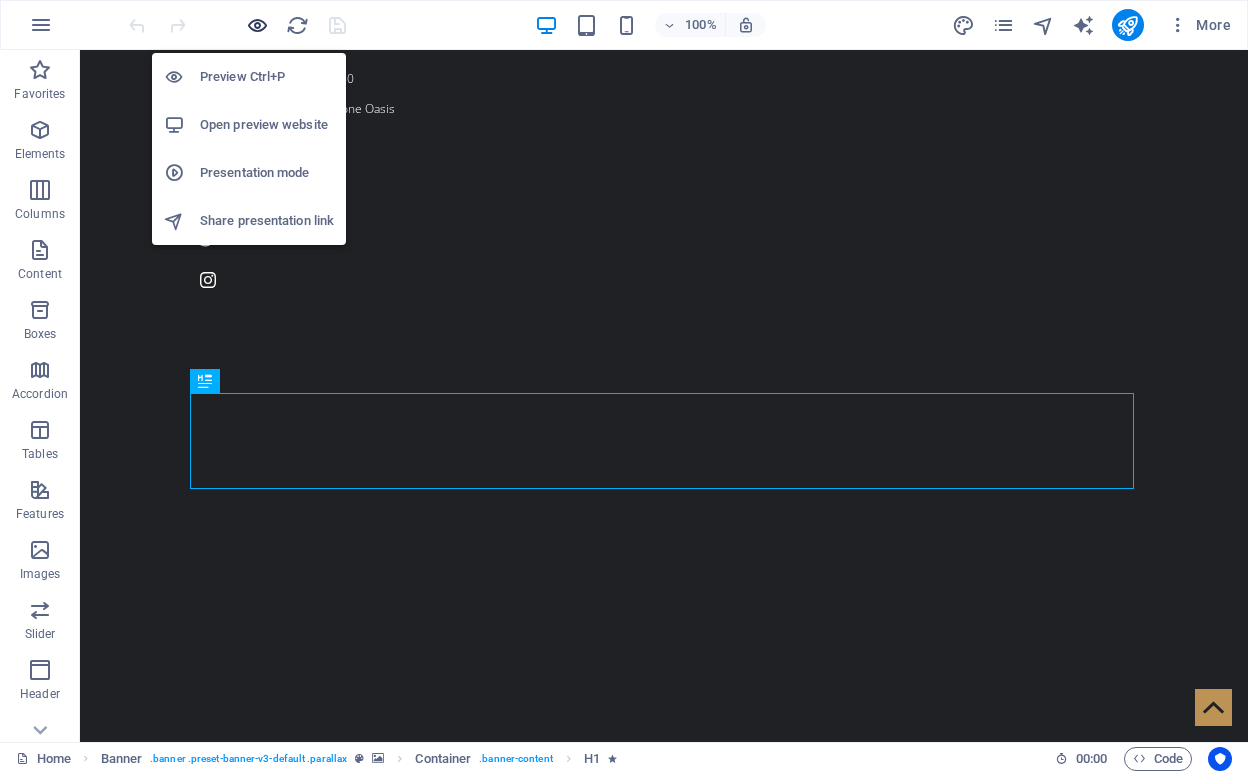 click at bounding box center [257, 25] 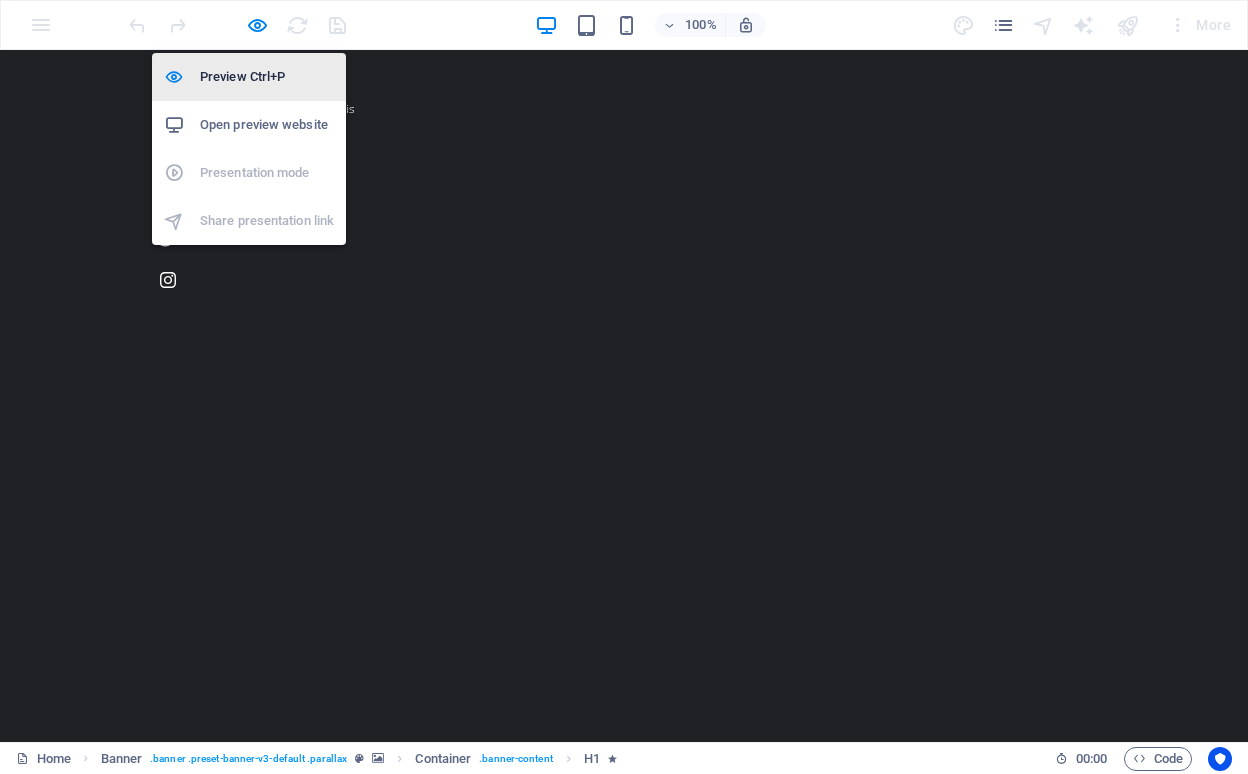 click on "Preview Ctrl+P" at bounding box center [249, 77] 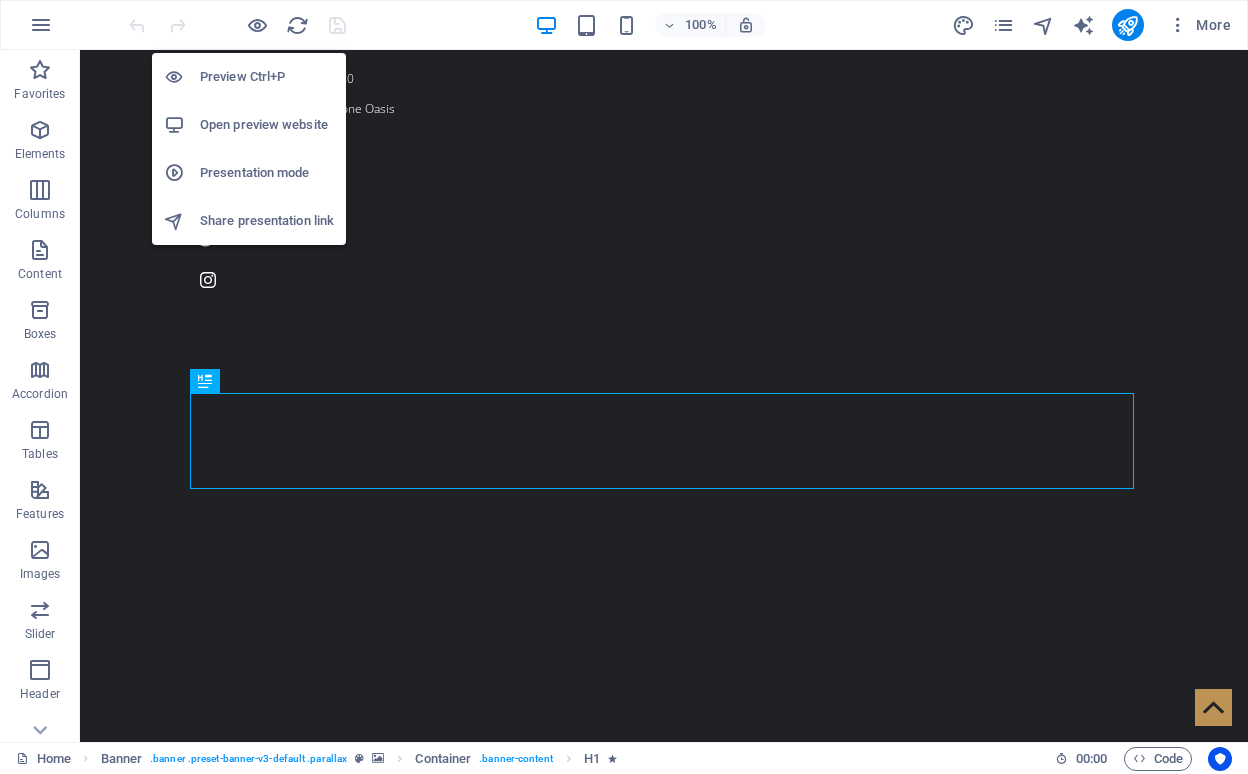 click on "Preview Ctrl+P" at bounding box center (249, 77) 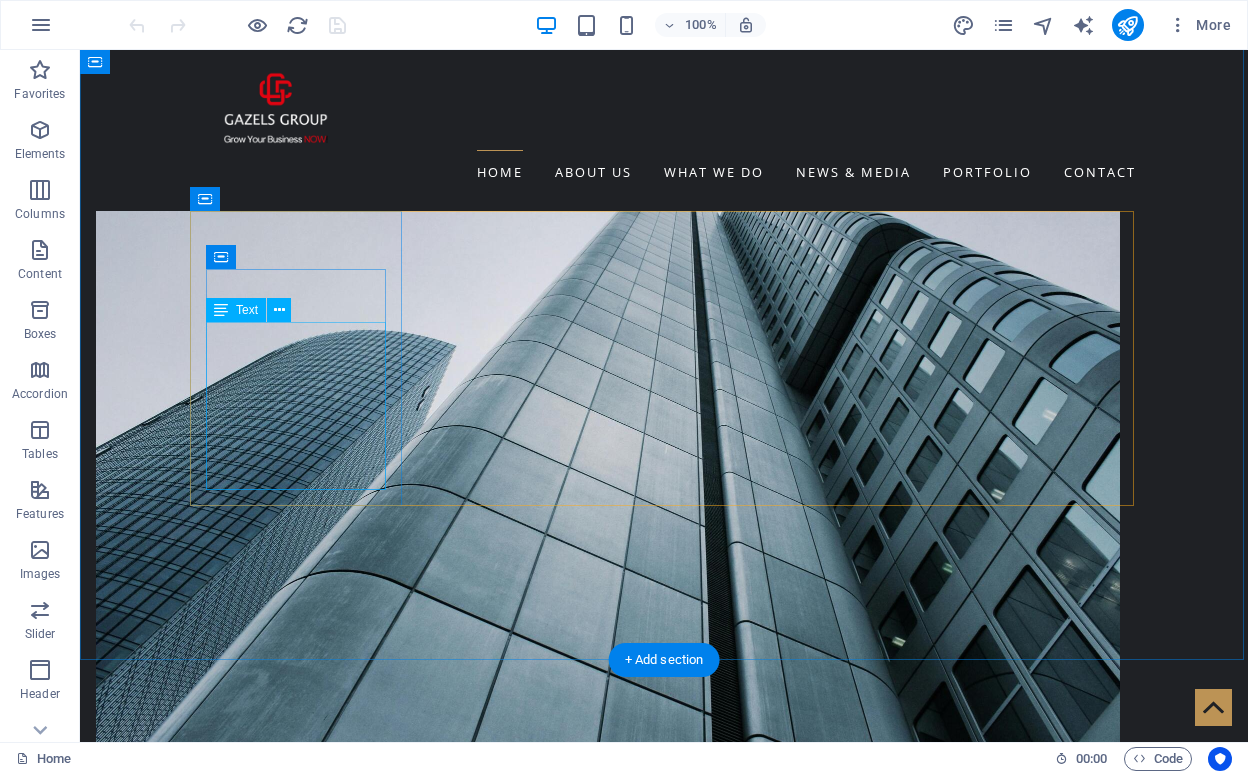 scroll, scrollTop: 1476, scrollLeft: 0, axis: vertical 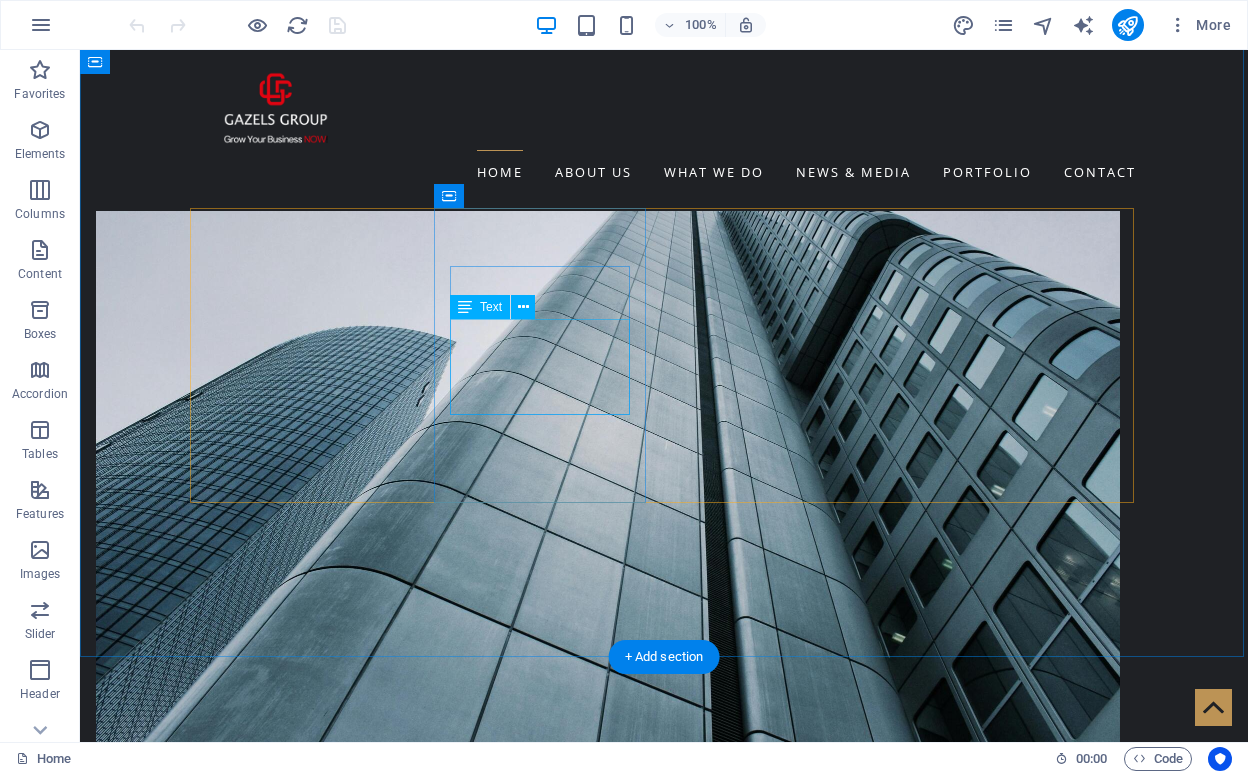 click on "Lorem ipsum dolor sit amet, consectetur adipisicing elit. Veritatis, dolorem!" at bounding box center [298, 2749] 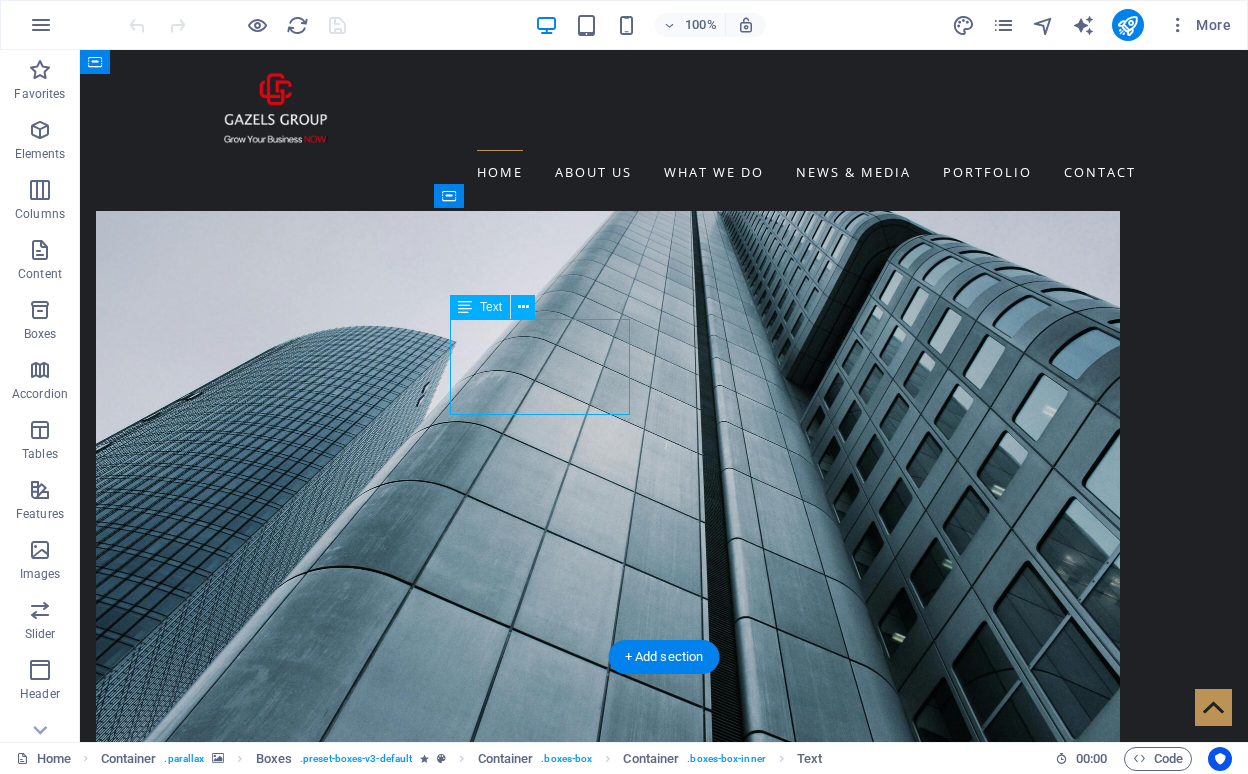 click on "Lorem ipsum dolor sit amet, consectetur adipisicing elit. Veritatis, dolorem!" at bounding box center (298, 2749) 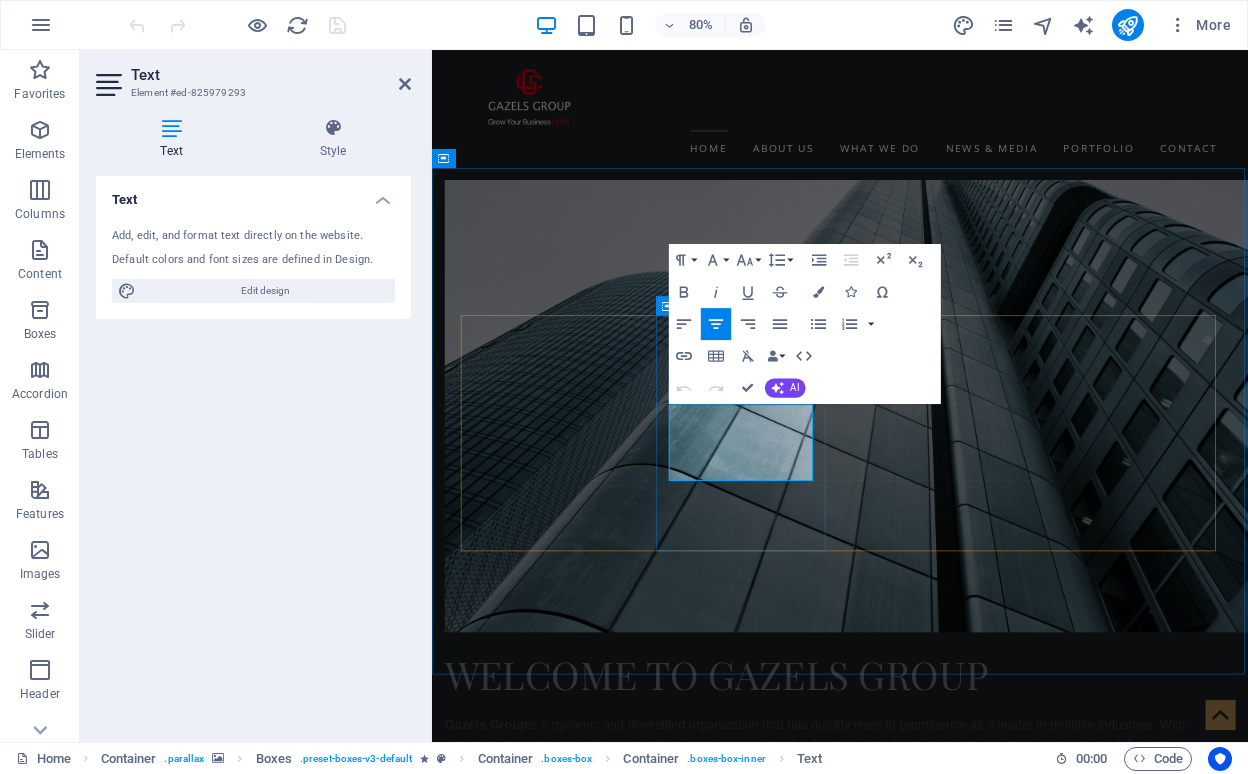 drag, startPoint x: 870, startPoint y: 573, endPoint x: 795, endPoint y: 506, distance: 100.56838 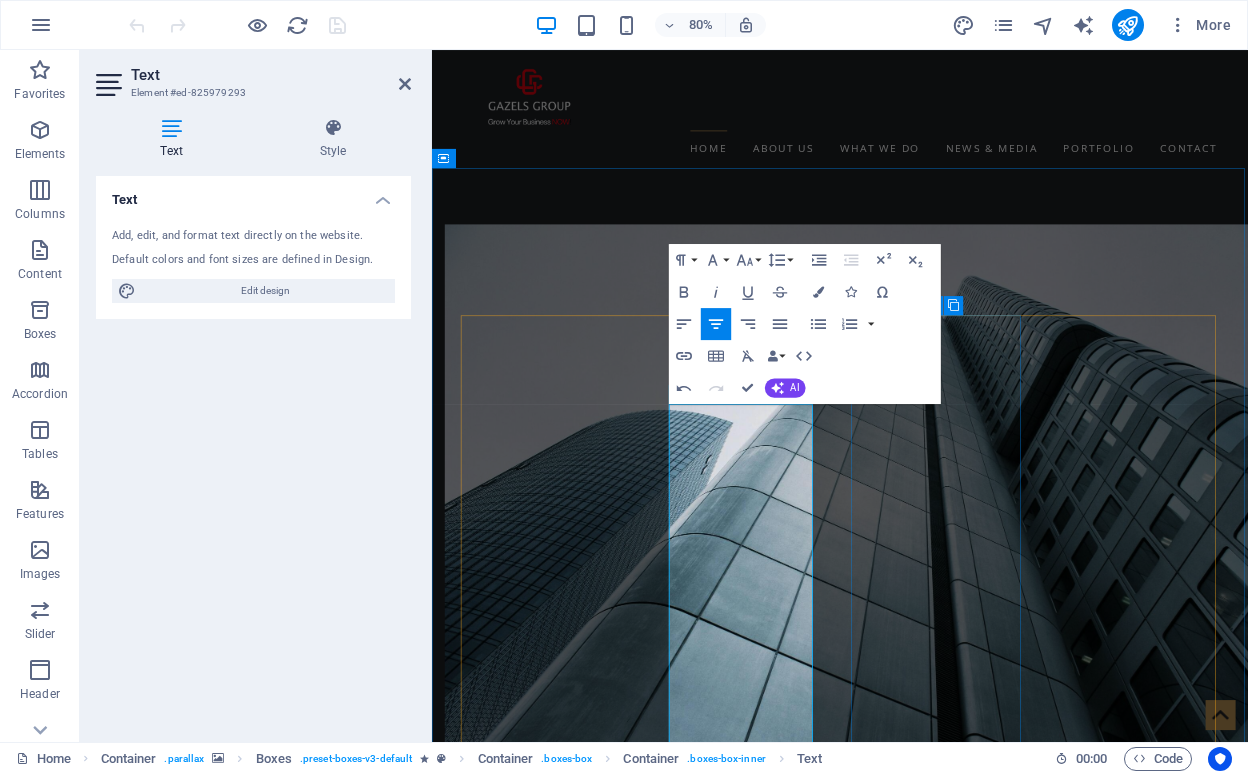 click on "Training Lorem ipsum dolor sit amet, consectetur adipisicing elit. Veritatis, dolorem!" at bounding box center [576, 3844] 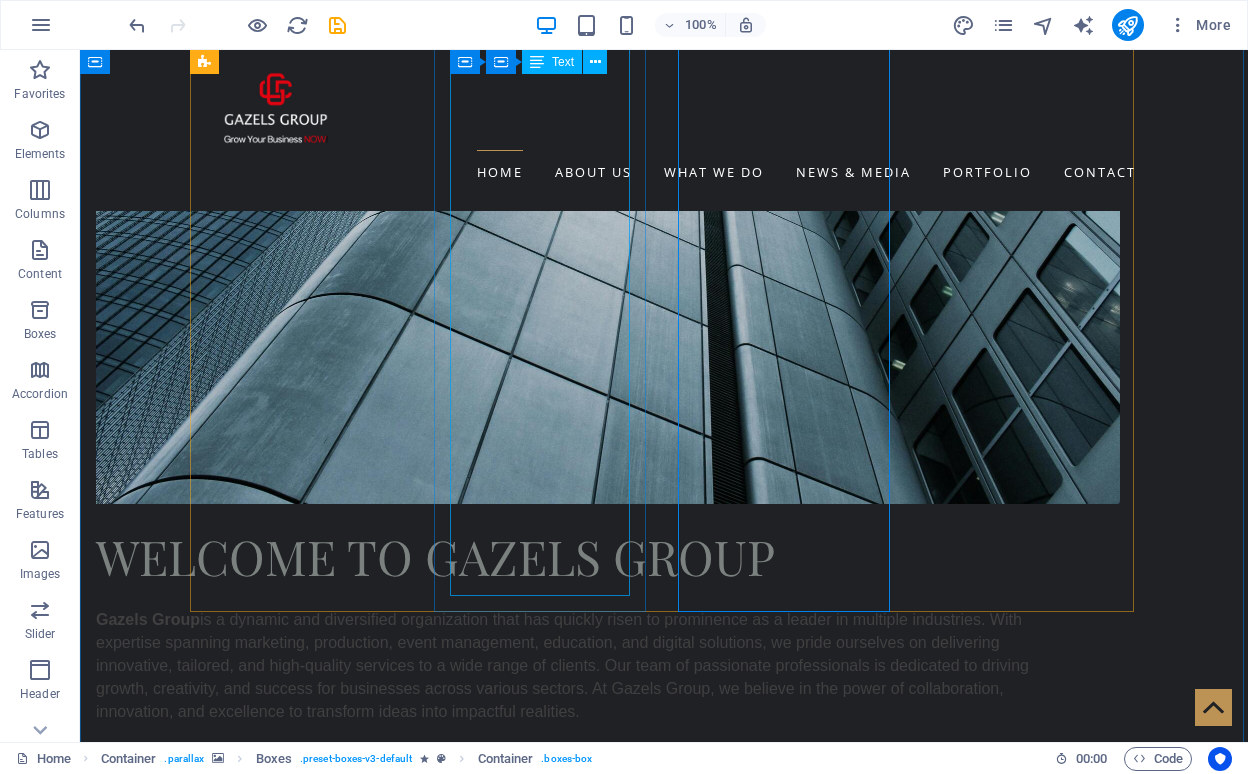 scroll, scrollTop: 1747, scrollLeft: 0, axis: vertical 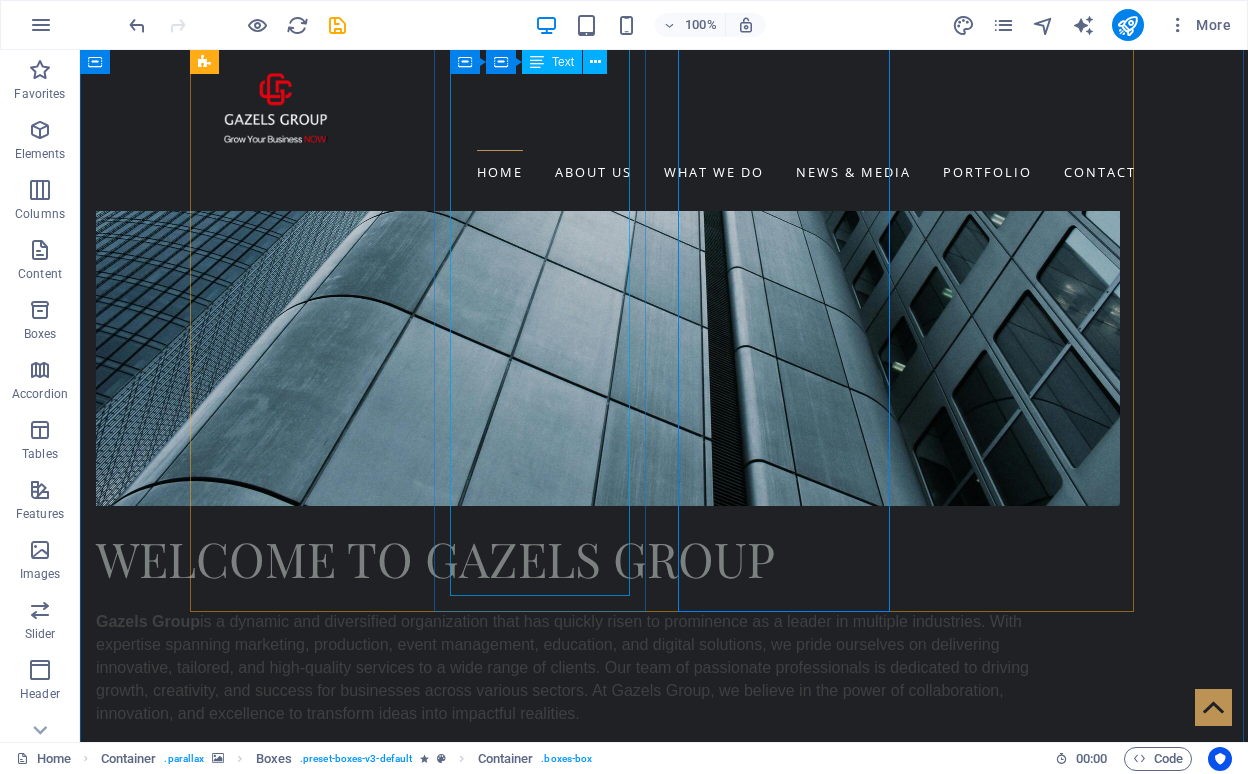 click on "Lorem  GPRO  is a leading company specializing in building platforms for exhibitions, conferences, and events. With our unwavering commitment to excellence, accuracy, and success, we are your strategic partner from idea to sale, ensuring remarkable experiences for your events." at bounding box center (298, 2895) 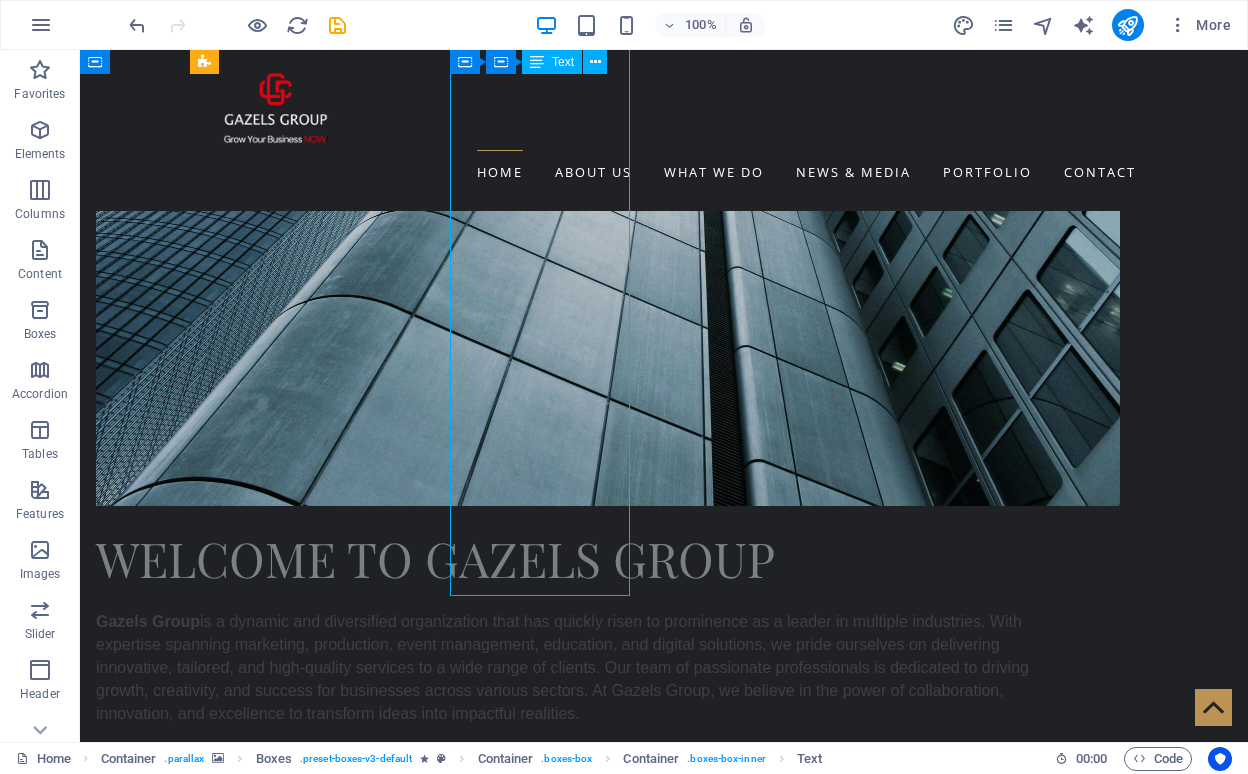 click on "Lorem  GPRO  is a leading company specializing in building platforms for exhibitions, conferences, and events. With our unwavering commitment to excellence, accuracy, and success, we are your strategic partner from idea to sale, ensuring remarkable experiences for your events." at bounding box center (298, 2895) 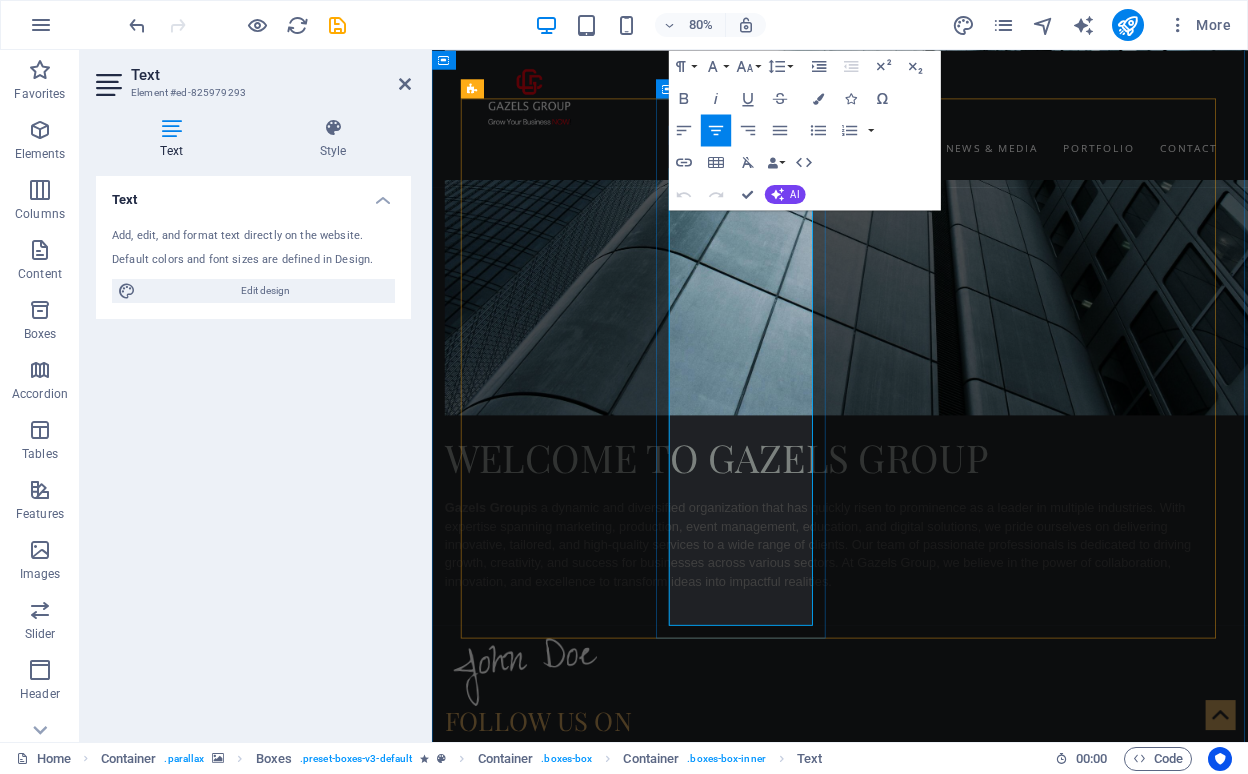 click on "Lorem  GPRO  is a leading company specializing in building platforms for exhibitions, conferences, and events. With our unwavering commitment to excellence, accuracy, and success, we are your strategic partner from idea to sale, ensuring remarkable experiences for your events." at bounding box center (576, 2895) 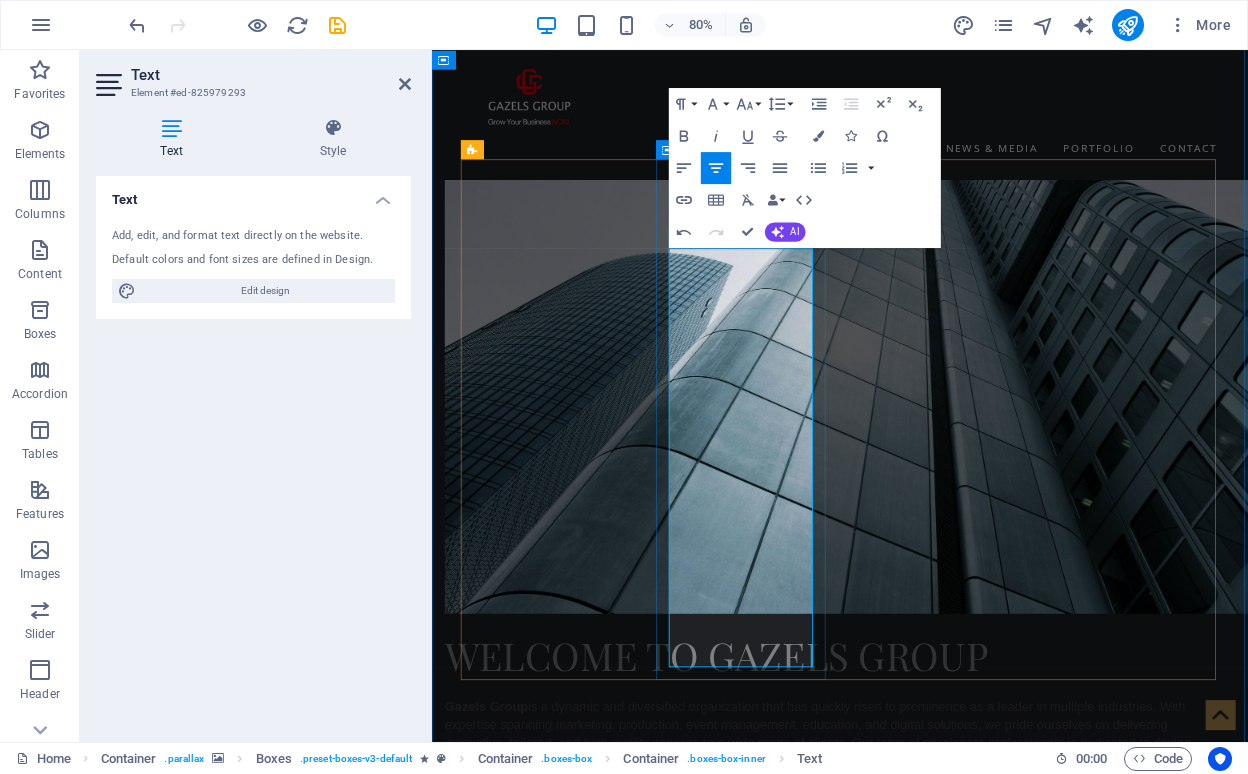 scroll, scrollTop: 1629, scrollLeft: 0, axis: vertical 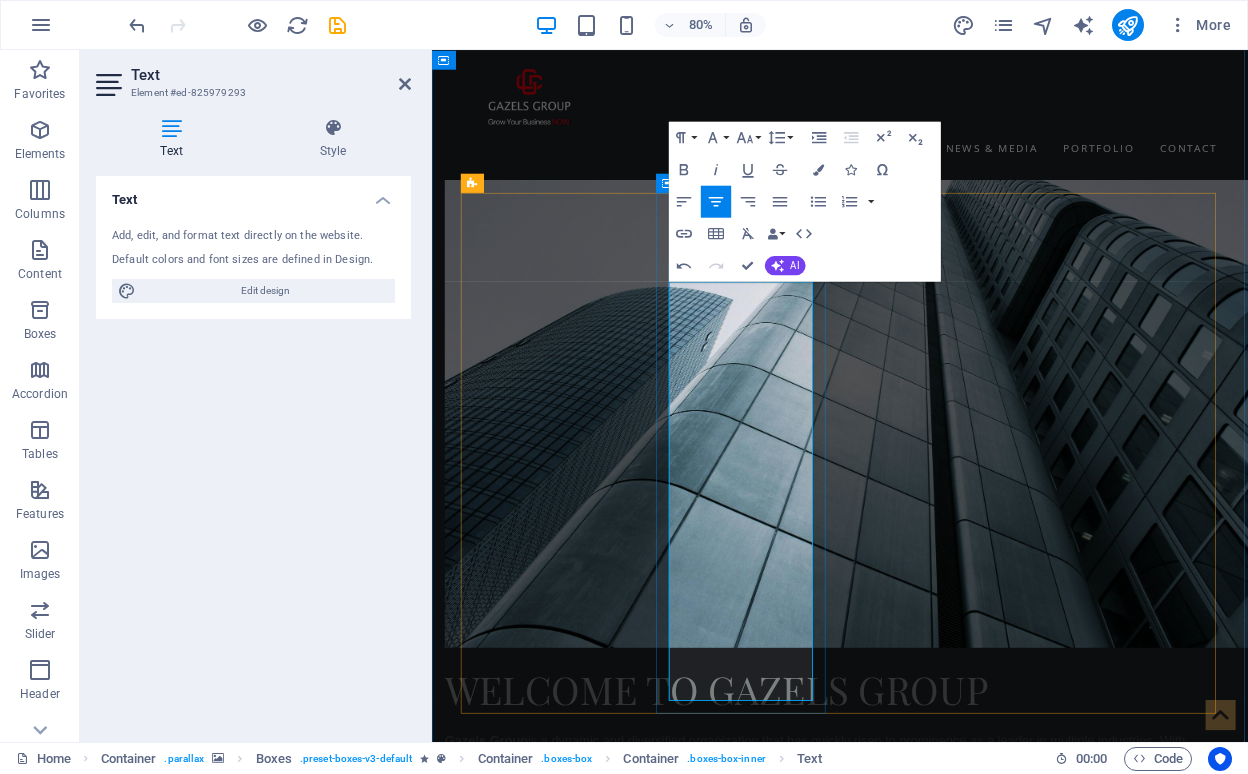 click on "GPRO  is a leading company specializing in building platforms for exhibitions, conferences, and events. With our unwavering commitment to excellence, accuracy, and success, we are your strategic partner from idea to sale, ensuring remarkable experiences for your events." at bounding box center [576, 3260] 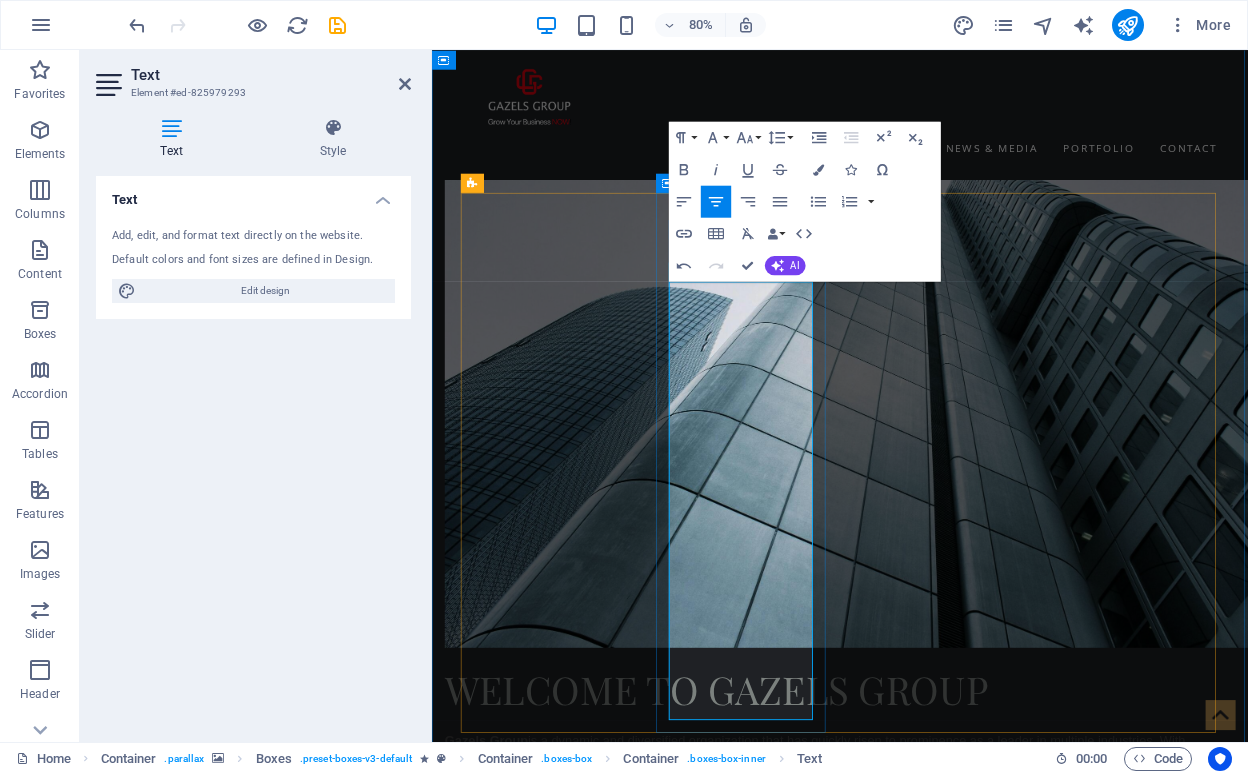 drag, startPoint x: 798, startPoint y: 465, endPoint x: 747, endPoint y: 424, distance: 65.43699 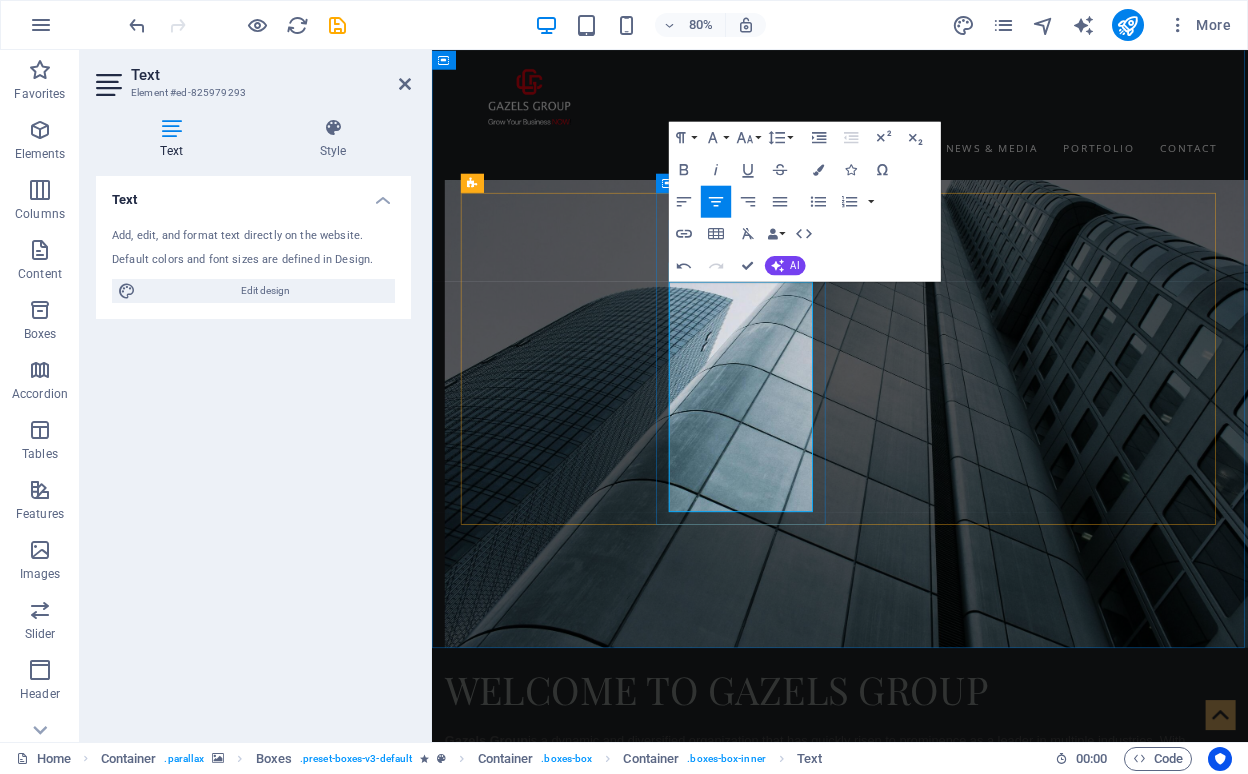 click on "GPRO is a leading company specializing in  specializing in building platforms for exhibitions, conferences, and events. With our unwavering commitment to excellence, accuracy, and success, we are your strategic partner from idea to sale, ensuring remarkable experiences for your events." at bounding box center (576, 3011) 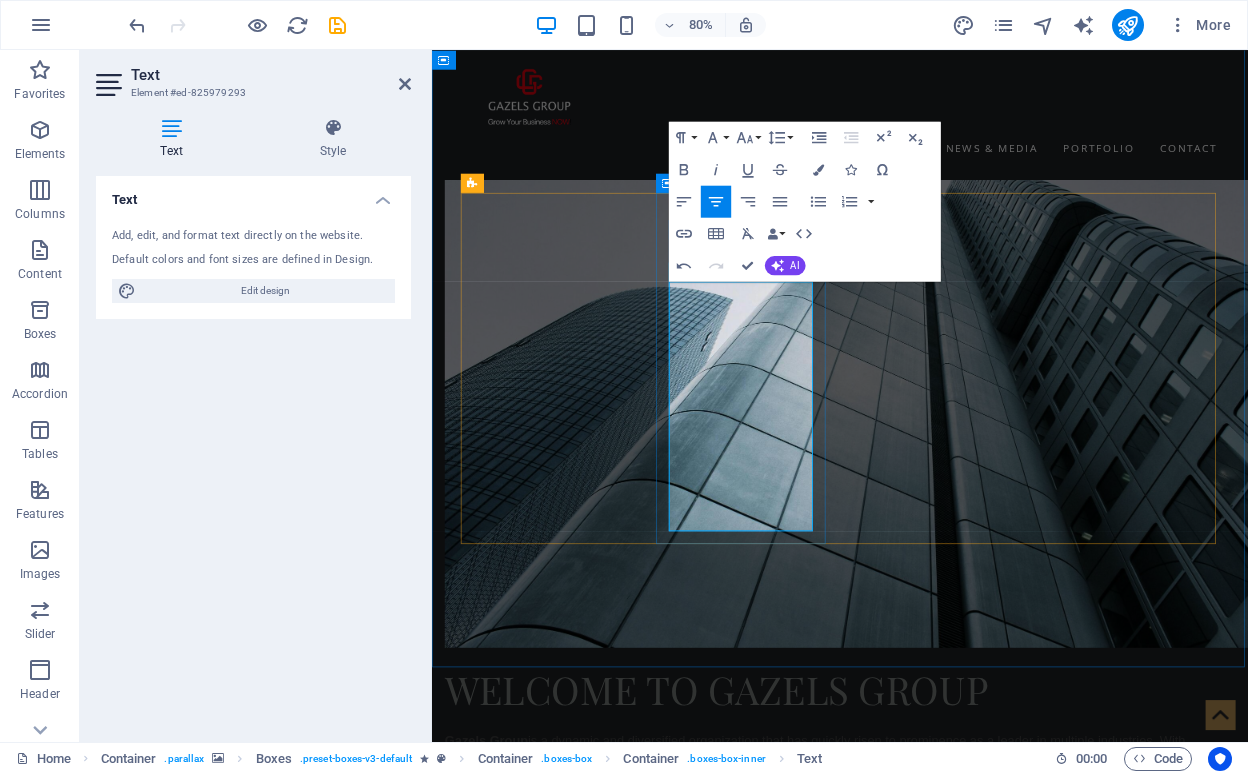 drag, startPoint x: 901, startPoint y: 450, endPoint x: 840, endPoint y: 420, distance: 67.977936 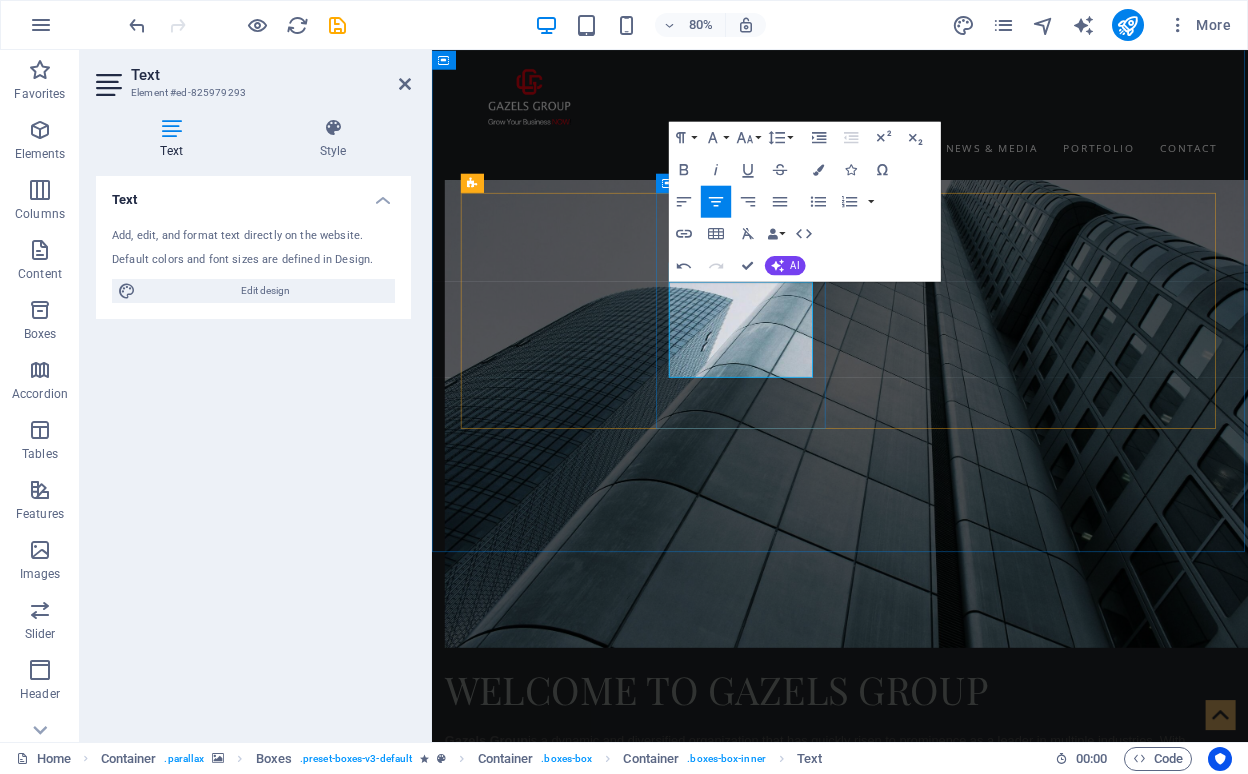 click at bounding box center (942, 1805) 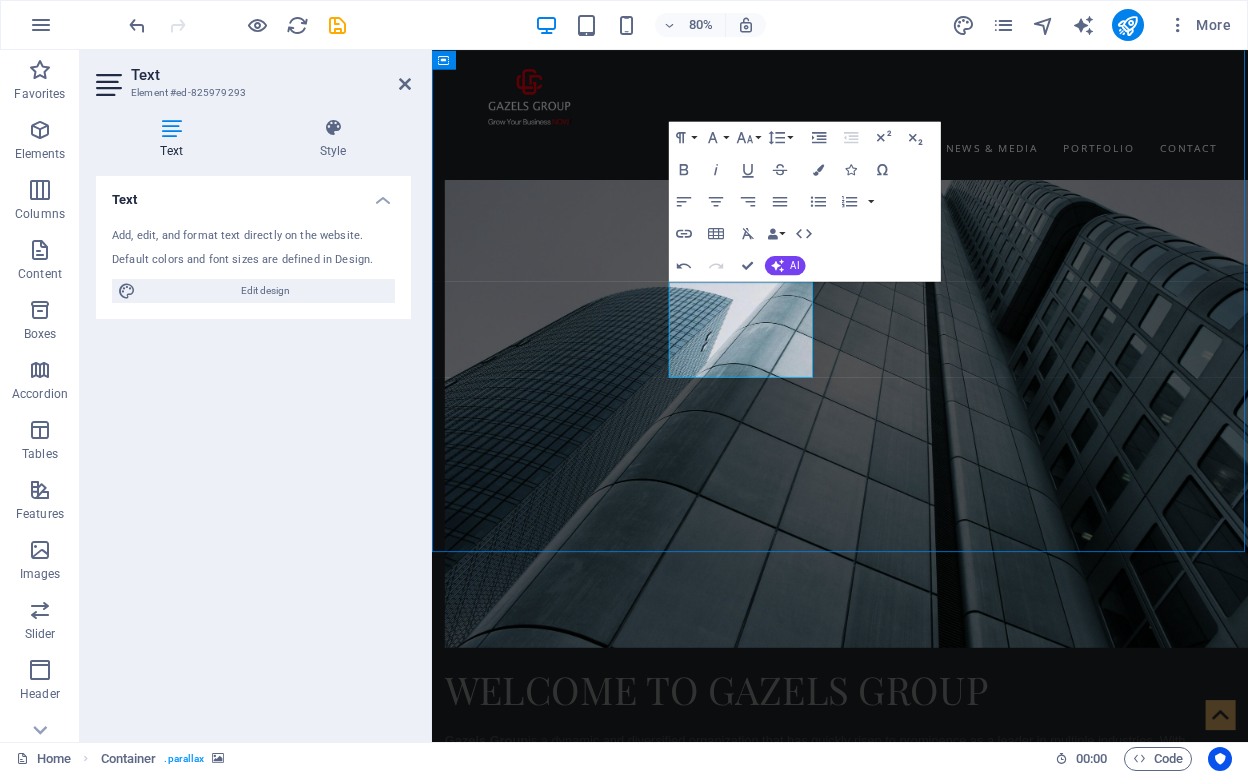 click at bounding box center [942, 1805] 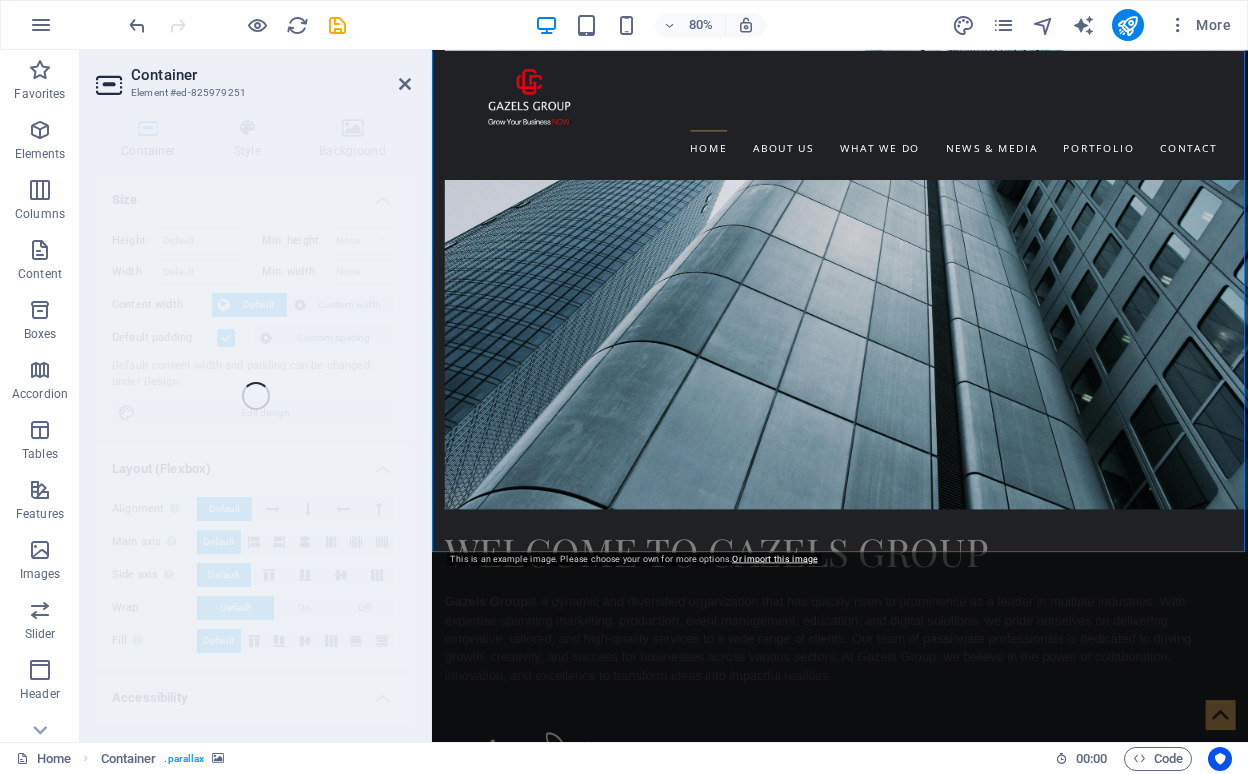 click on "Container Element #ed-825979251
Container Style Background Size Height Default px rem % vh vw Min. height None px rem % vh vw Width Default px rem % em vh vw Min. width None px rem % vh vw Content width Default Custom width Width Default px rem % em vh vw Min. width None px rem % vh vw Default padding Custom spacing Default content width and padding can be changed under Design. Edit design Layout (Flexbox) Alignment Determines the flex direction. Default Main axis Determine how elements should behave along the main axis inside this container (justify content). Default Side axis Control the vertical direction of the element inside of the container (align items). Default Wrap Default On Off Fill Controls the distances and direction of elements on the y-axis across several lines (align content). Default Accessibility ARIA helps assistive technologies (like screen readers) to understand the role, state, and behavior of web elements Role The ARIA role defines the purpose of an element.  None Alert" at bounding box center [664, 396] 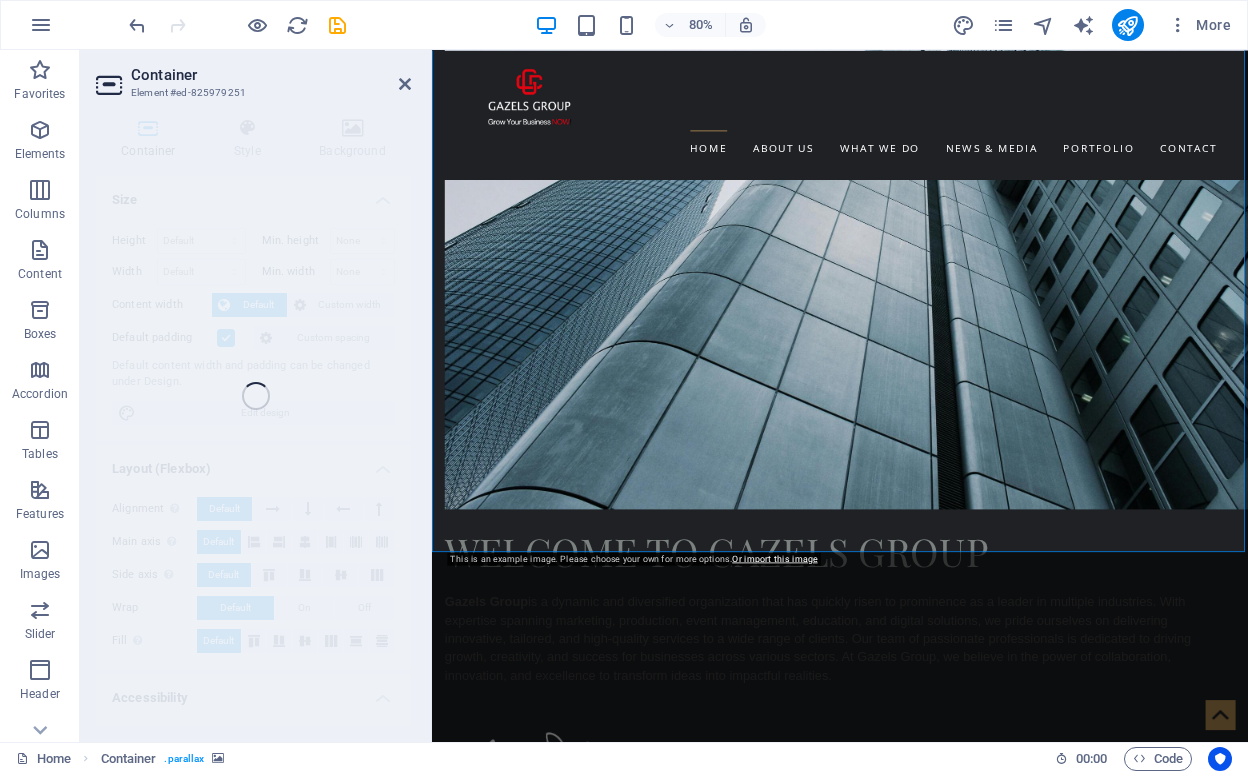 click on "Container Element #ed-825979251
Container Style Background Size Height Default px rem % vh vw Min. height None px rem % vh vw Width Default px rem % em vh vw Min. width None px rem % vh vw Content width Default Custom width Width Default px rem % em vh vw Min. width None px rem % vh vw Default padding Custom spacing Default content width and padding can be changed under Design. Edit design Layout (Flexbox) Alignment Determines the flex direction. Default Main axis Determine how elements should behave along the main axis inside this container (justify content). Default Side axis Control the vertical direction of the element inside of the container (align items). Default Wrap Default On Off Fill Controls the distances and direction of elements on the y-axis across several lines (align content). Default Accessibility ARIA helps assistive technologies (like screen readers) to understand the role, state, and behavior of web elements Role The ARIA role defines the purpose of an element.  None Alert" at bounding box center (664, 396) 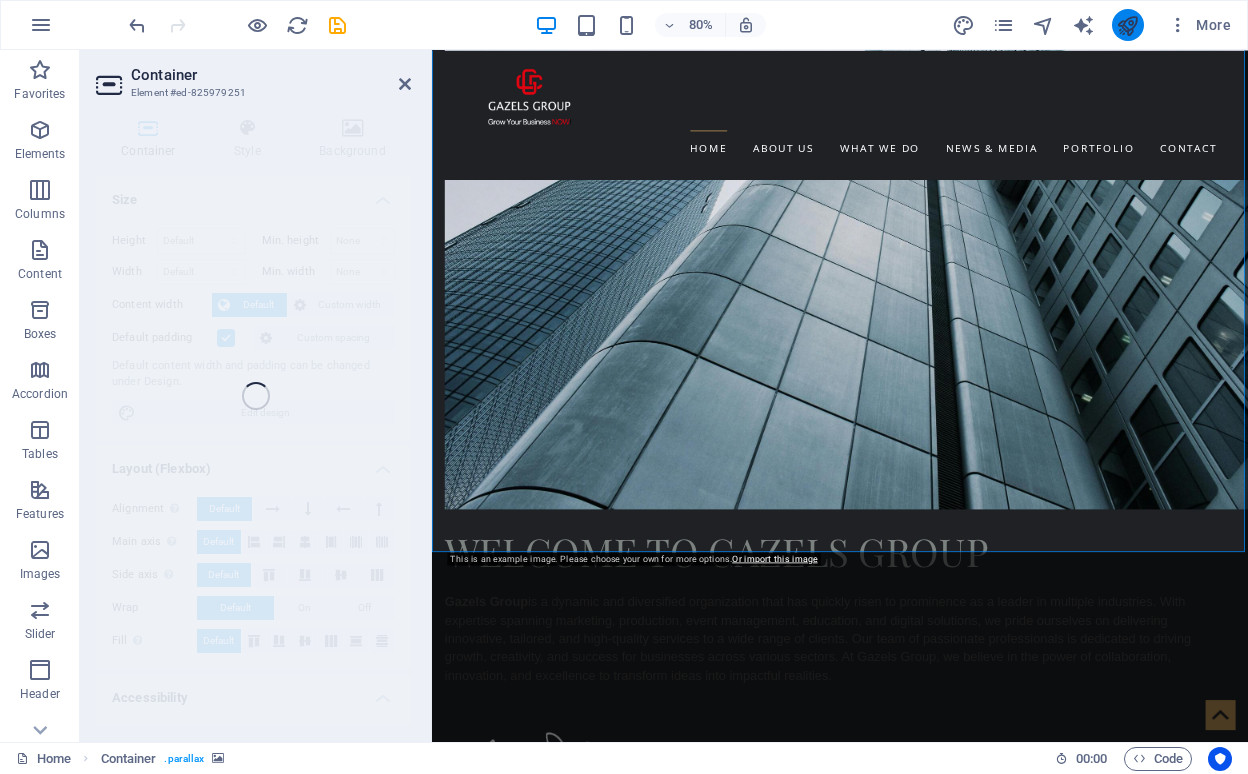 click at bounding box center (1127, 25) 